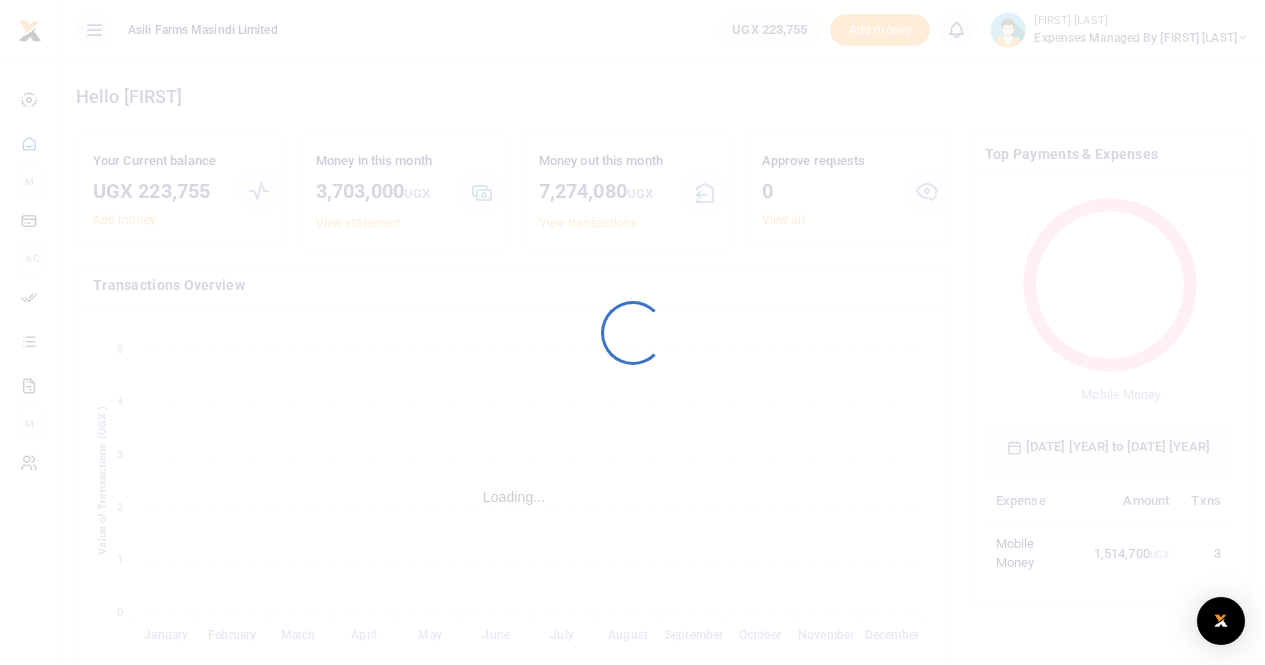 scroll, scrollTop: 0, scrollLeft: 0, axis: both 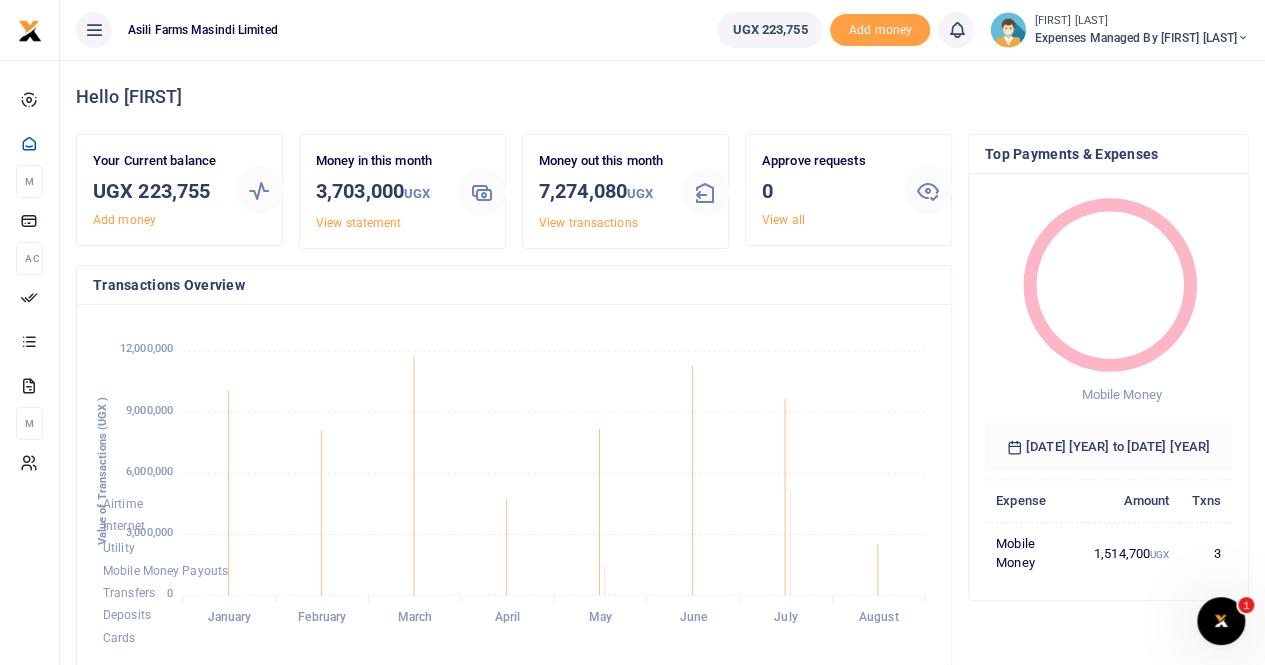click on "Expenses Managed by [FIRST] [LAST]" at bounding box center (1141, 38) 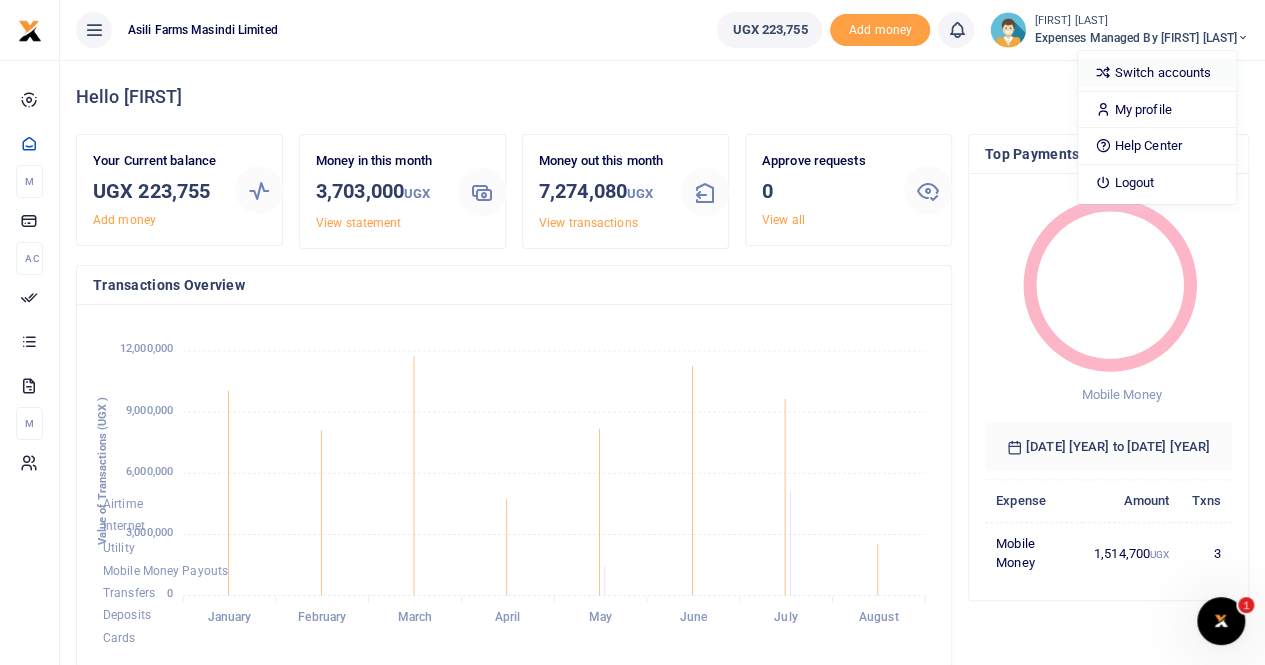 drag, startPoint x: 1168, startPoint y: 70, endPoint x: 1108, endPoint y: 126, distance: 82.073135 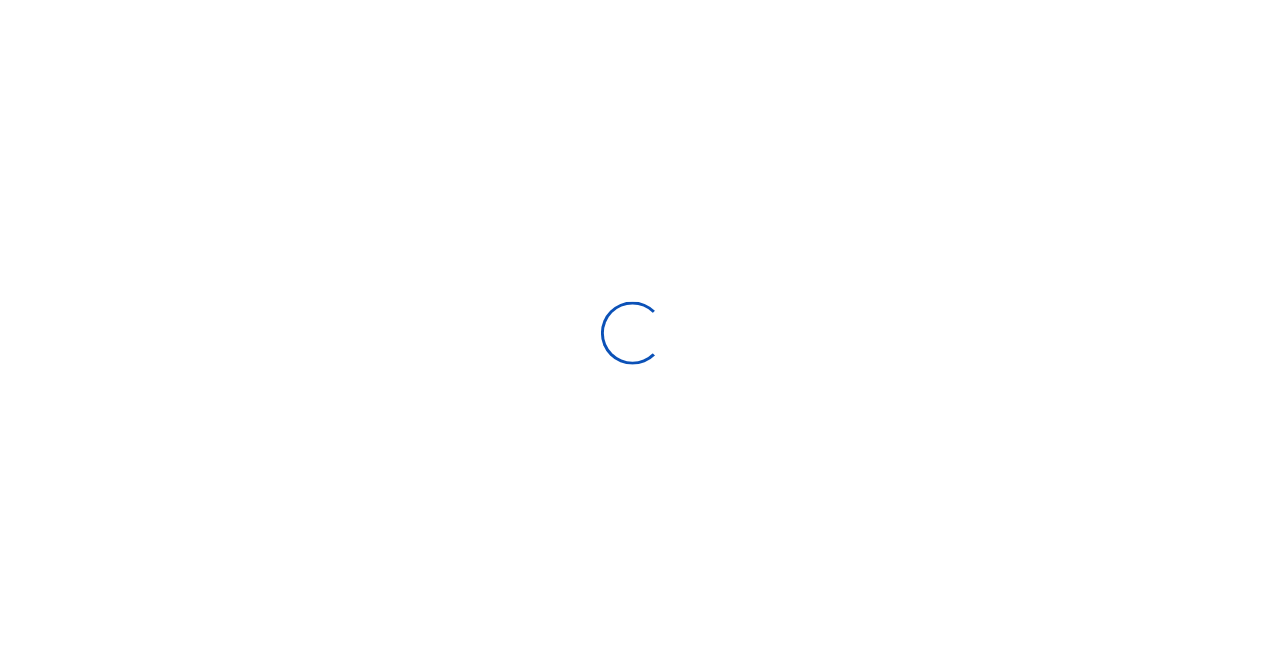 scroll, scrollTop: 0, scrollLeft: 0, axis: both 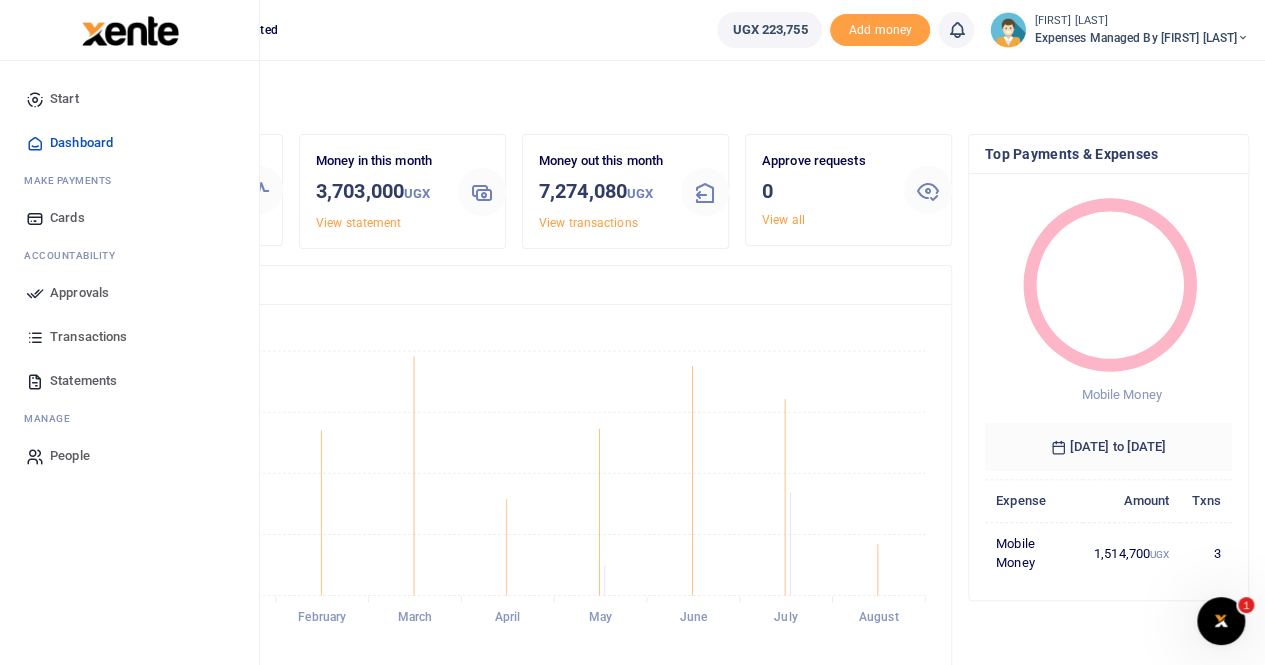 click on "Statements" at bounding box center [83, 381] 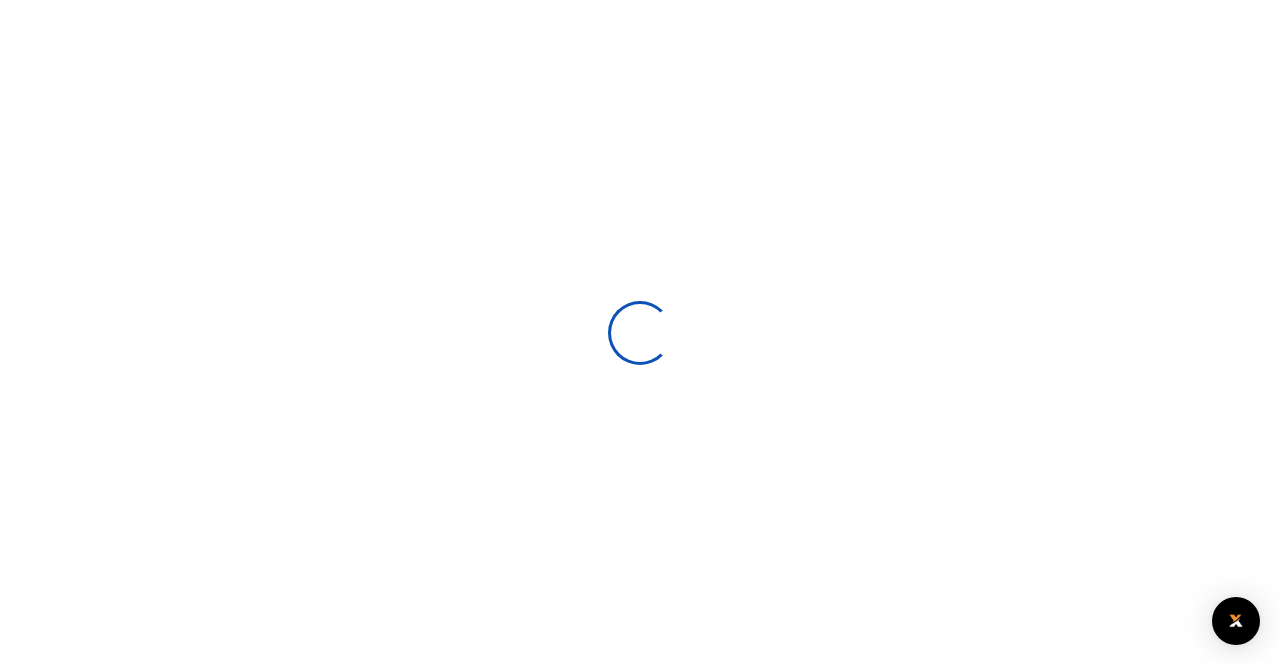 scroll, scrollTop: 0, scrollLeft: 0, axis: both 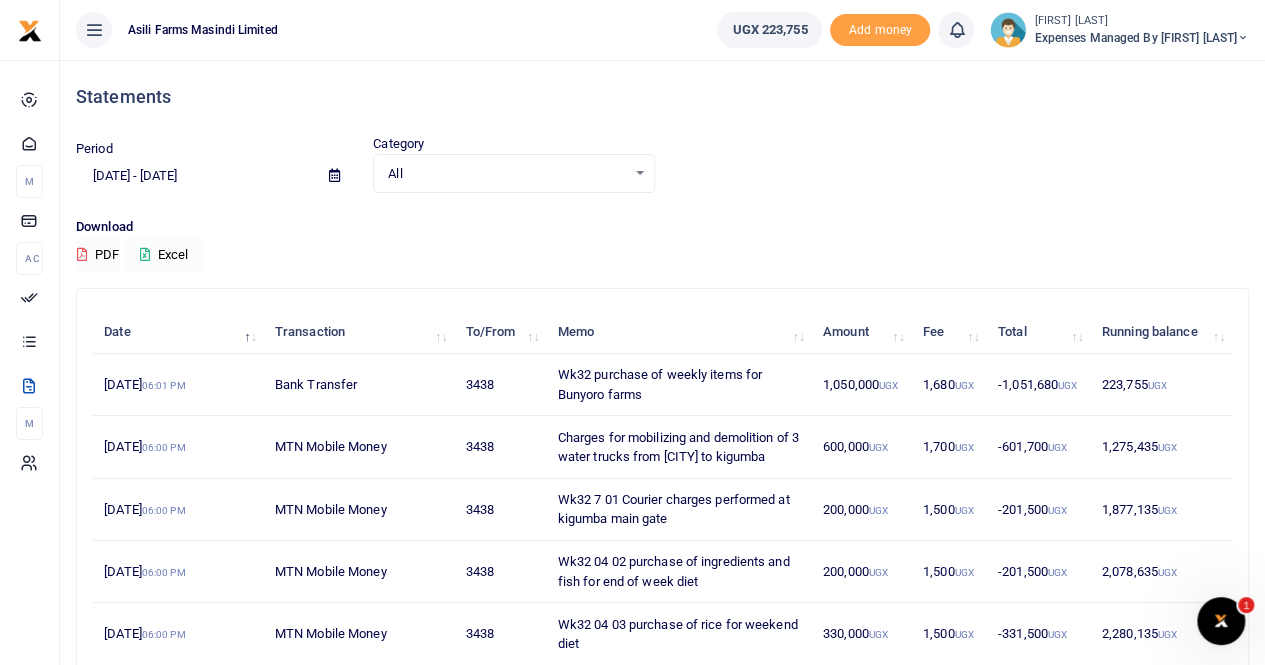 click on "Excel" at bounding box center (164, 255) 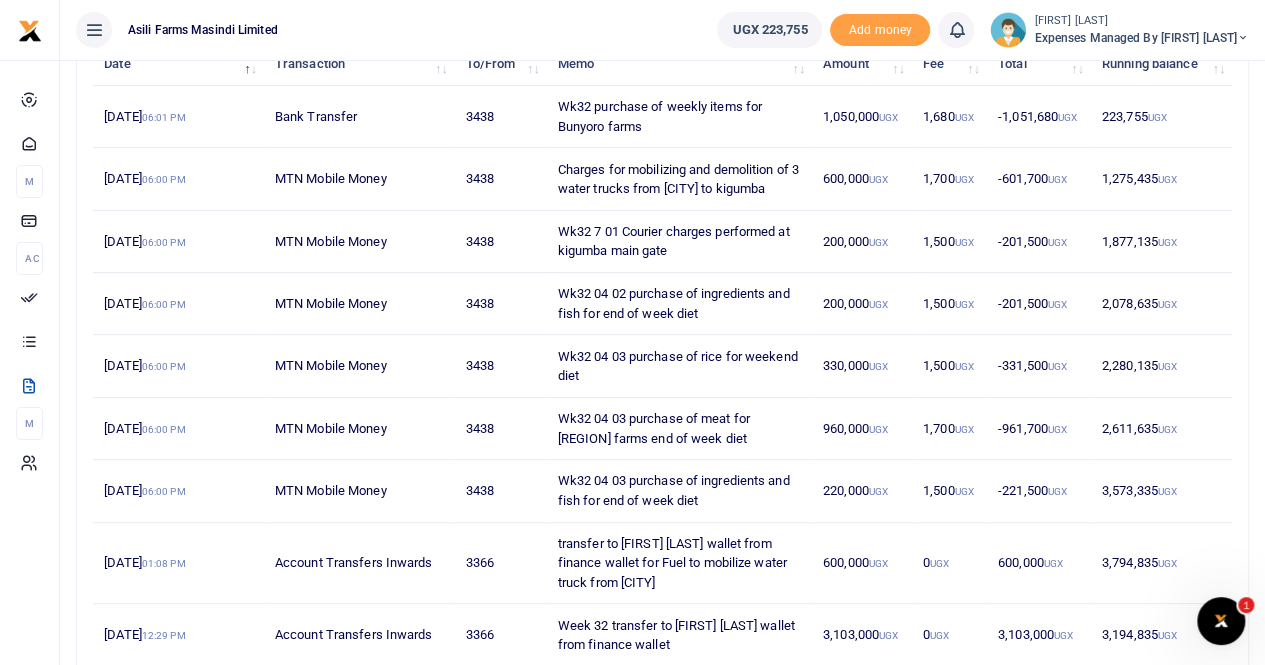 scroll, scrollTop: 300, scrollLeft: 0, axis: vertical 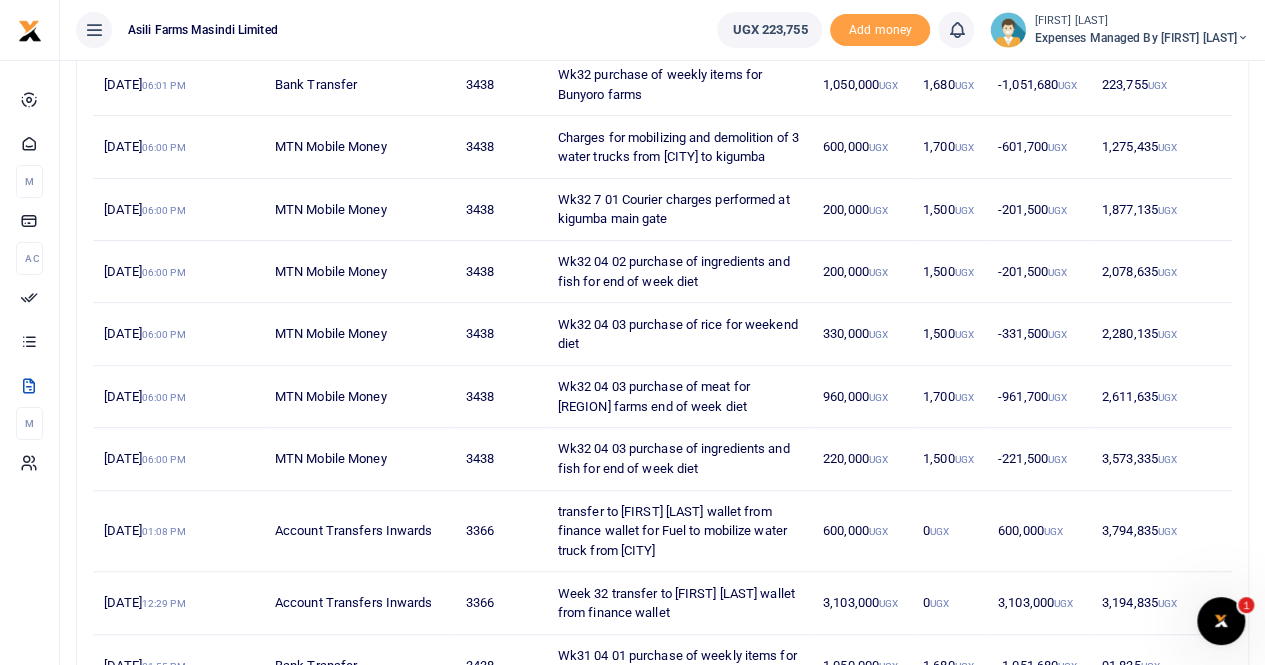 click on "Wk32 04 03 purchase of rice for weekend diet" at bounding box center [678, 334] 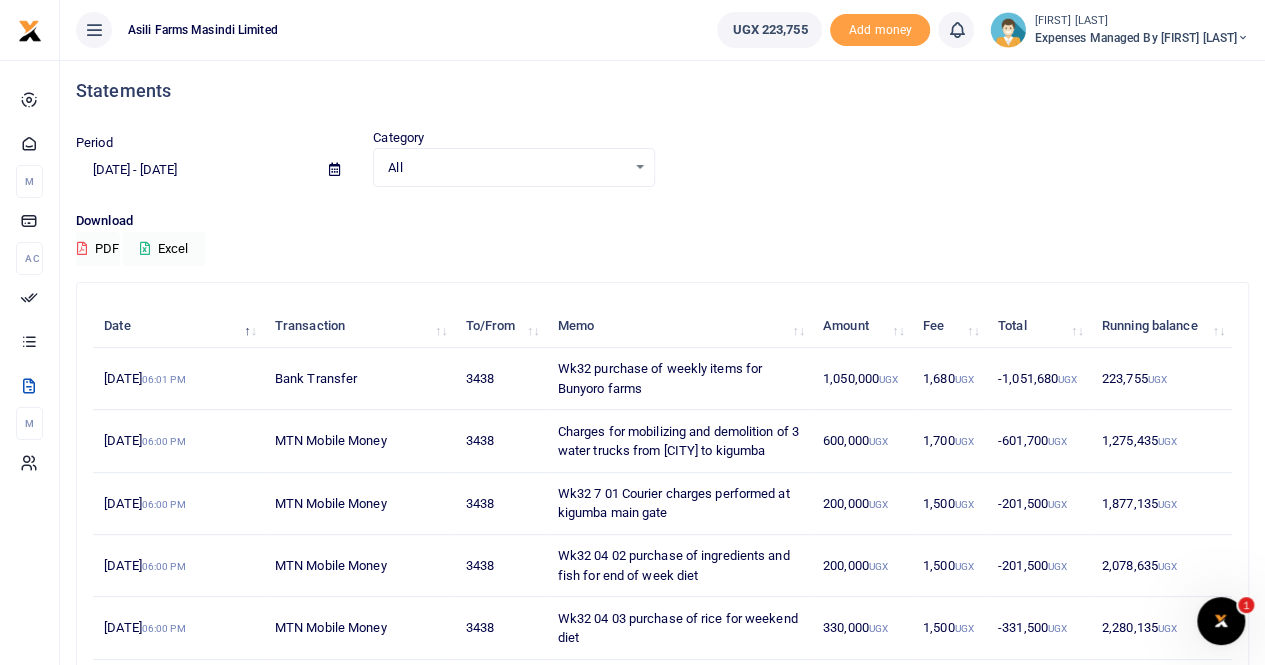 scroll, scrollTop: 0, scrollLeft: 0, axis: both 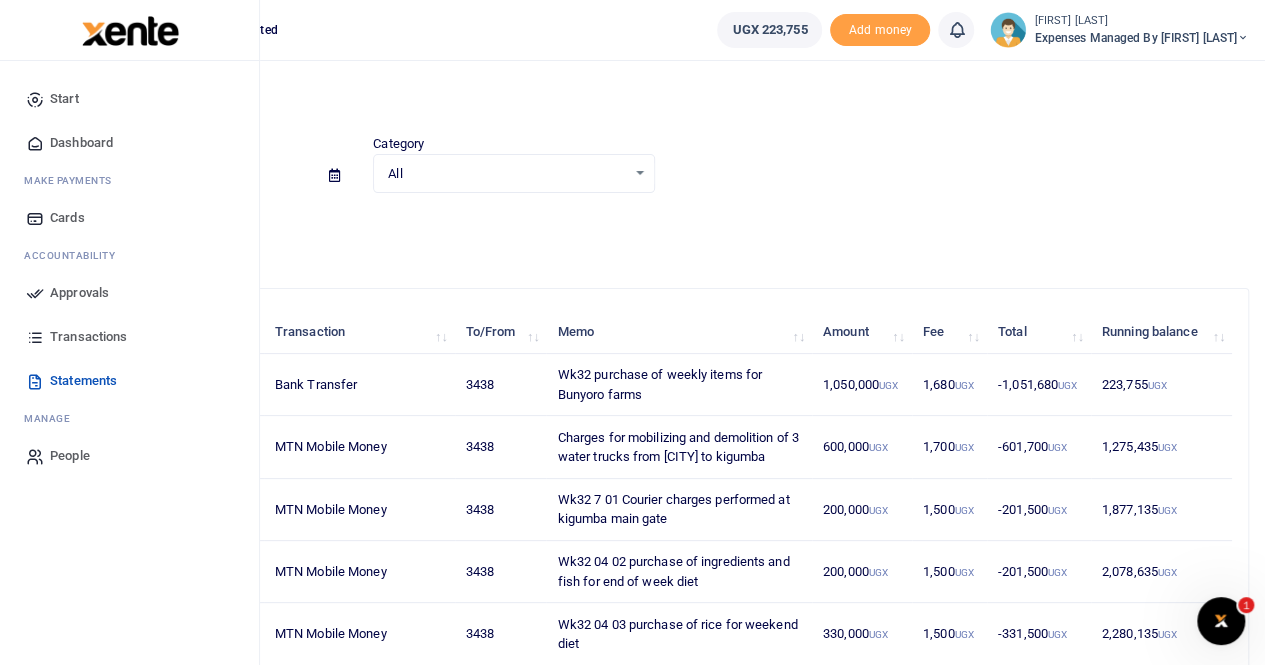 click on "Transactions" at bounding box center [88, 337] 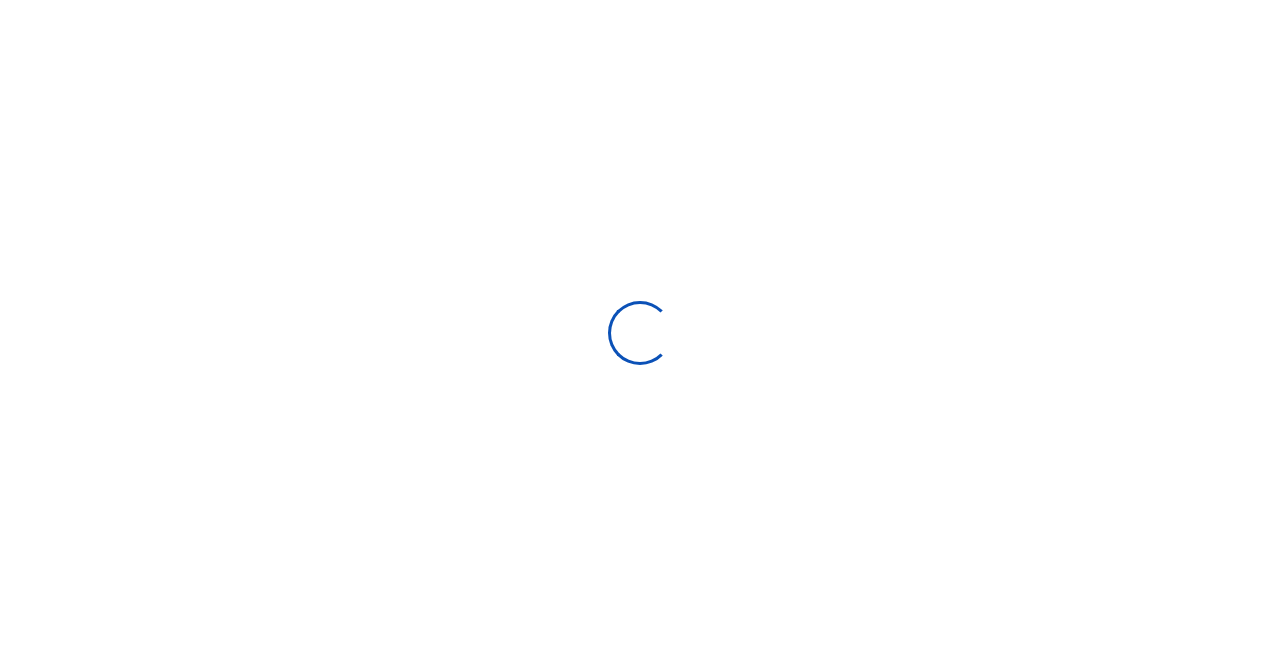 type on "[DATE] - [DATE]" 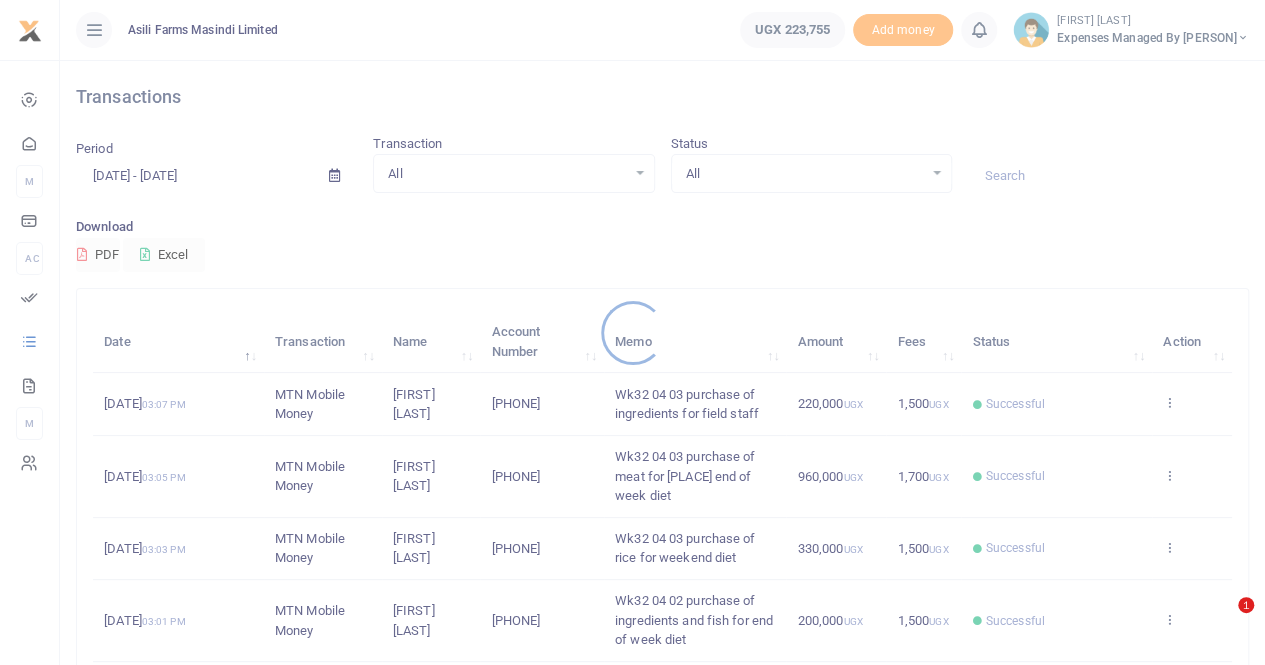 scroll, scrollTop: 200, scrollLeft: 0, axis: vertical 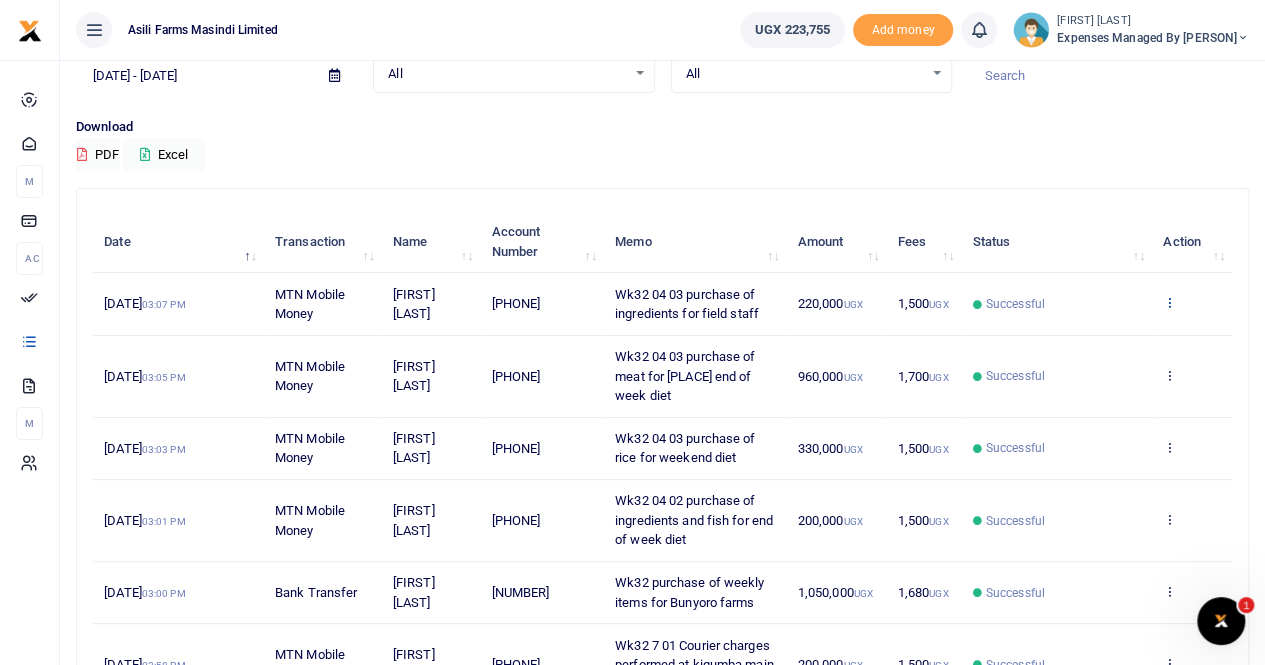 click at bounding box center (1169, 302) 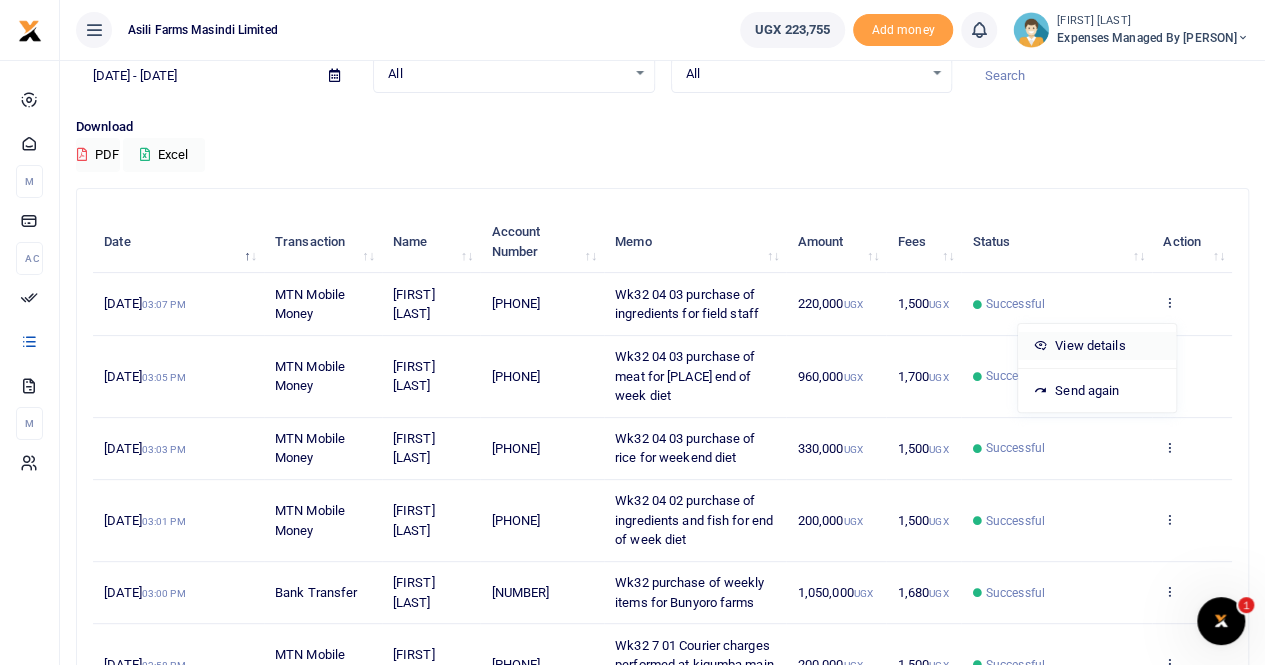 click on "View details" at bounding box center [1097, 346] 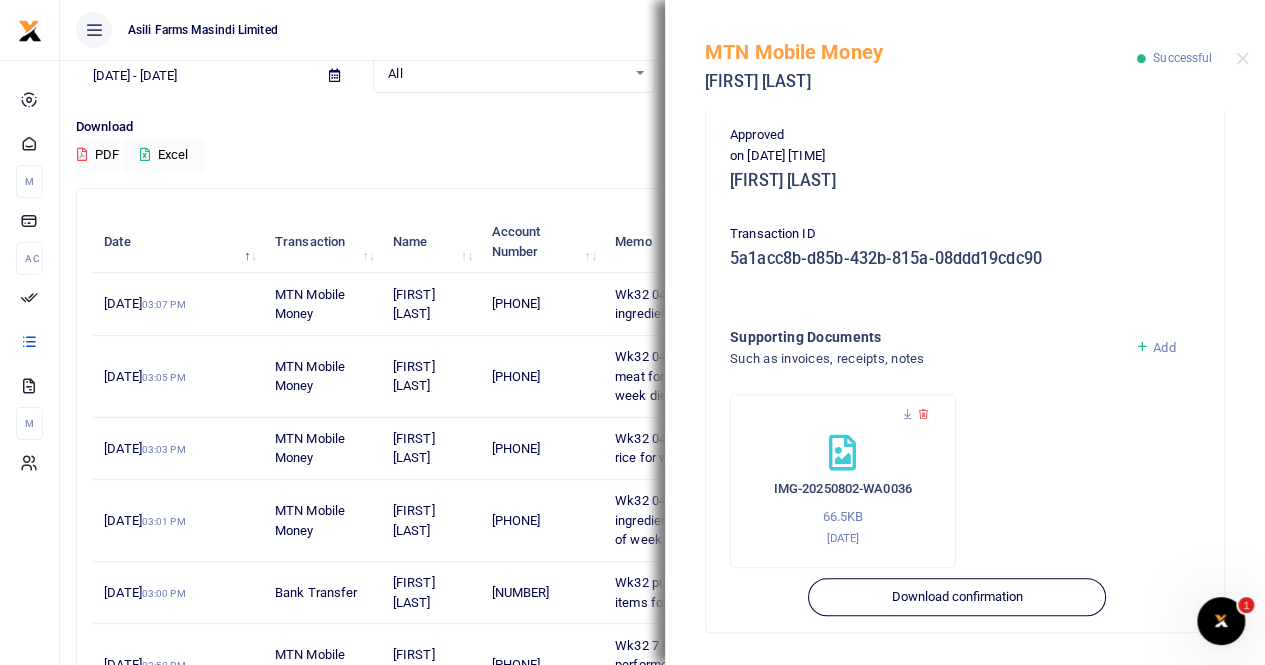 scroll, scrollTop: 501, scrollLeft: 0, axis: vertical 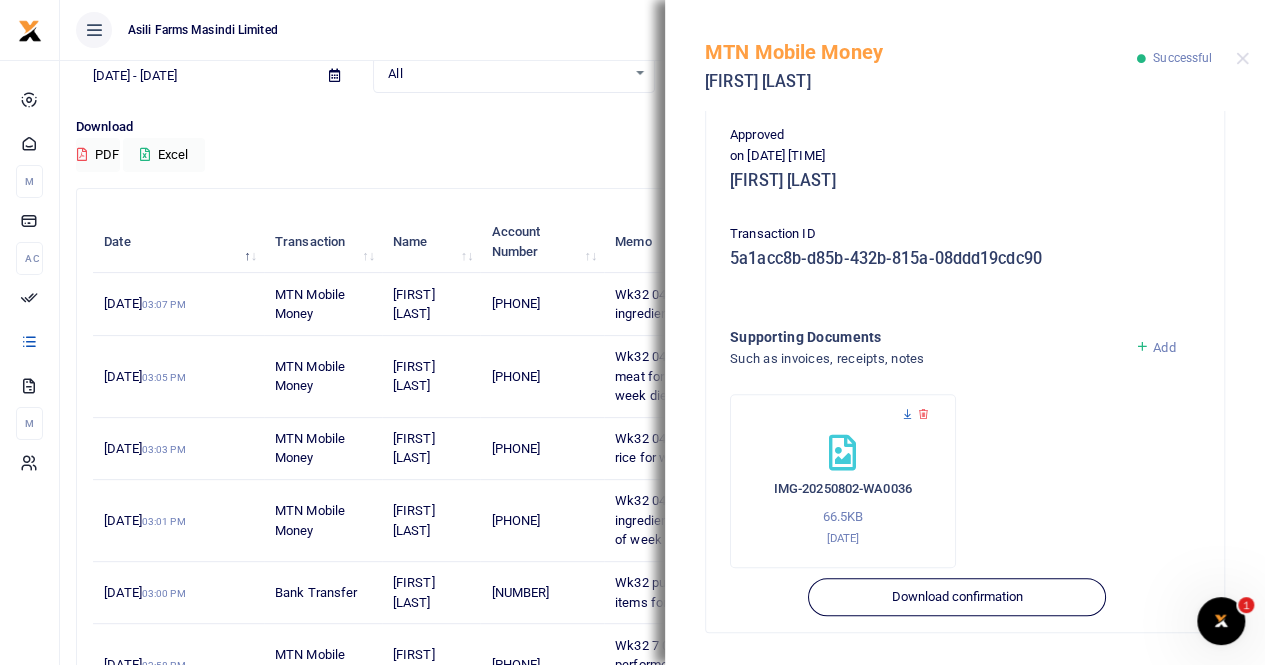 click at bounding box center [907, 414] 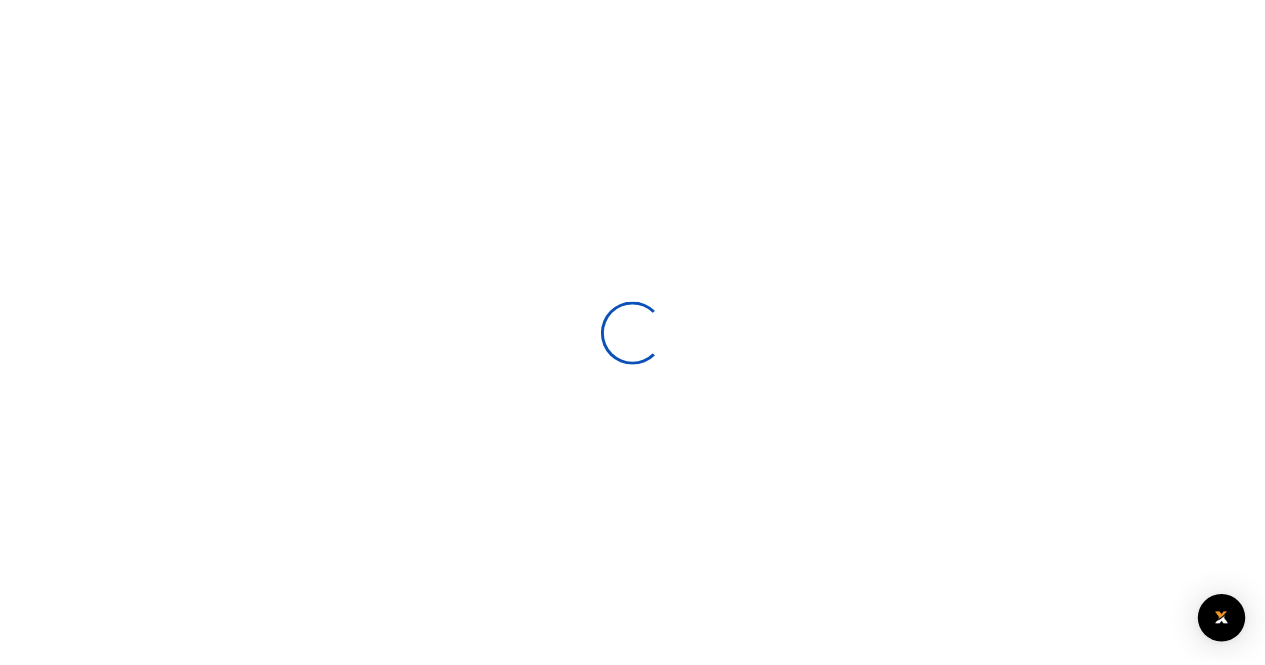scroll, scrollTop: 0, scrollLeft: 0, axis: both 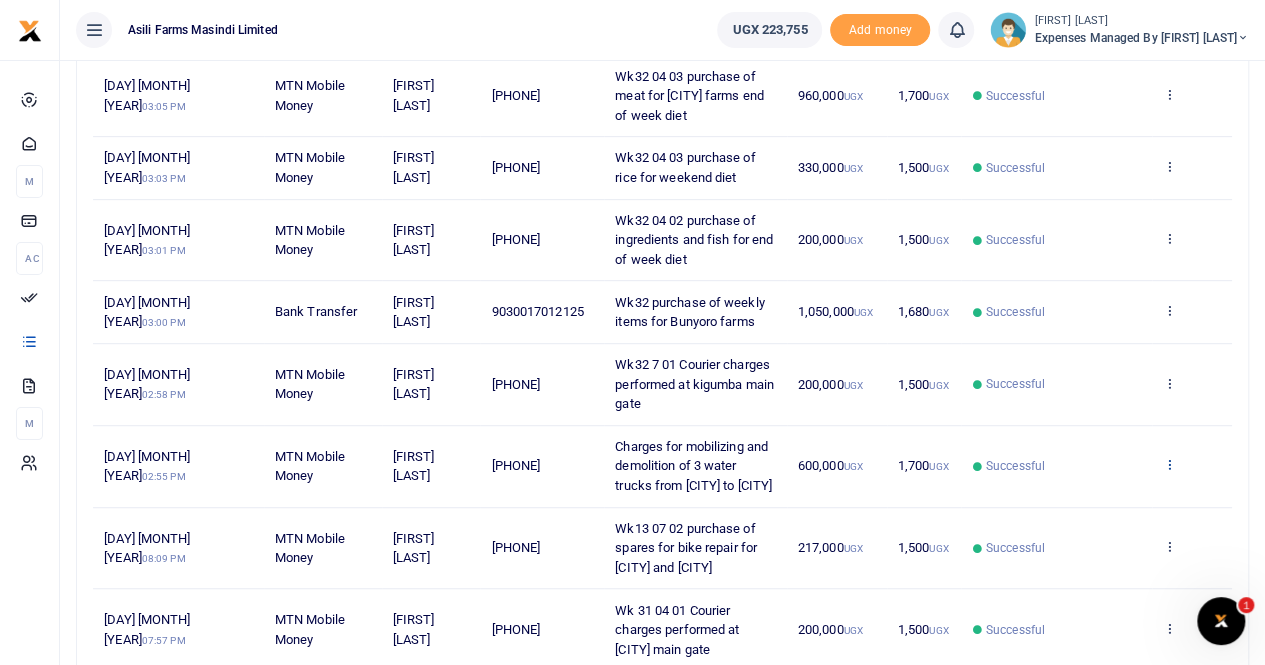 click at bounding box center [1169, 464] 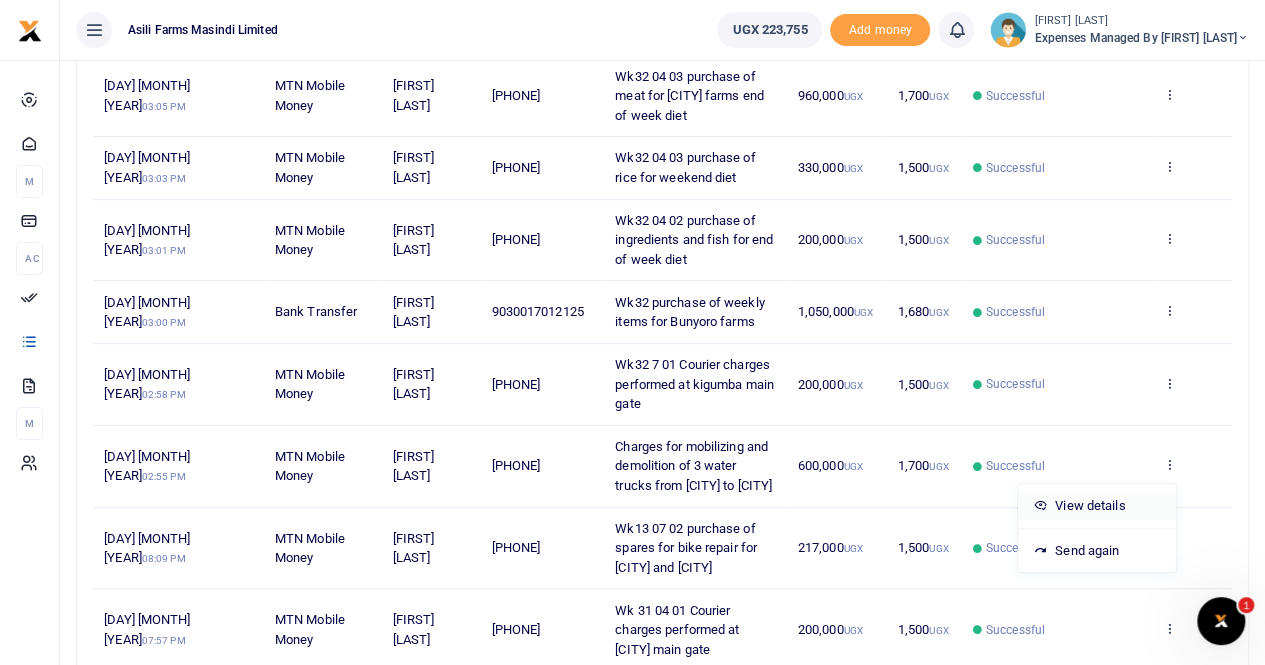 click on "View details" at bounding box center [1097, 506] 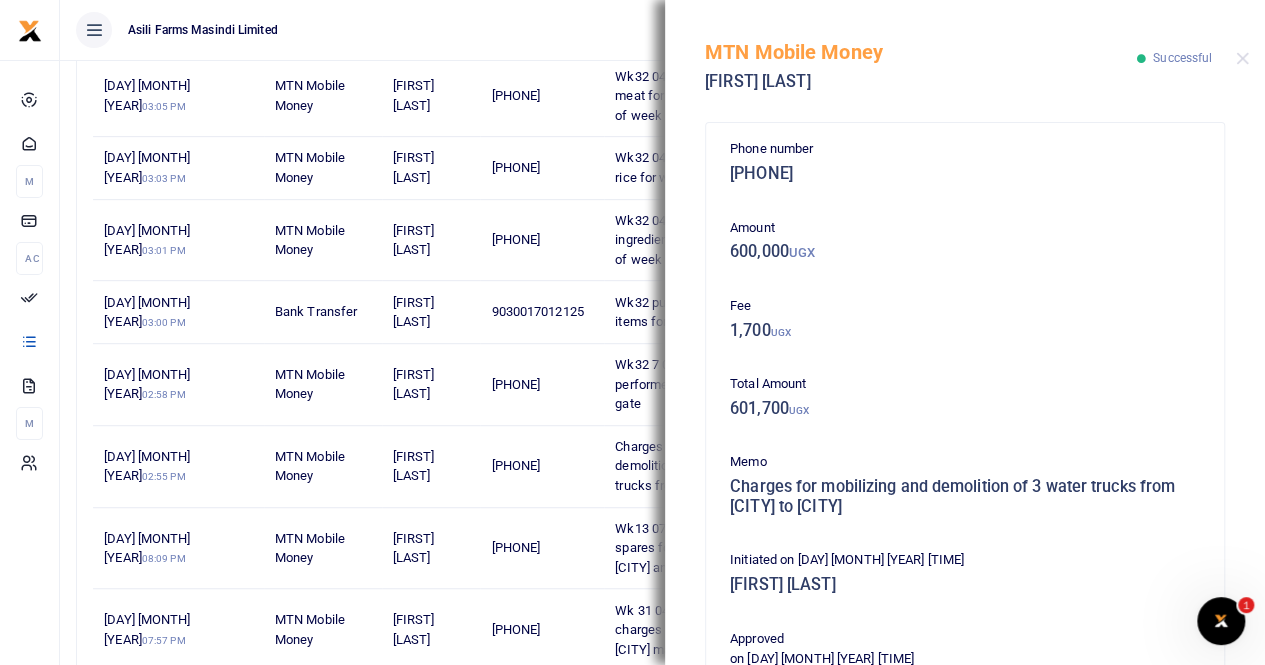 scroll, scrollTop: 500, scrollLeft: 0, axis: vertical 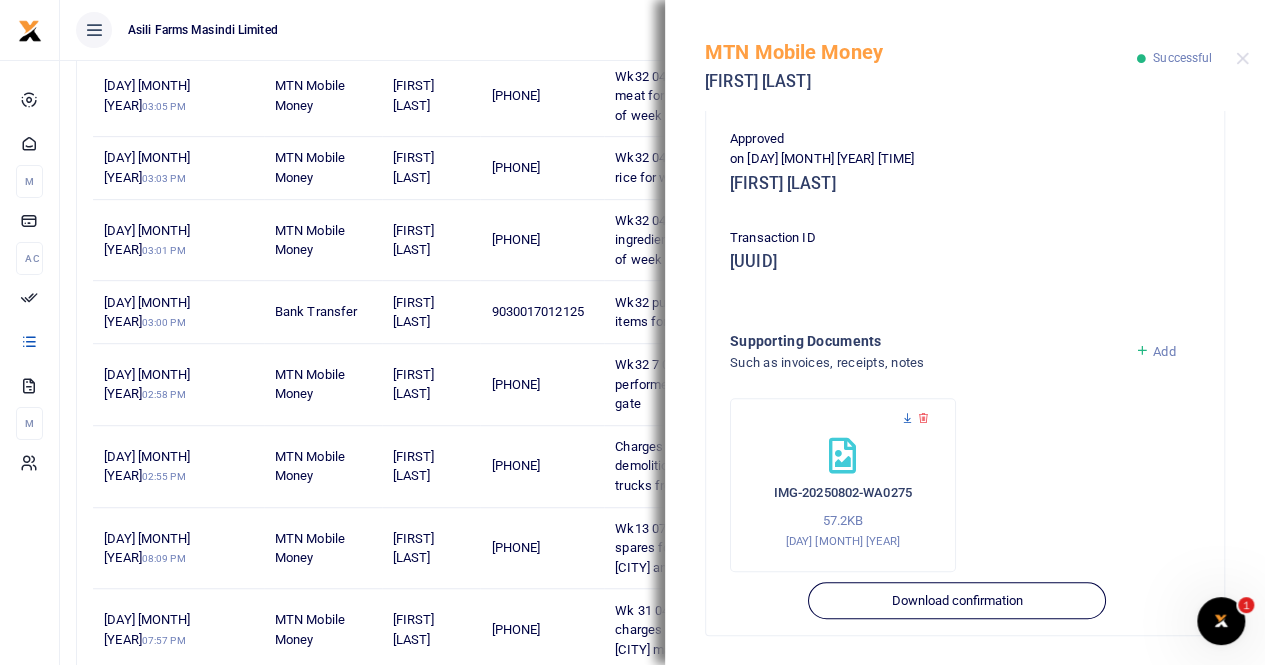 click at bounding box center [907, 418] 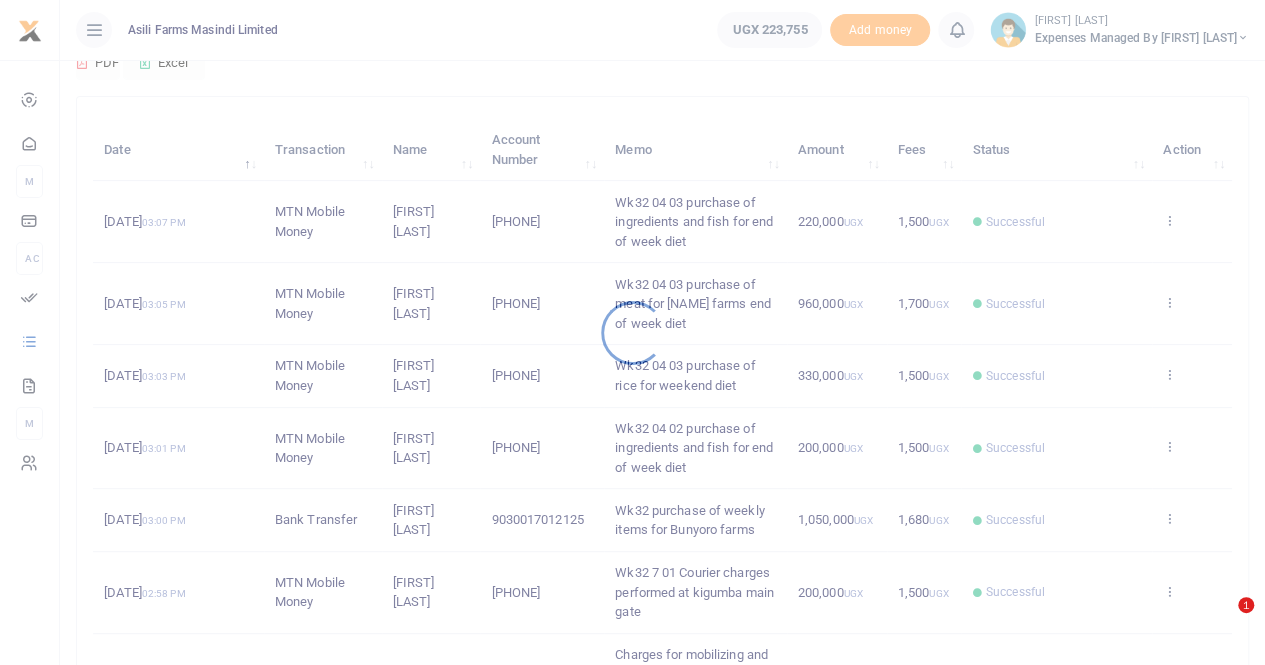 scroll, scrollTop: 200, scrollLeft: 0, axis: vertical 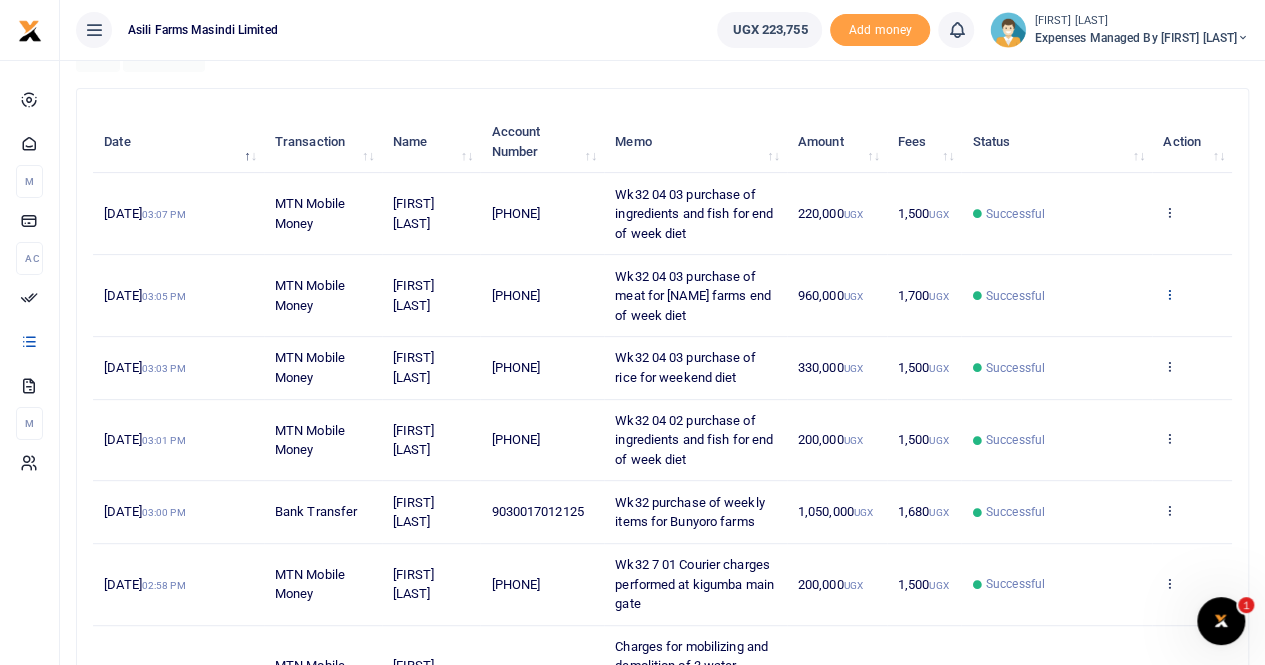 click at bounding box center [1169, 294] 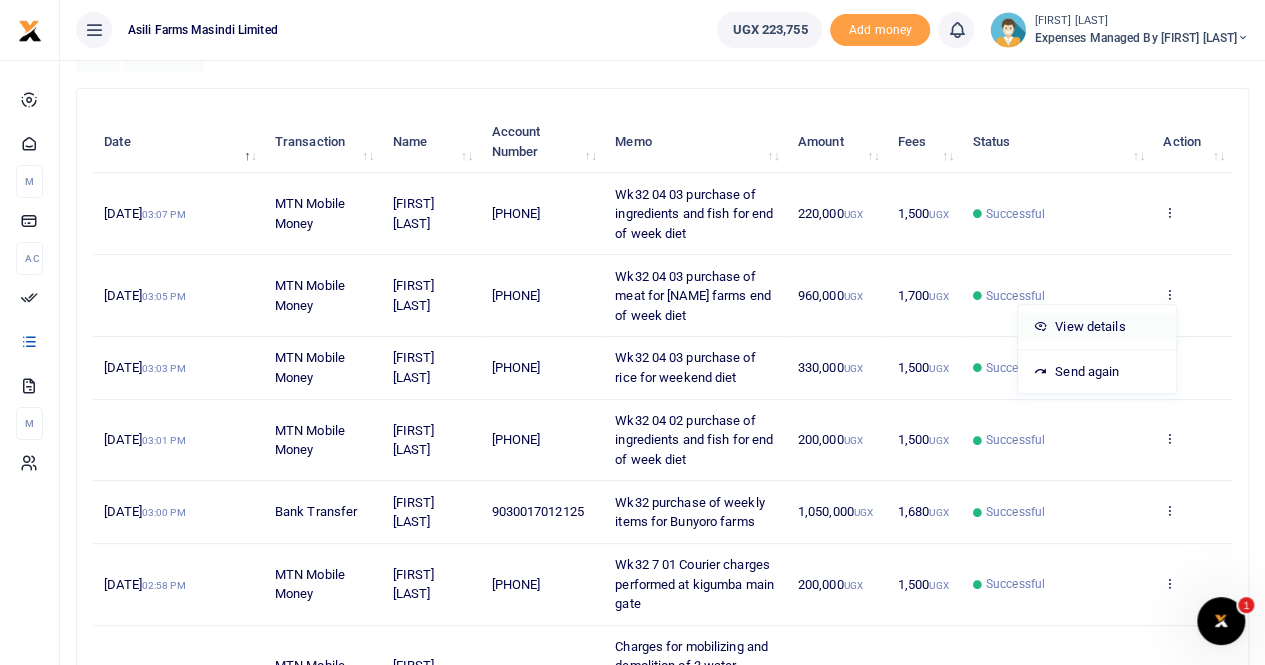 click on "View details" at bounding box center [1097, 327] 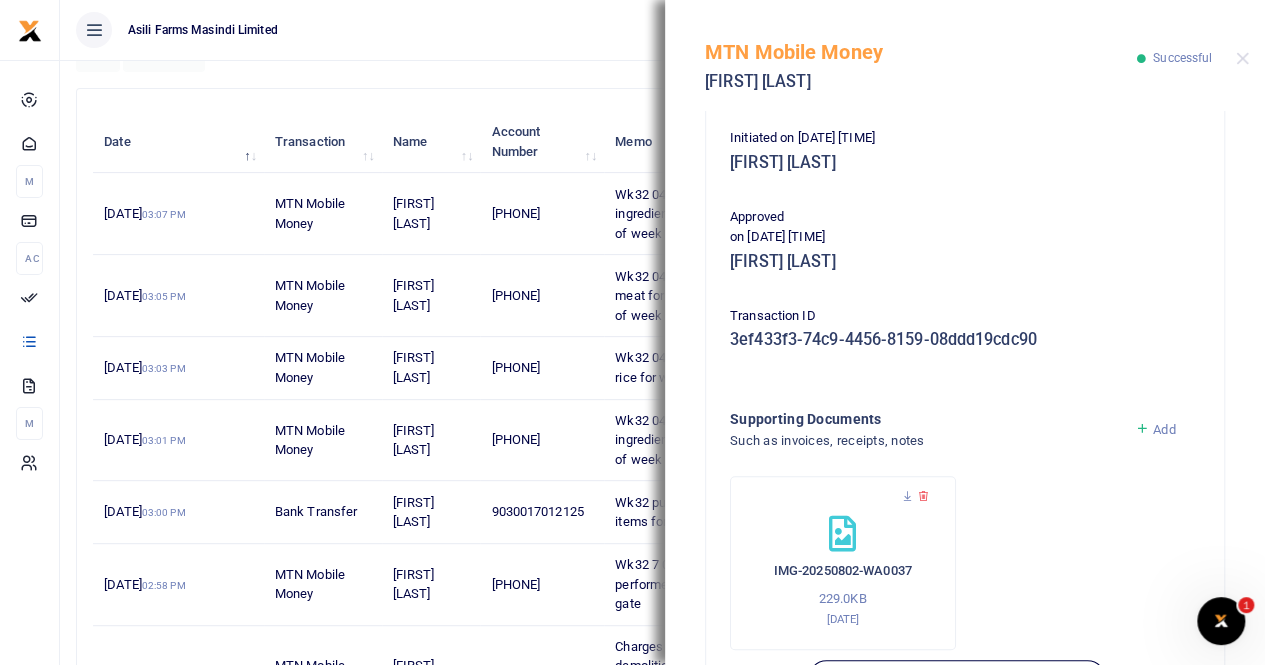 scroll, scrollTop: 501, scrollLeft: 0, axis: vertical 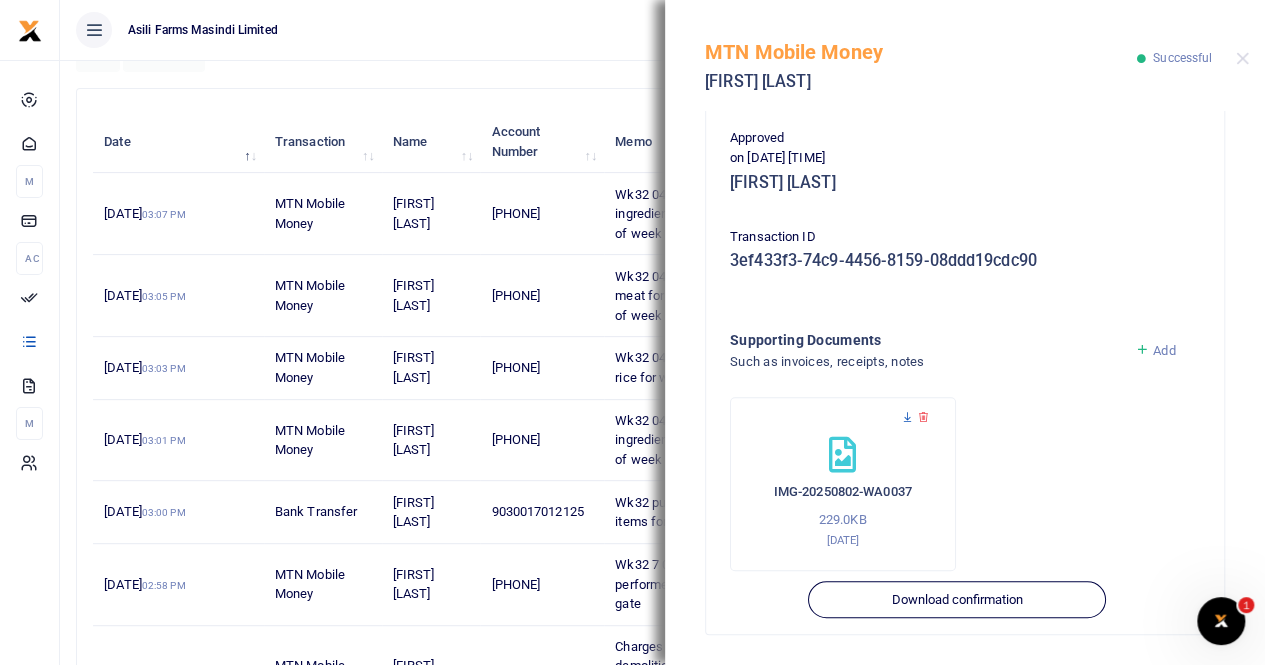 click at bounding box center (907, 417) 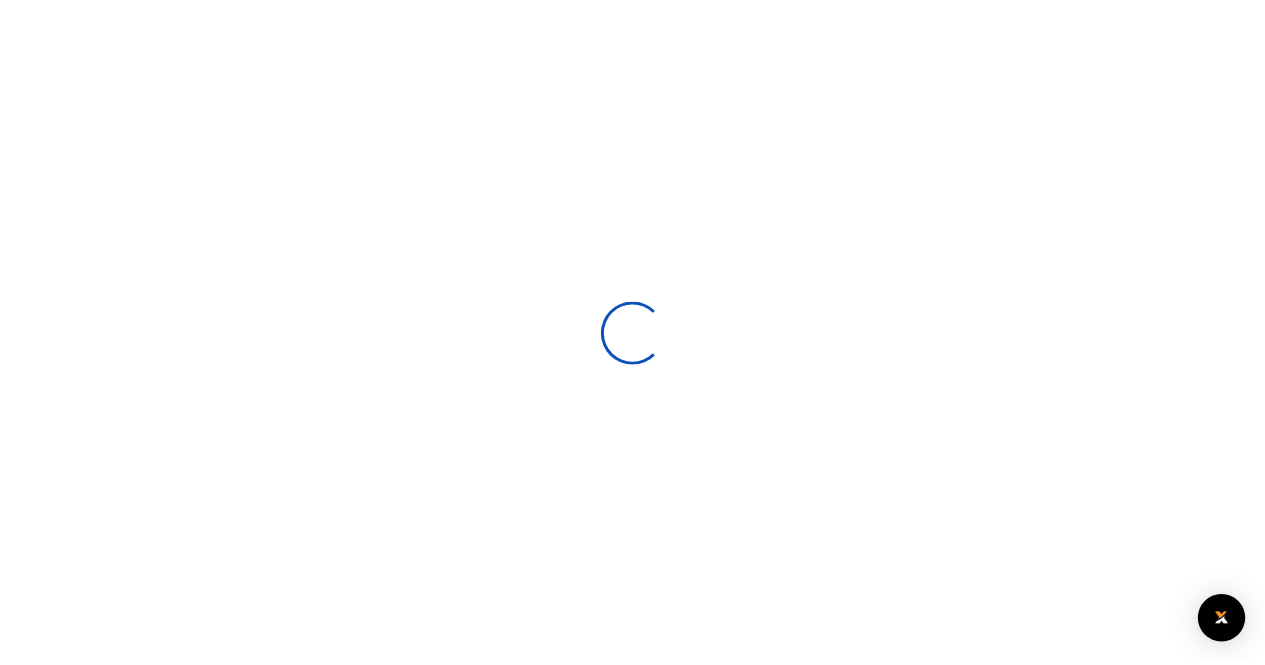 scroll, scrollTop: 0, scrollLeft: 0, axis: both 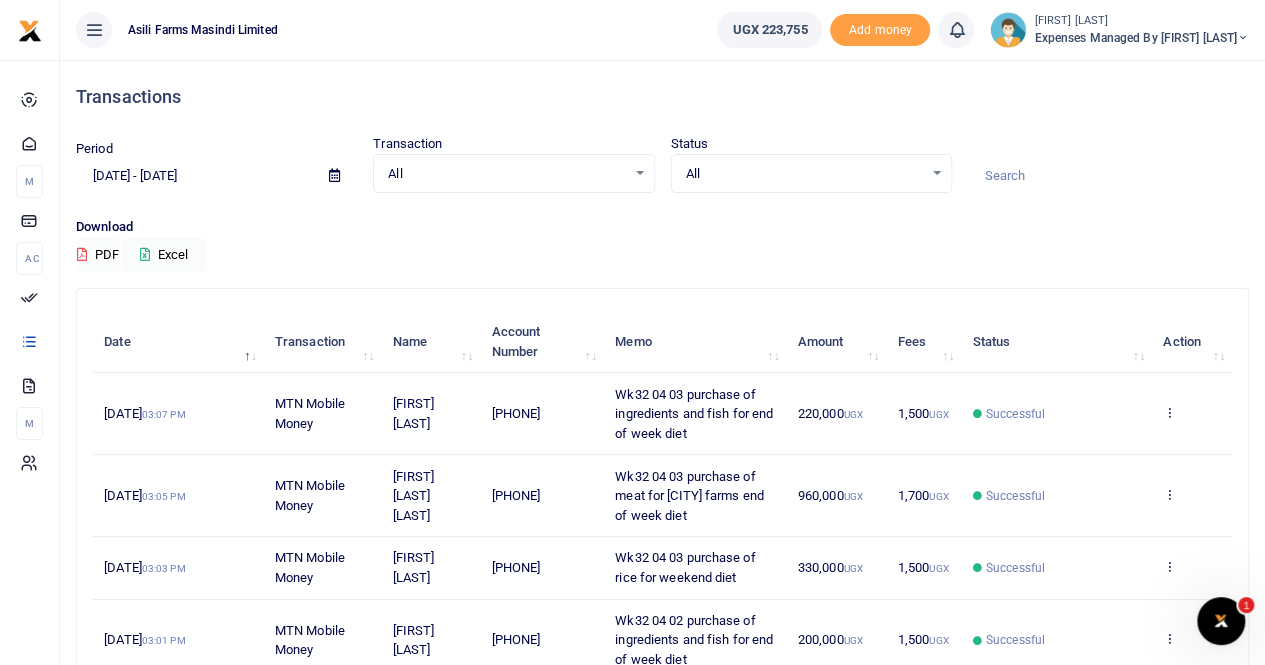 click on "Expenses Managed by [FIRST] [LAST]" at bounding box center (1141, 38) 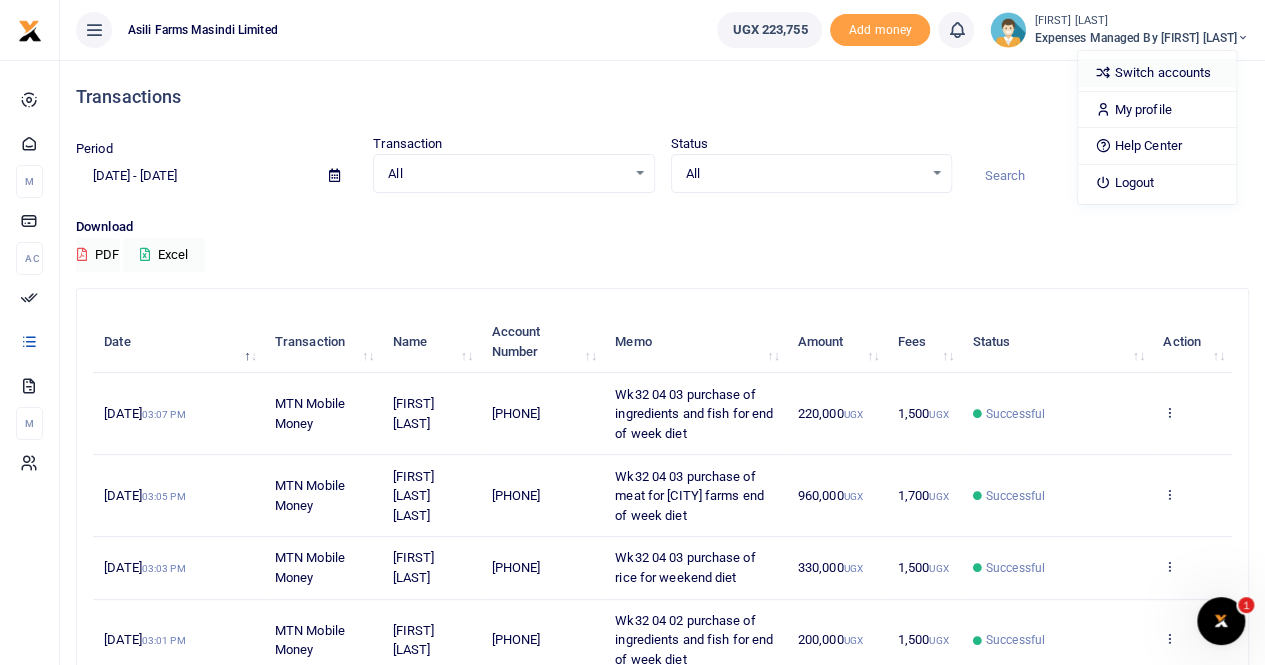click on "Switch accounts" at bounding box center [1157, 73] 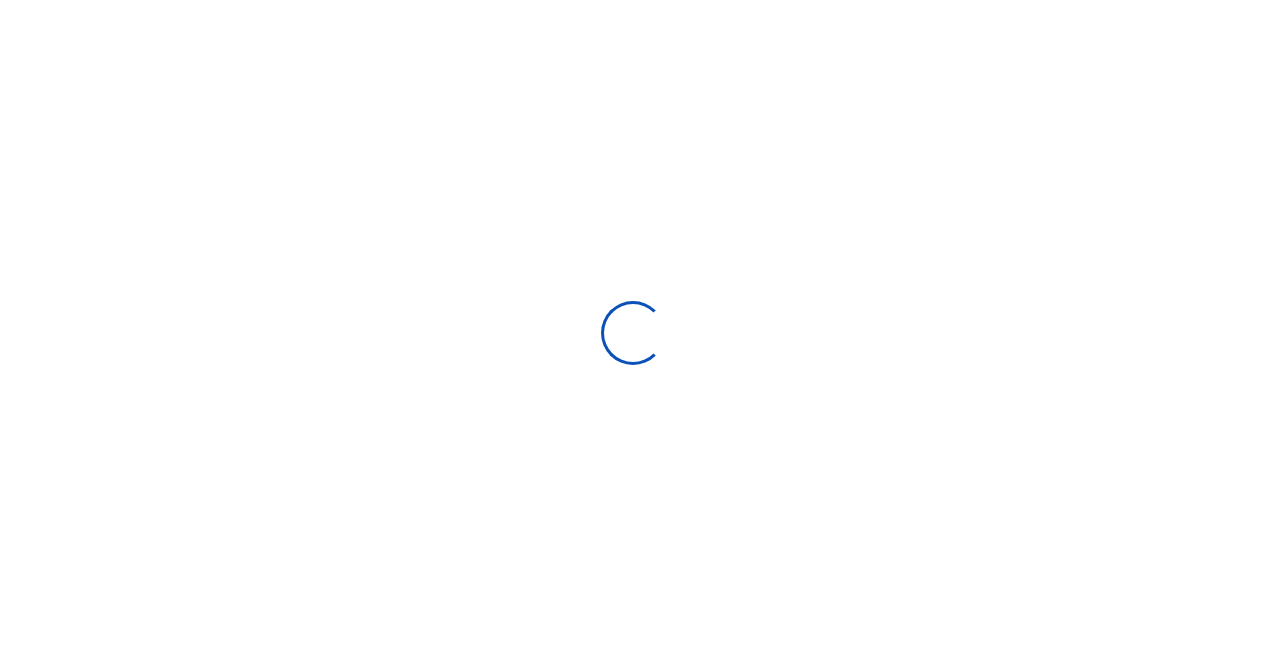scroll, scrollTop: 0, scrollLeft: 0, axis: both 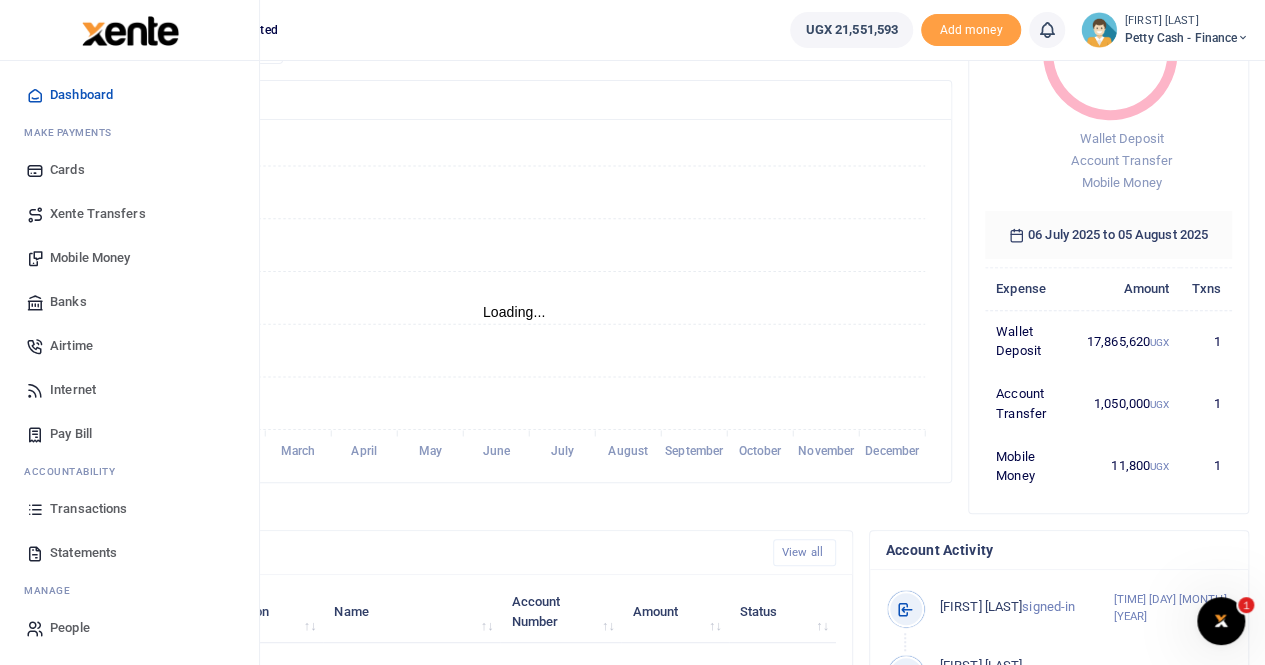 click on "Statements" at bounding box center [83, 553] 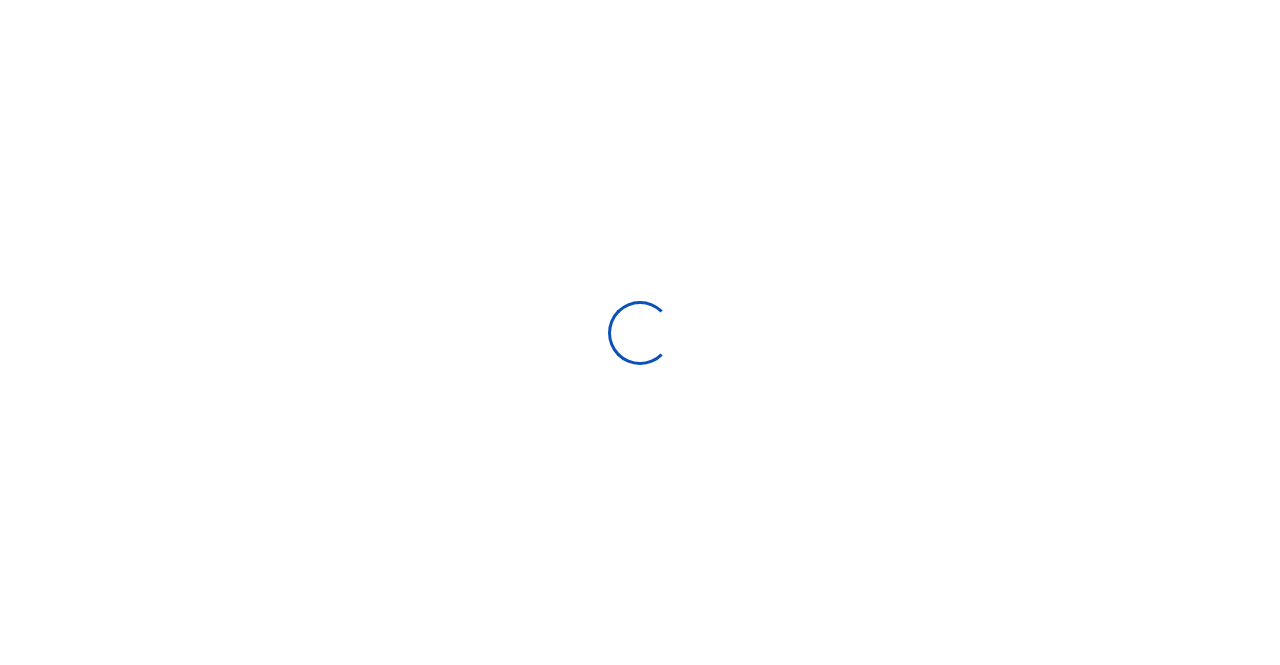scroll, scrollTop: 0, scrollLeft: 0, axis: both 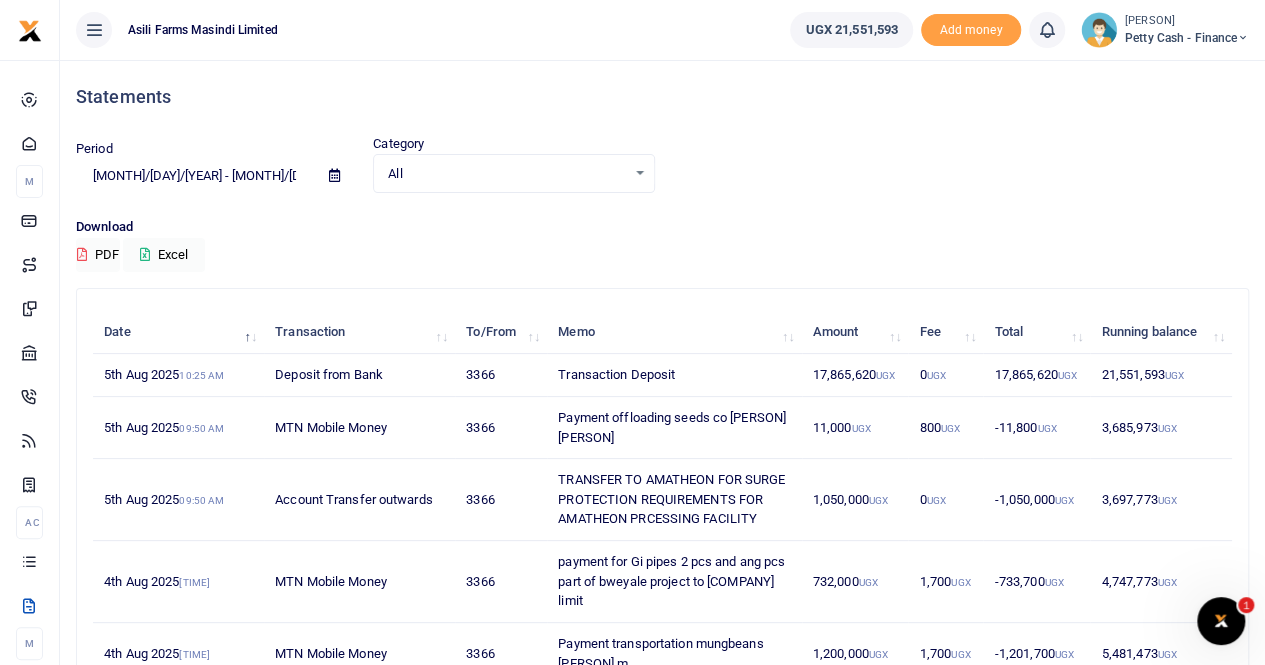 click at bounding box center (334, 175) 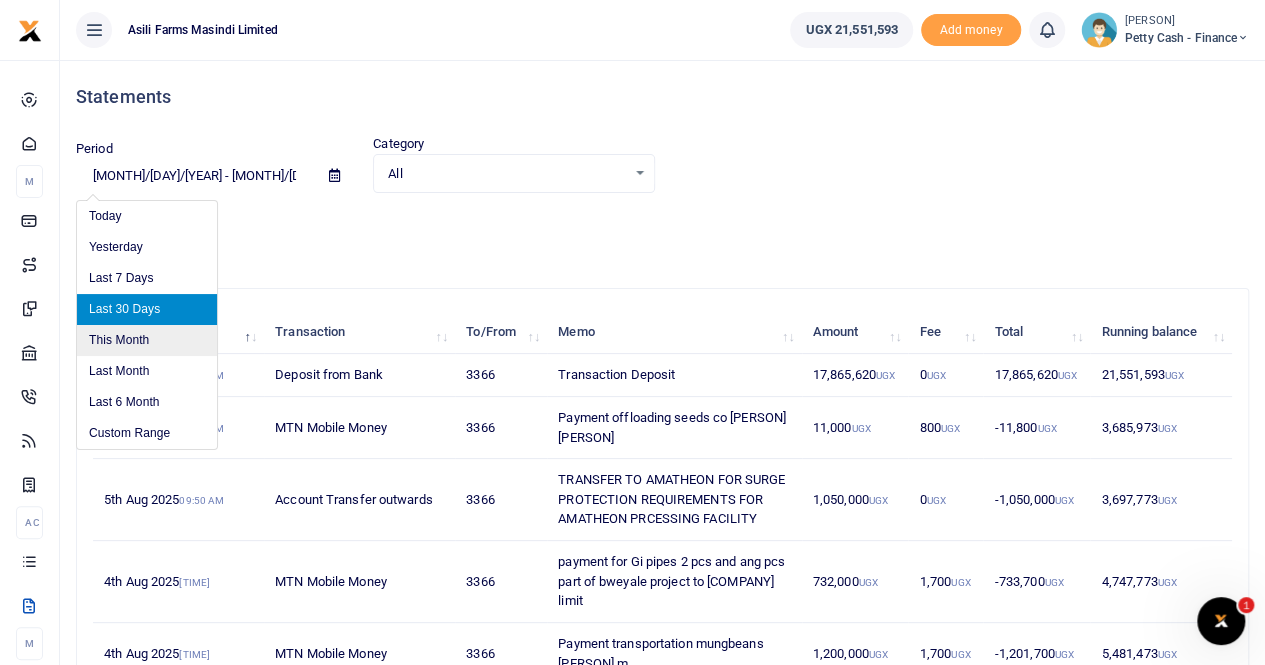click on "This Month" at bounding box center (147, 340) 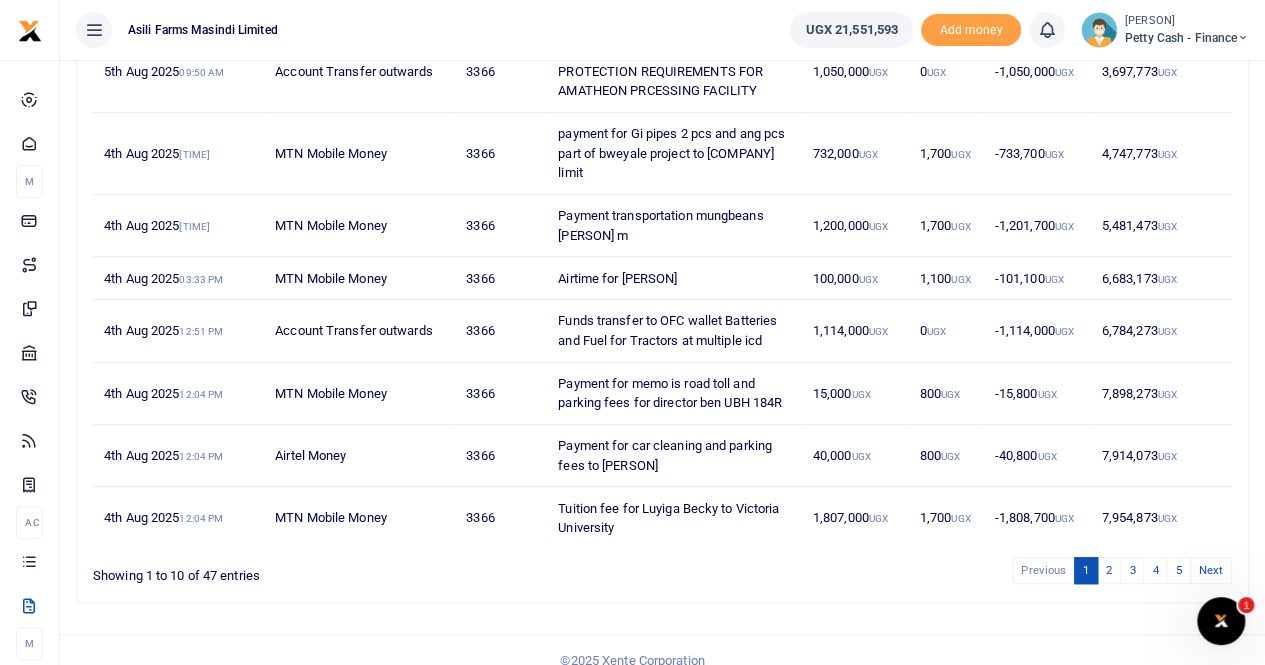 scroll, scrollTop: 444, scrollLeft: 0, axis: vertical 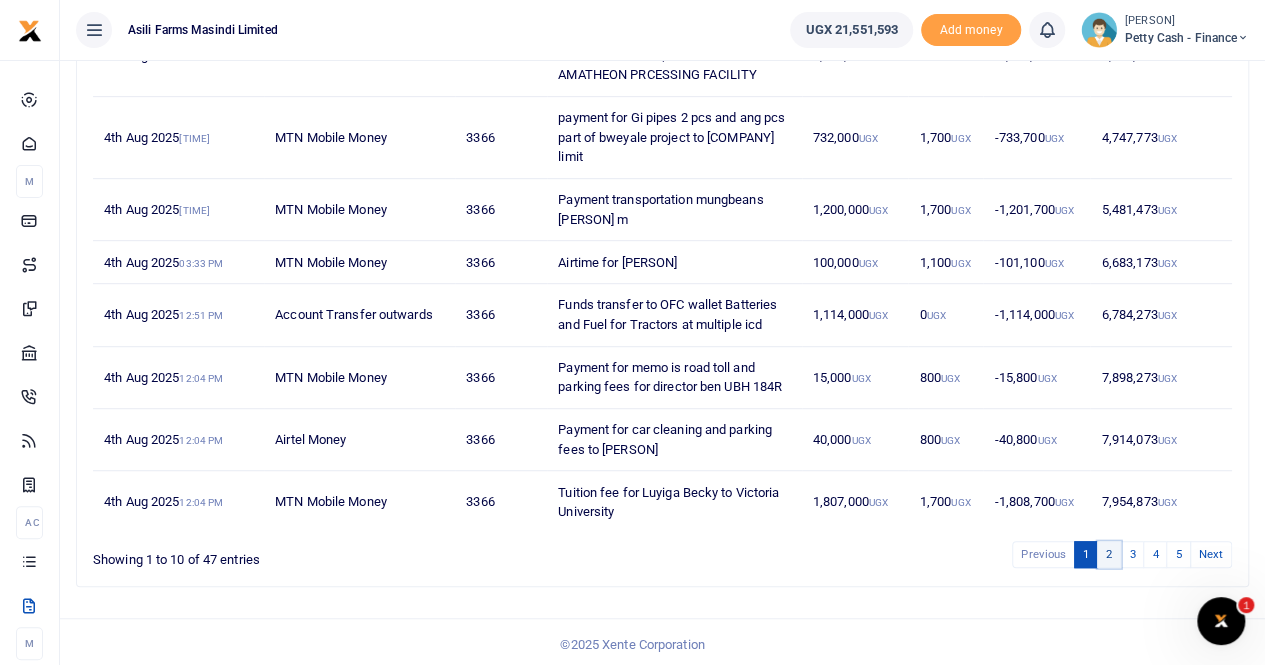 click on "2" at bounding box center [1109, 554] 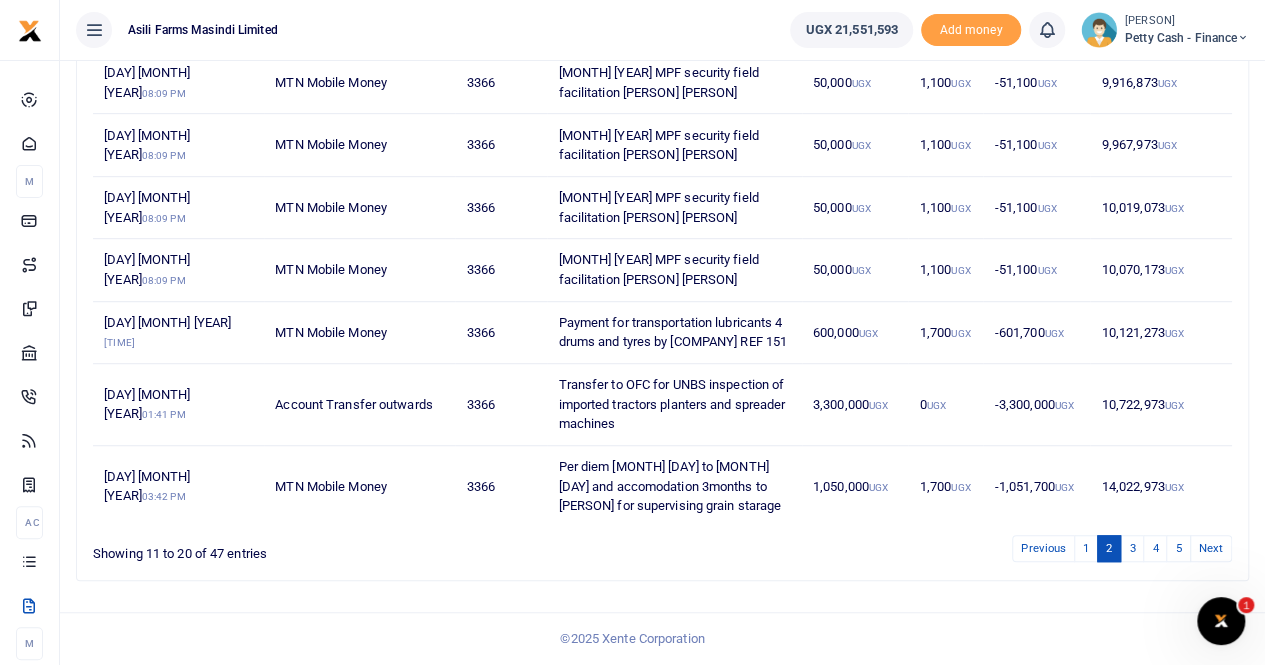 scroll, scrollTop: 502, scrollLeft: 0, axis: vertical 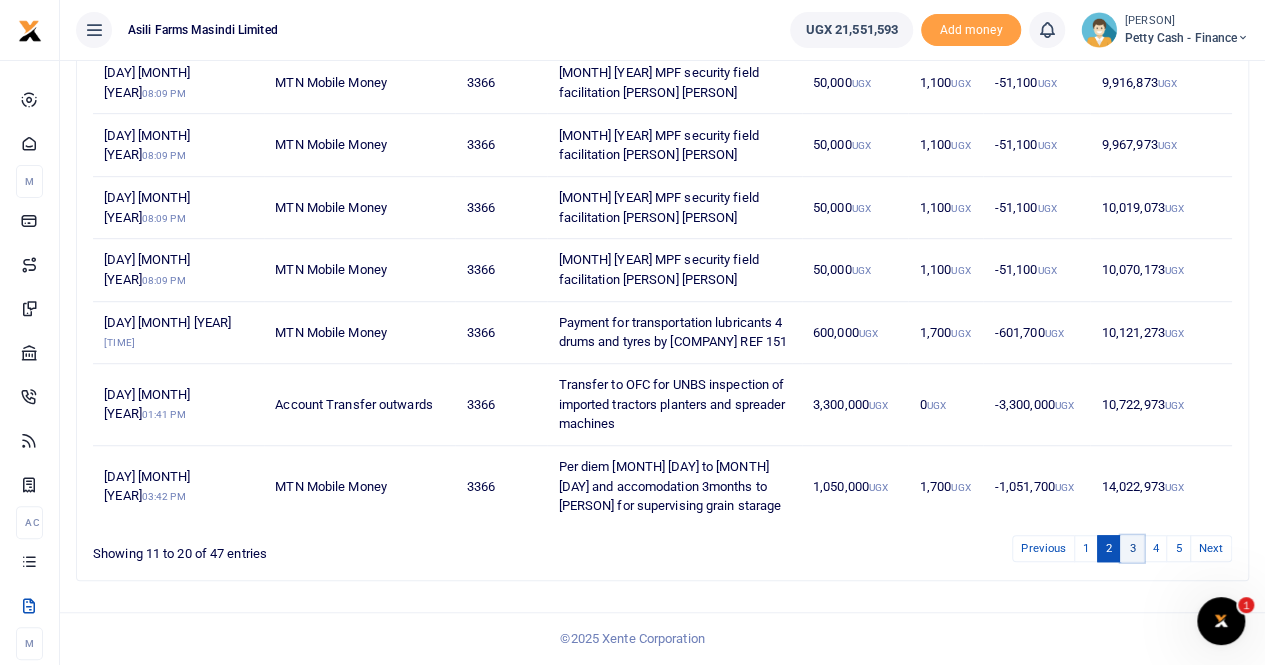 click on "3" at bounding box center [1132, 548] 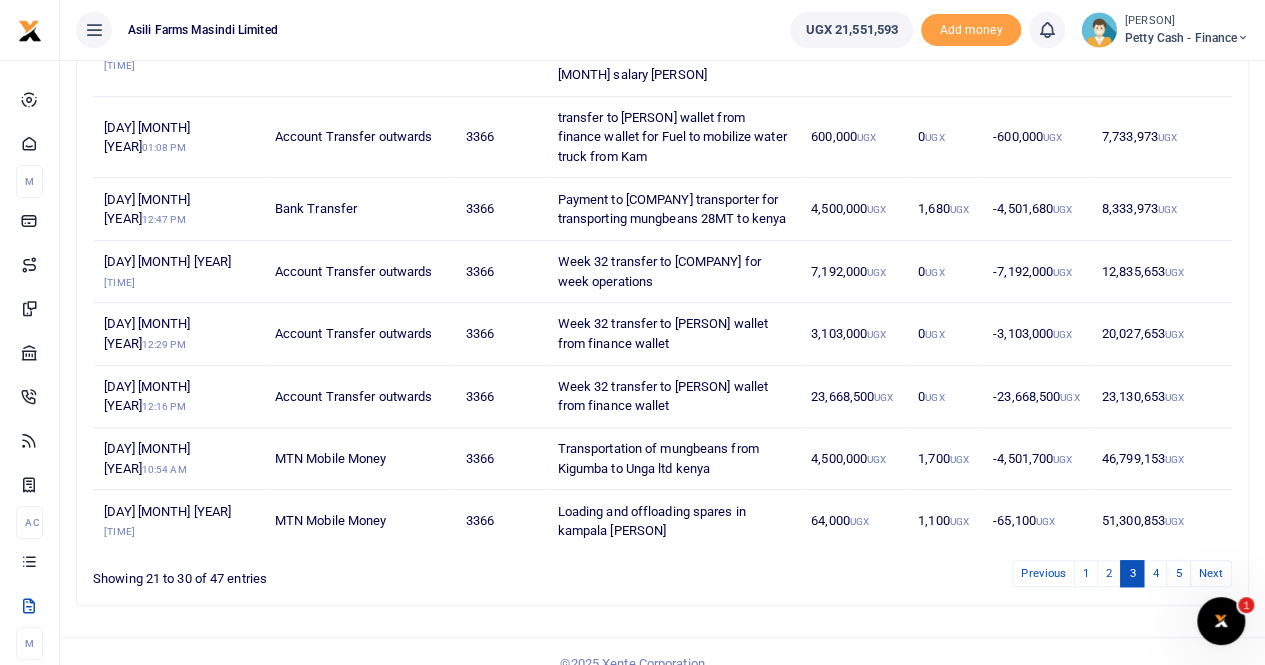 scroll, scrollTop: 482, scrollLeft: 0, axis: vertical 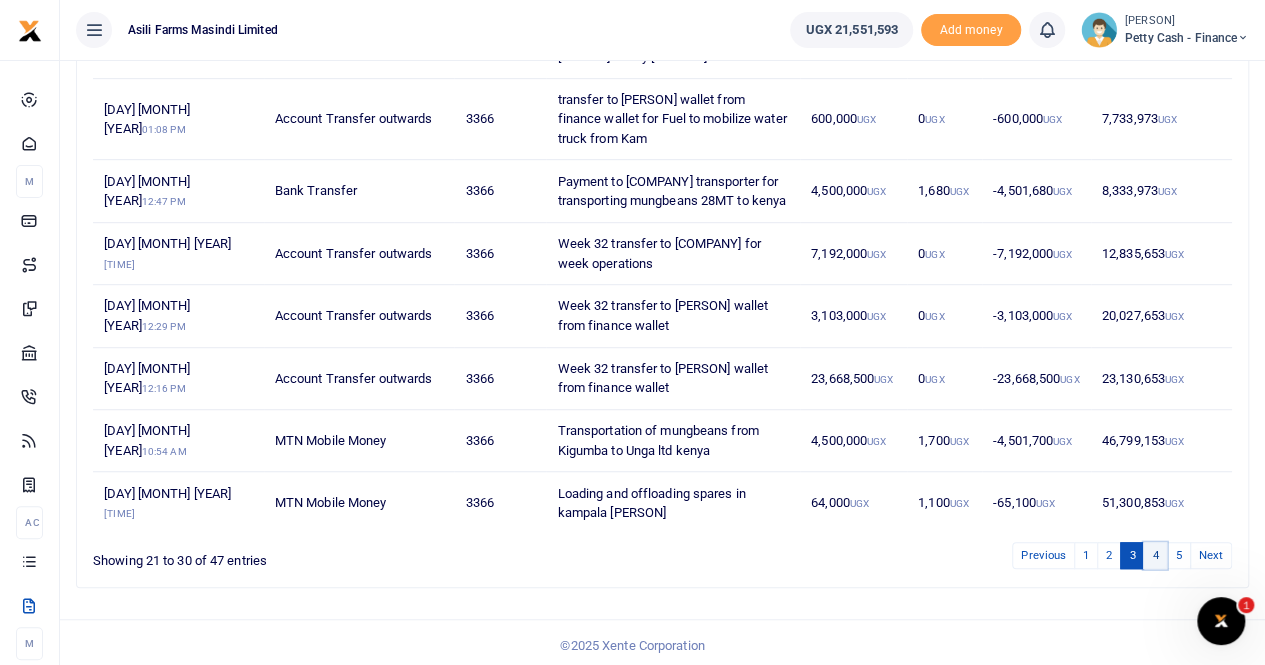 click on "4" at bounding box center (1155, 555) 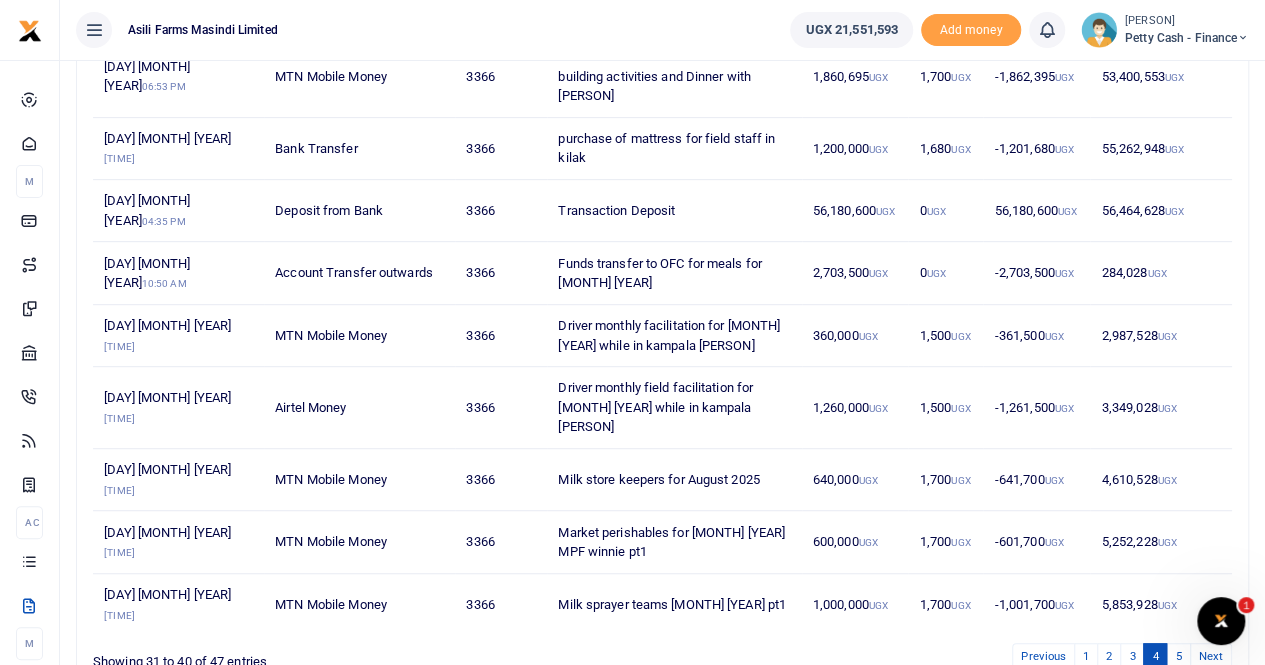 scroll, scrollTop: 444, scrollLeft: 0, axis: vertical 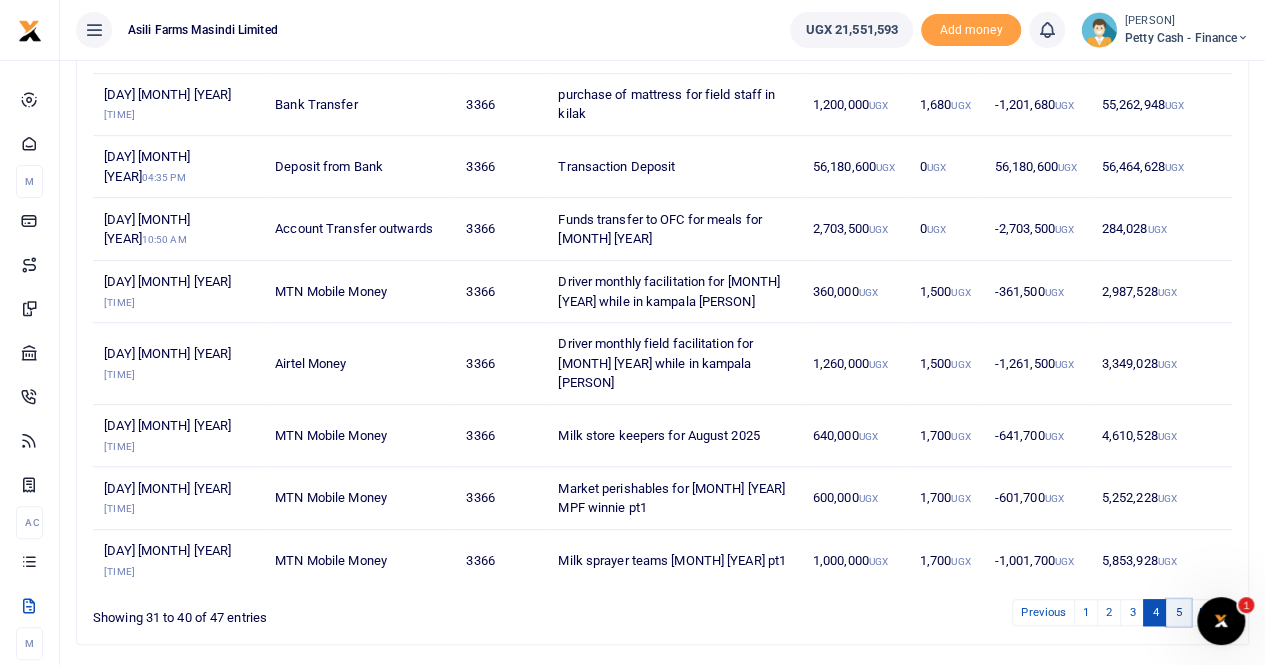 click on "5" at bounding box center [1178, 612] 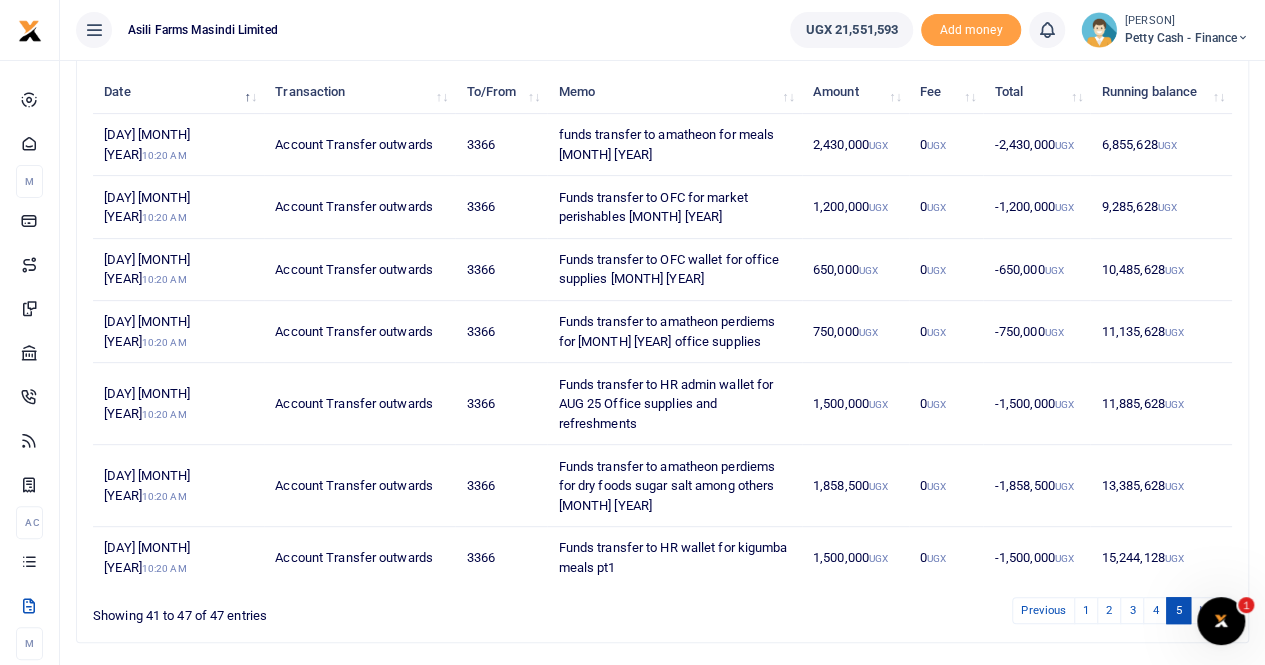 scroll, scrollTop: 296, scrollLeft: 0, axis: vertical 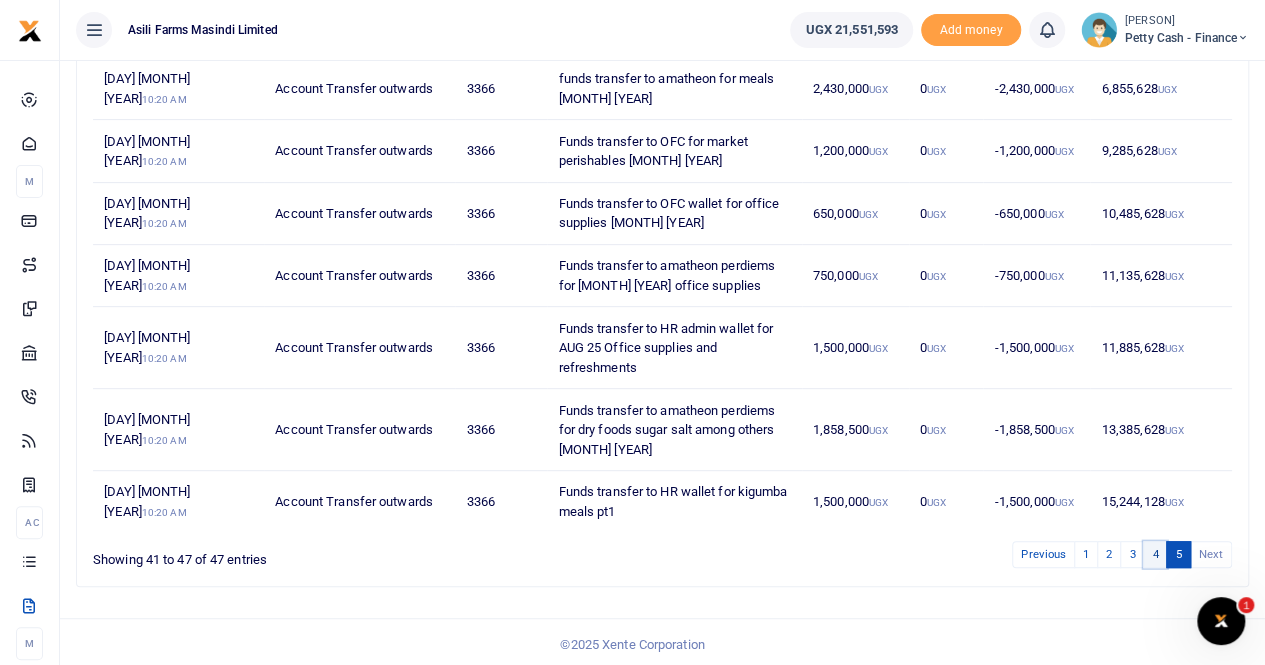 click on "4" at bounding box center [1155, 554] 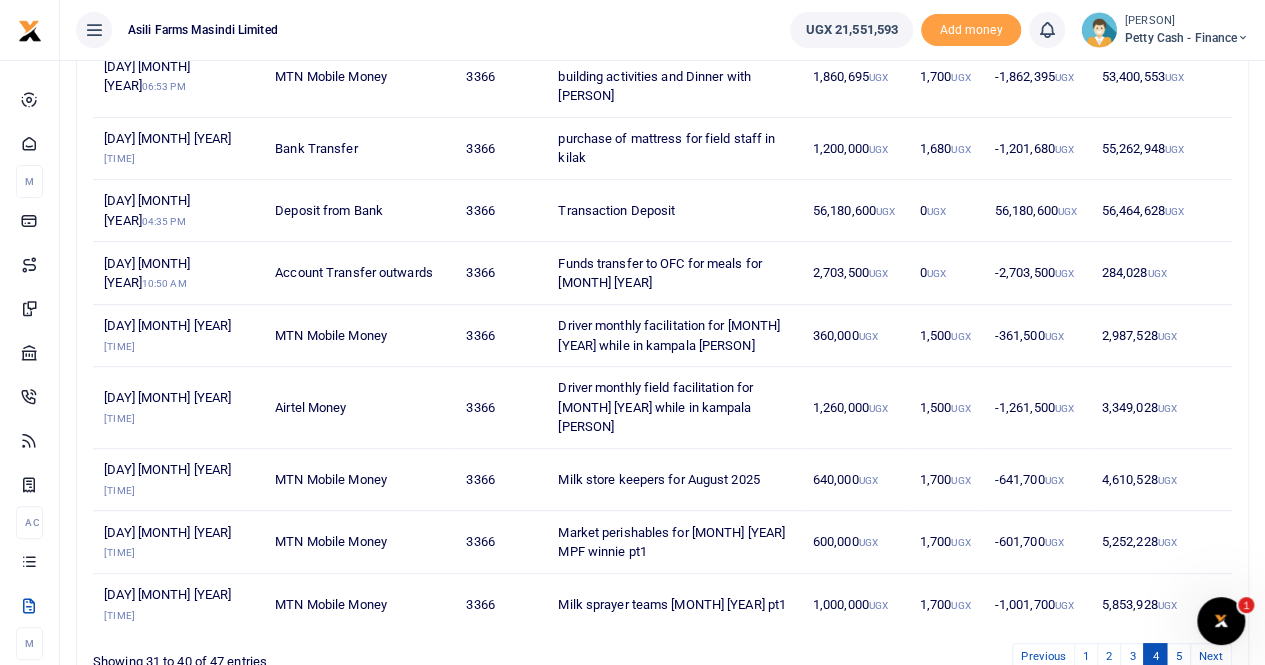 scroll, scrollTop: 444, scrollLeft: 0, axis: vertical 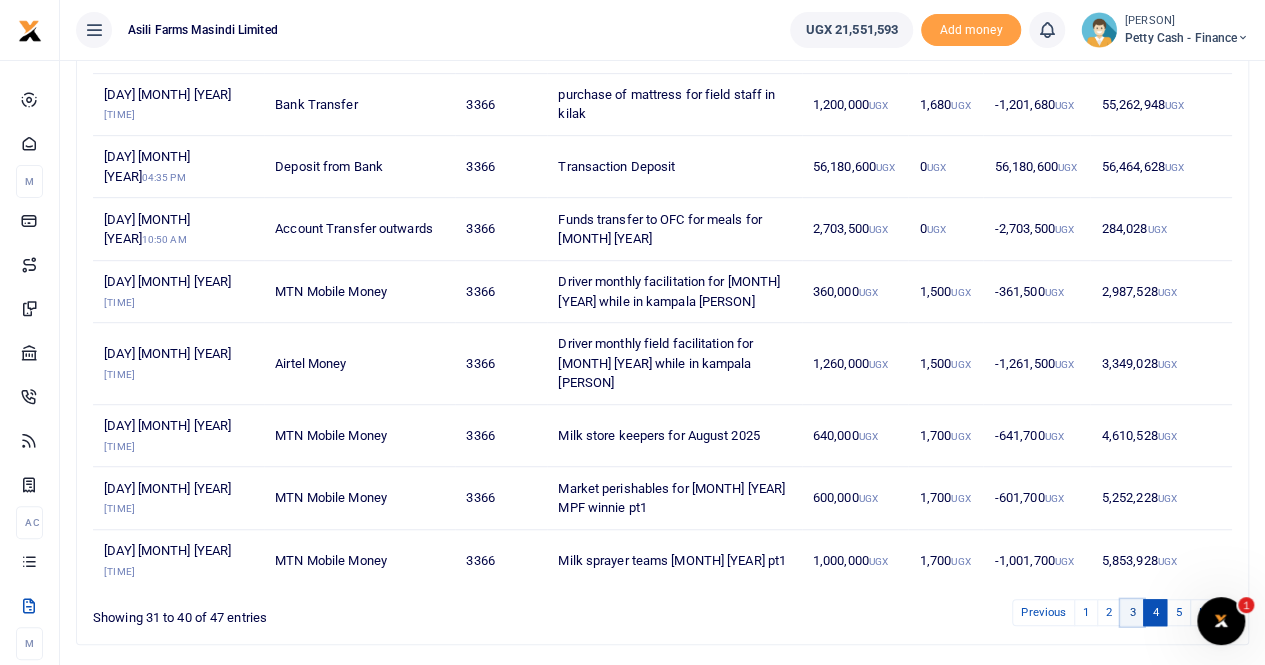 click on "3" at bounding box center [1132, 612] 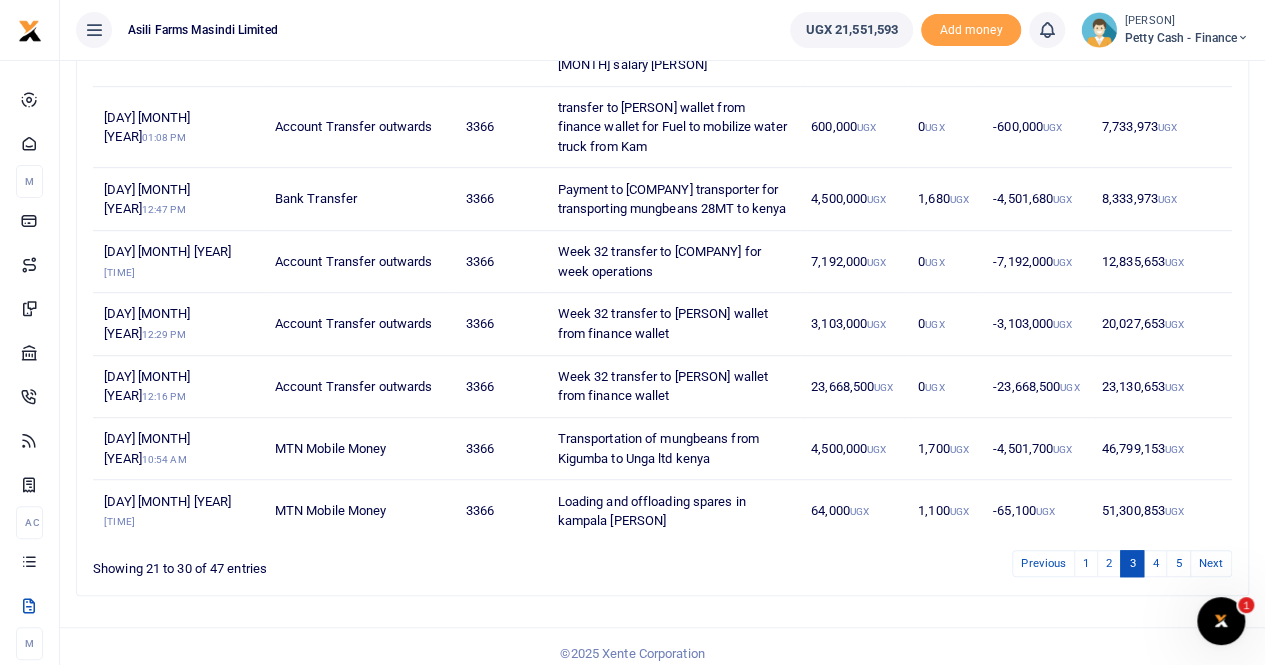 scroll, scrollTop: 482, scrollLeft: 0, axis: vertical 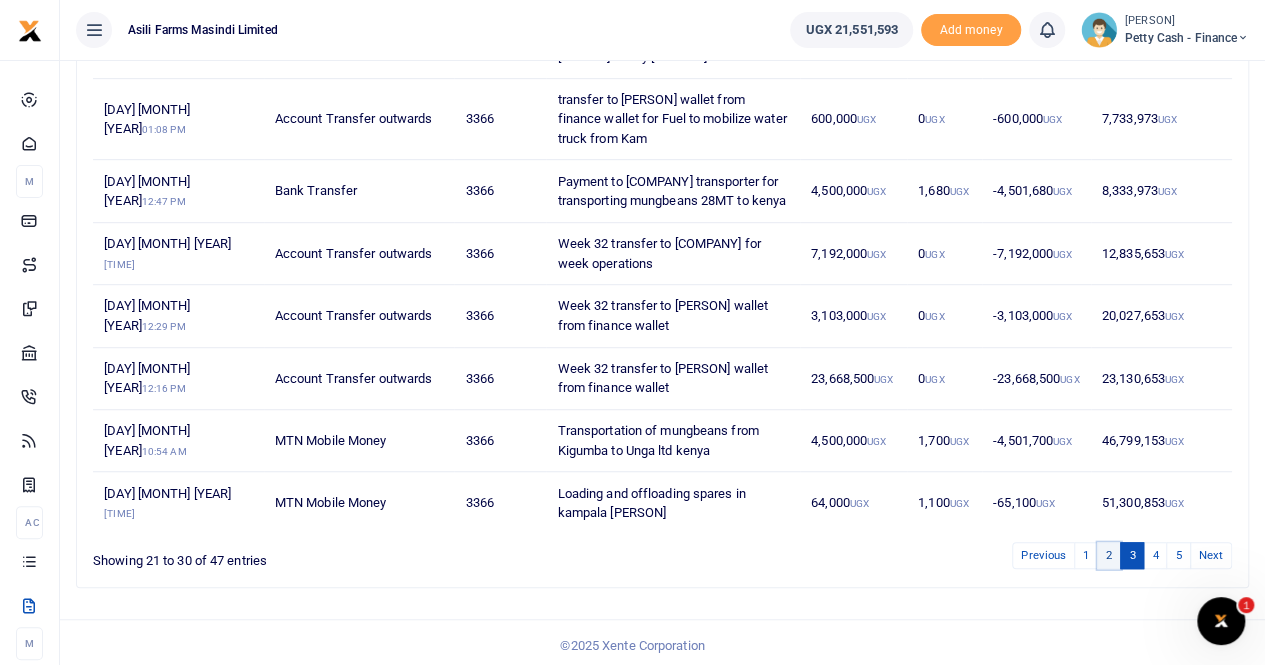 click on "2" at bounding box center (1109, 555) 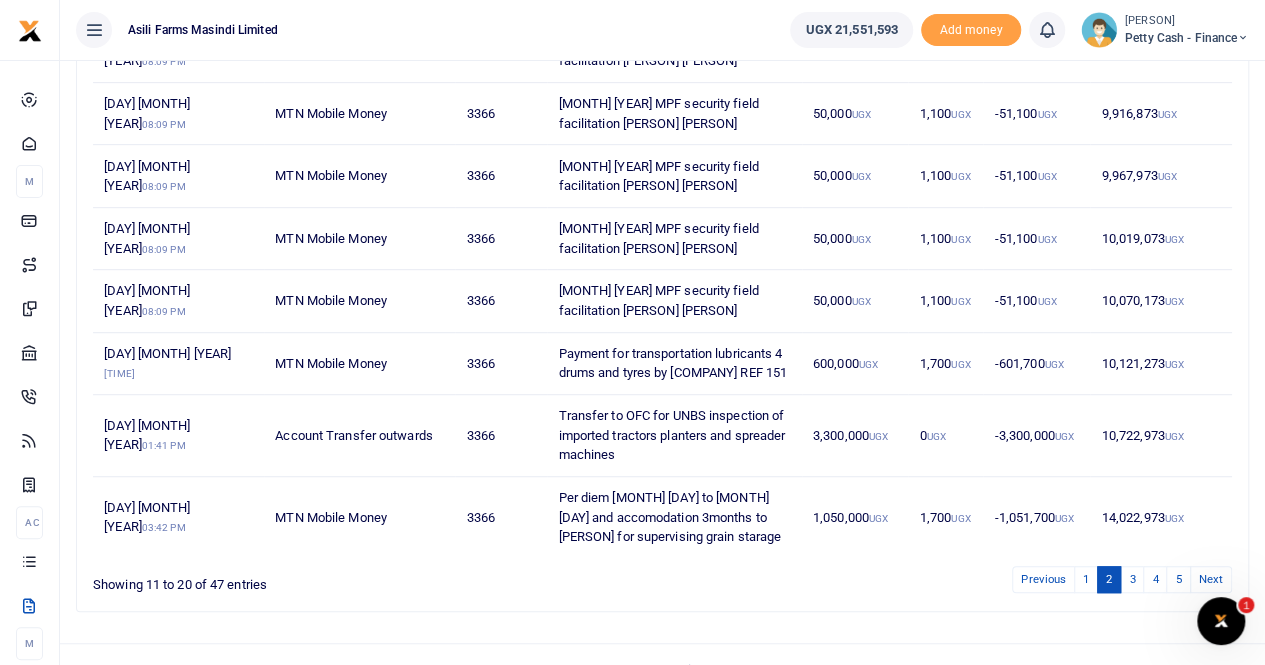 scroll, scrollTop: 502, scrollLeft: 0, axis: vertical 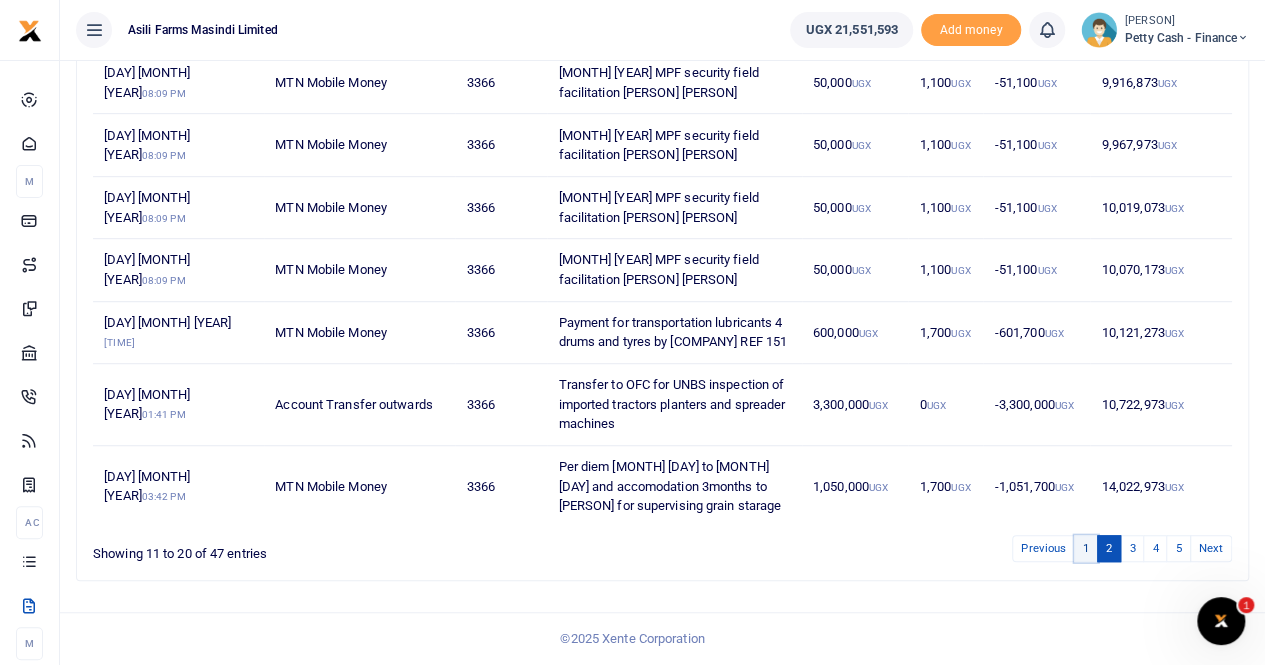 click on "1" at bounding box center [1086, 548] 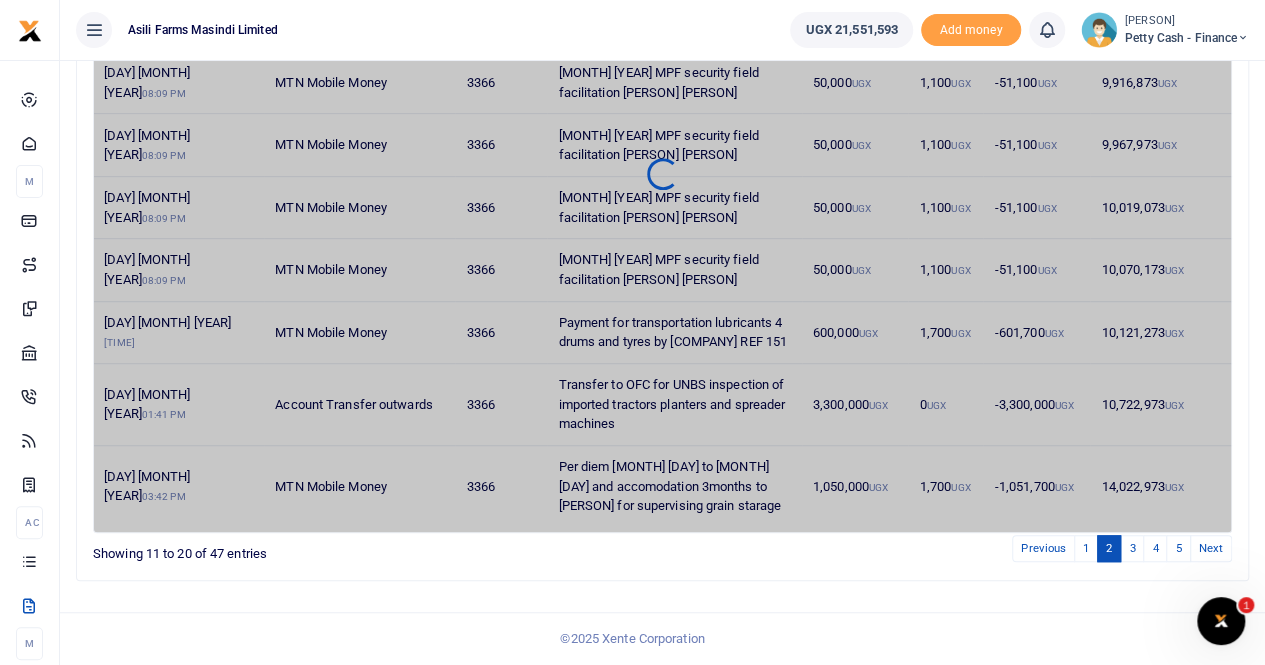 scroll, scrollTop: 444, scrollLeft: 0, axis: vertical 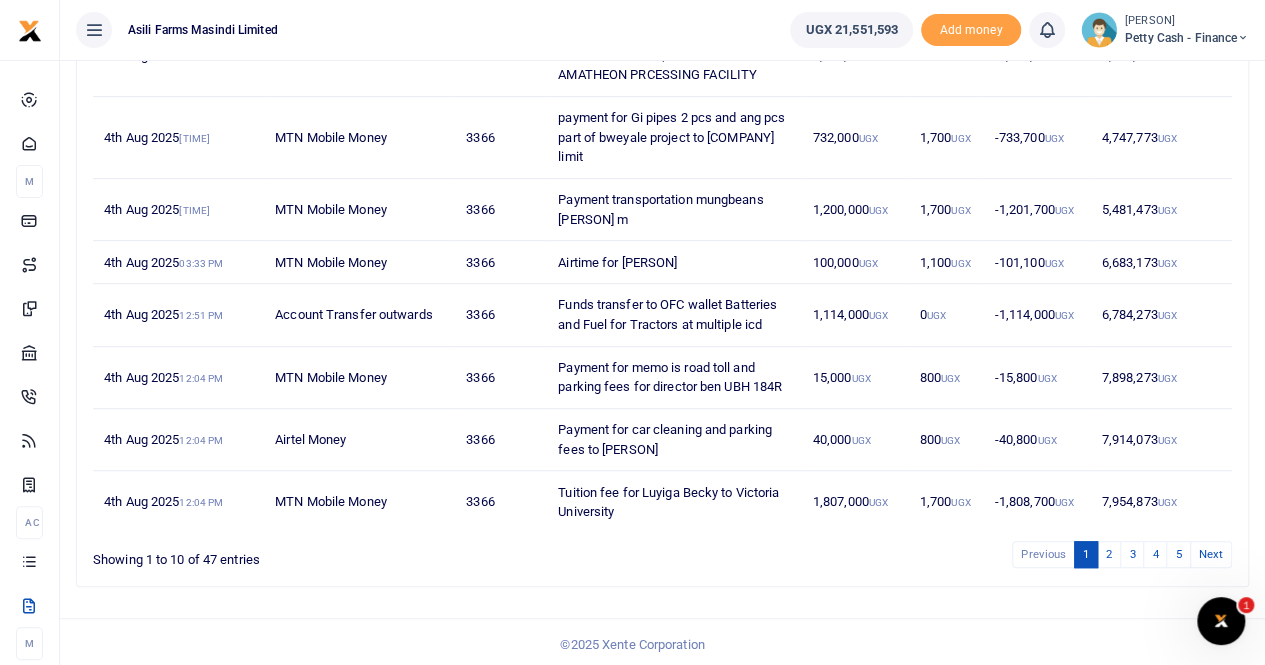 click on "0 UGX" at bounding box center [945, 315] 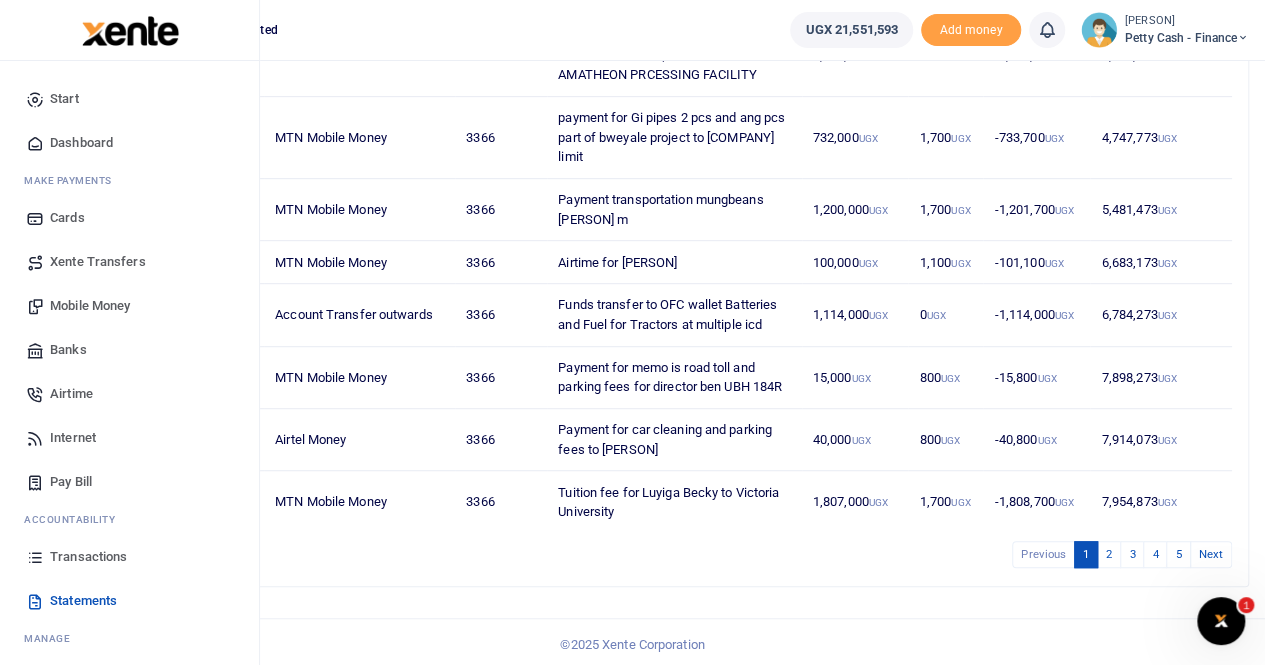 click on "Statements" at bounding box center [83, 601] 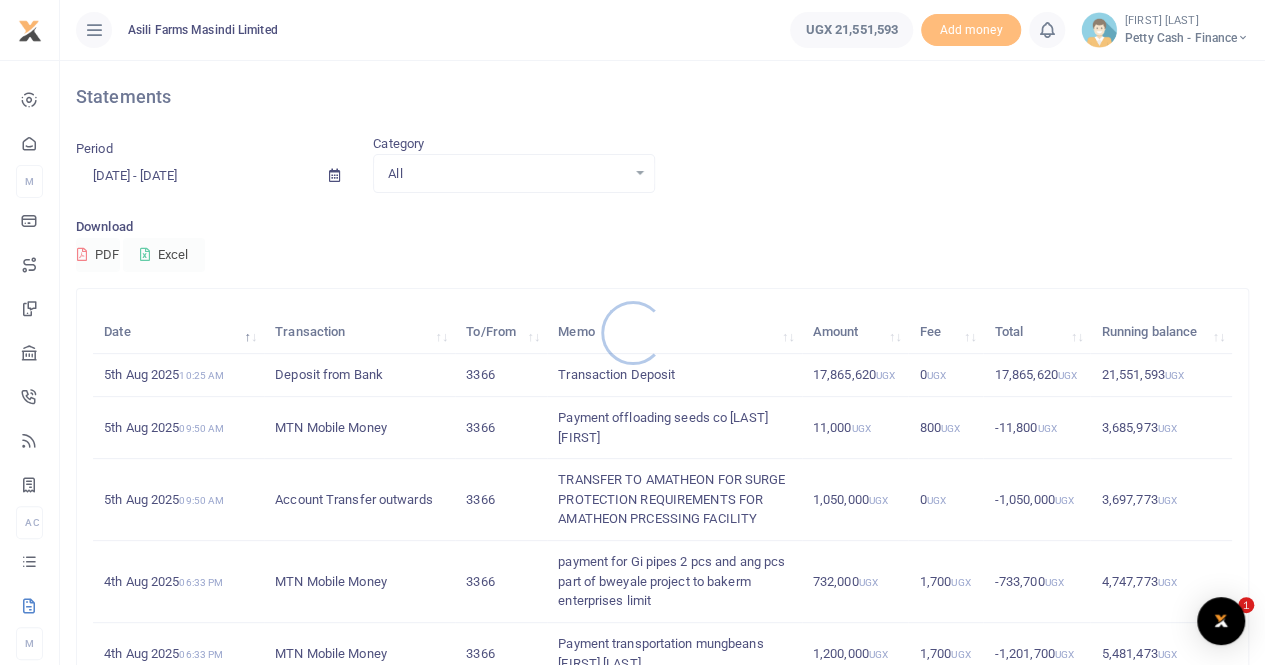 scroll, scrollTop: 133, scrollLeft: 0, axis: vertical 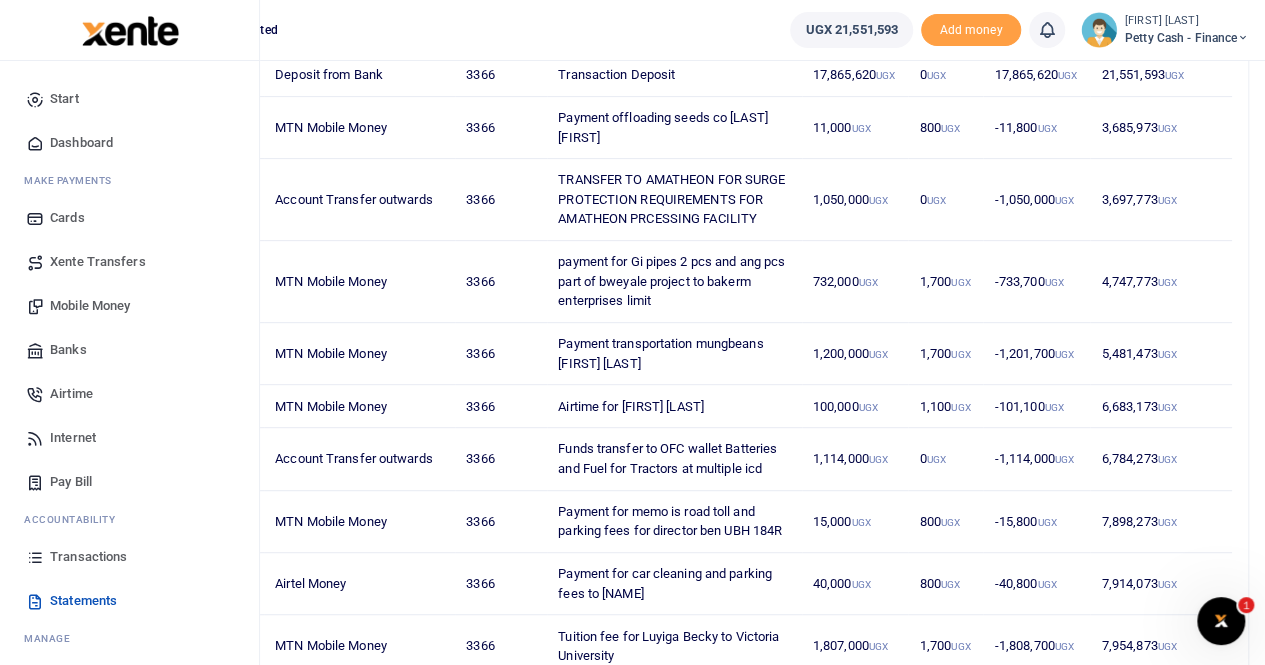 click on "Transactions" at bounding box center [88, 557] 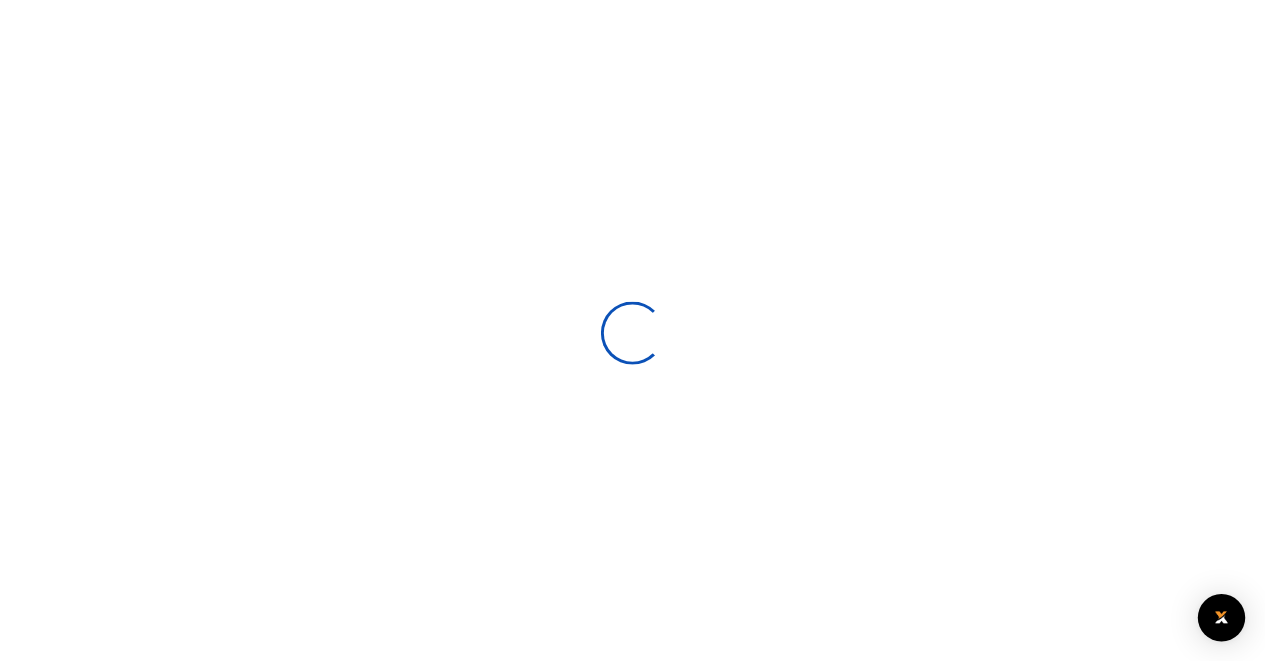 scroll, scrollTop: 0, scrollLeft: 0, axis: both 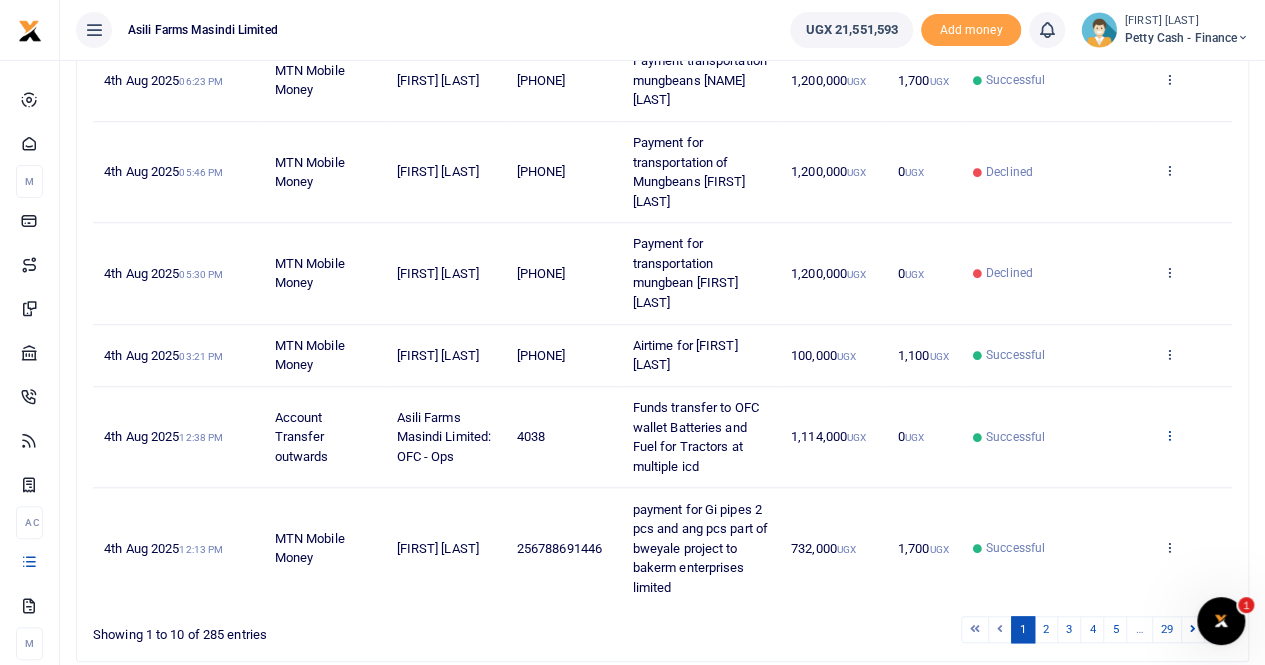 click at bounding box center [1169, 435] 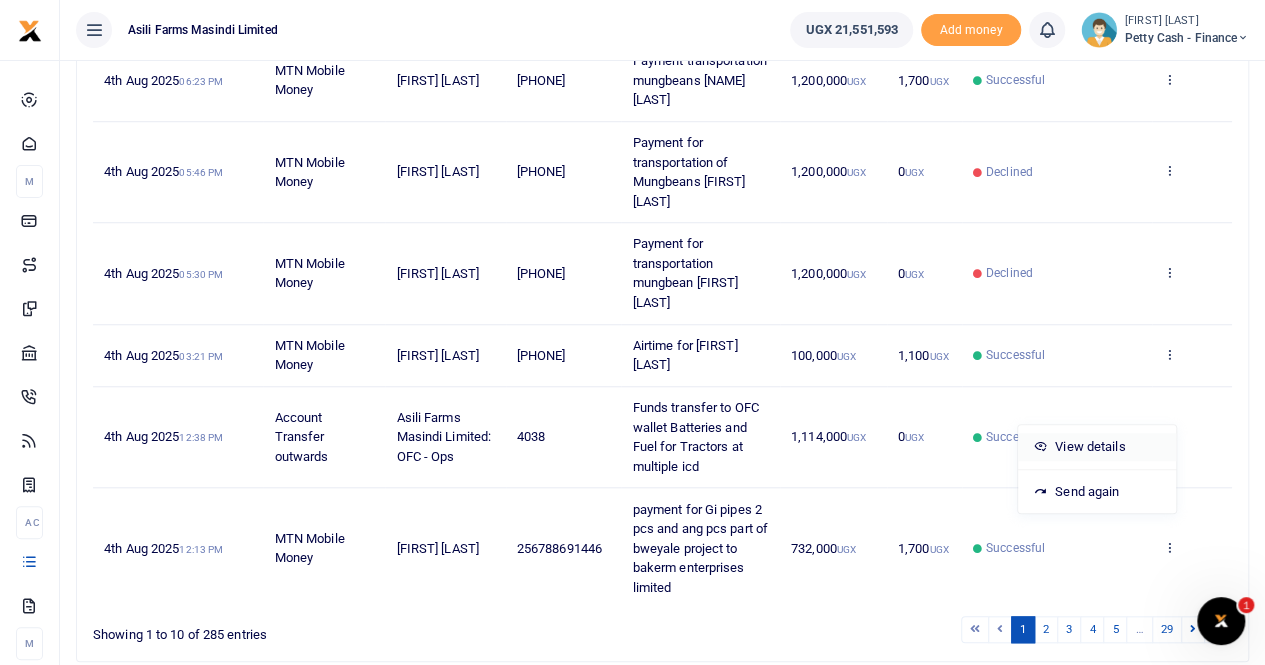 click on "View details" at bounding box center (1097, 447) 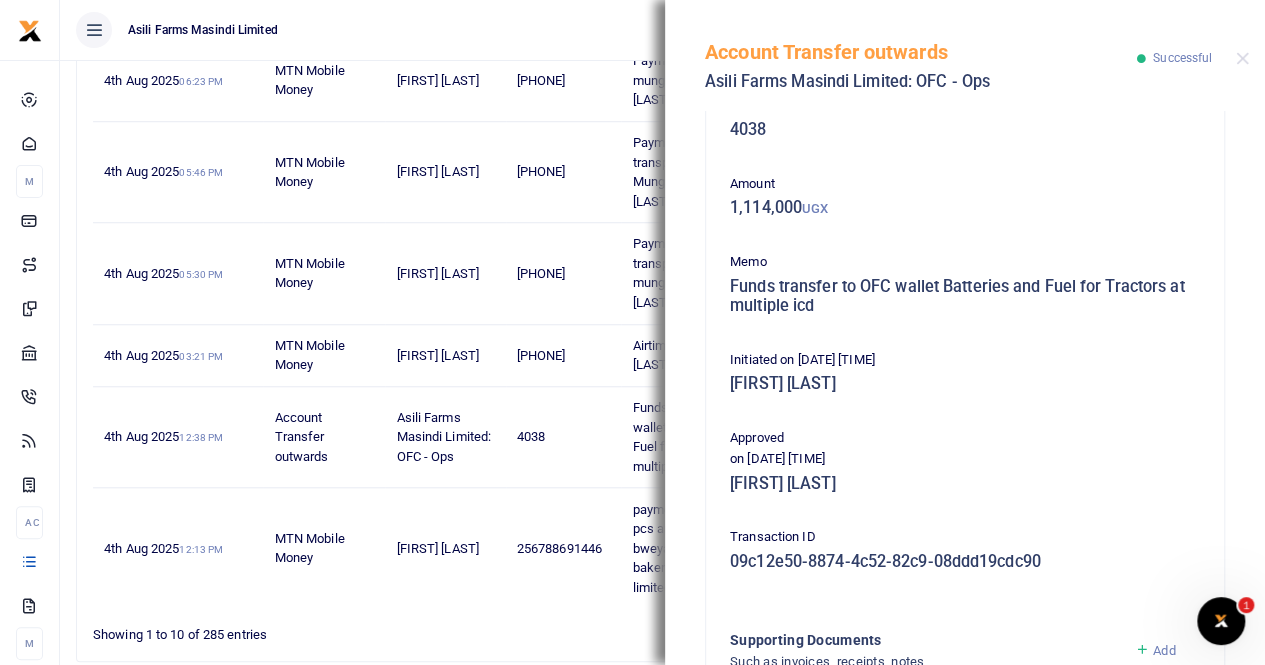 scroll, scrollTop: 344, scrollLeft: 0, axis: vertical 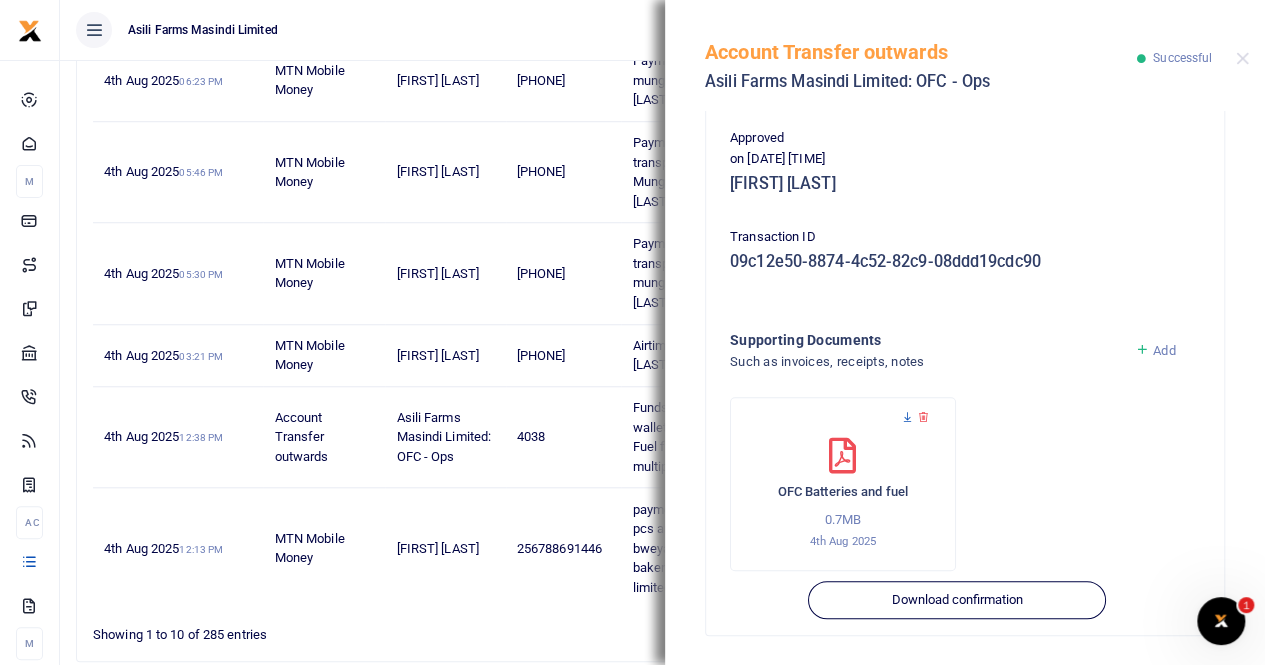 click at bounding box center [907, 417] 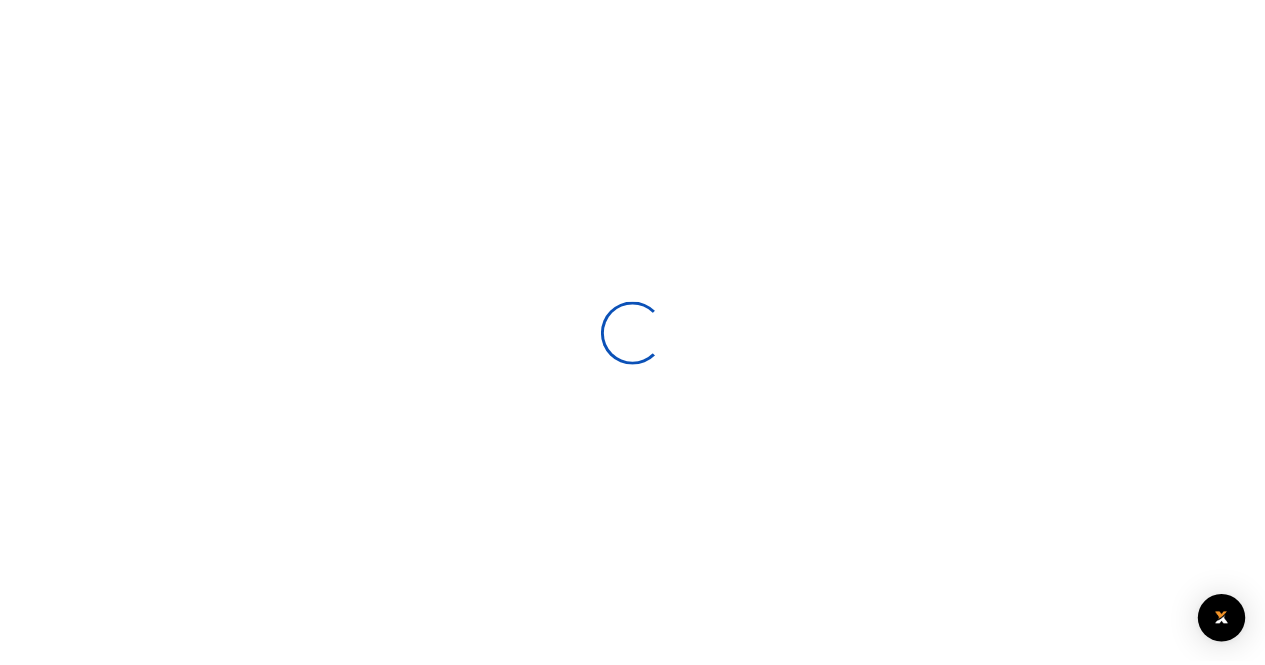scroll, scrollTop: 0, scrollLeft: 0, axis: both 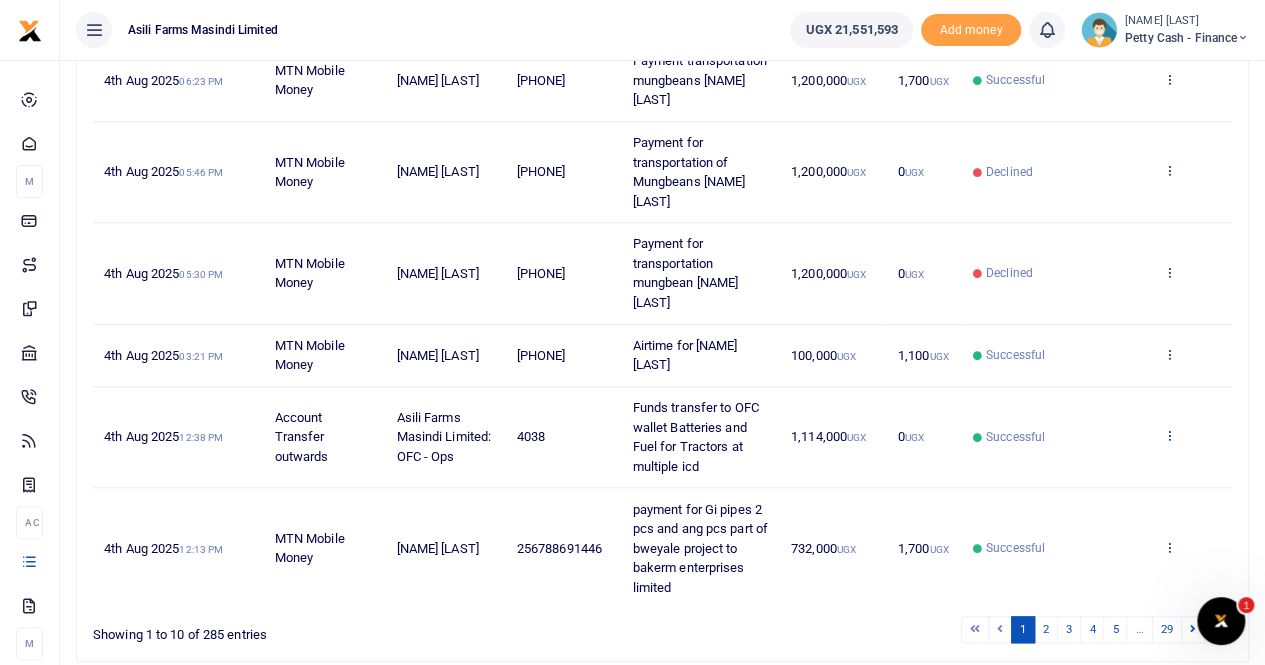 click at bounding box center (1169, 435) 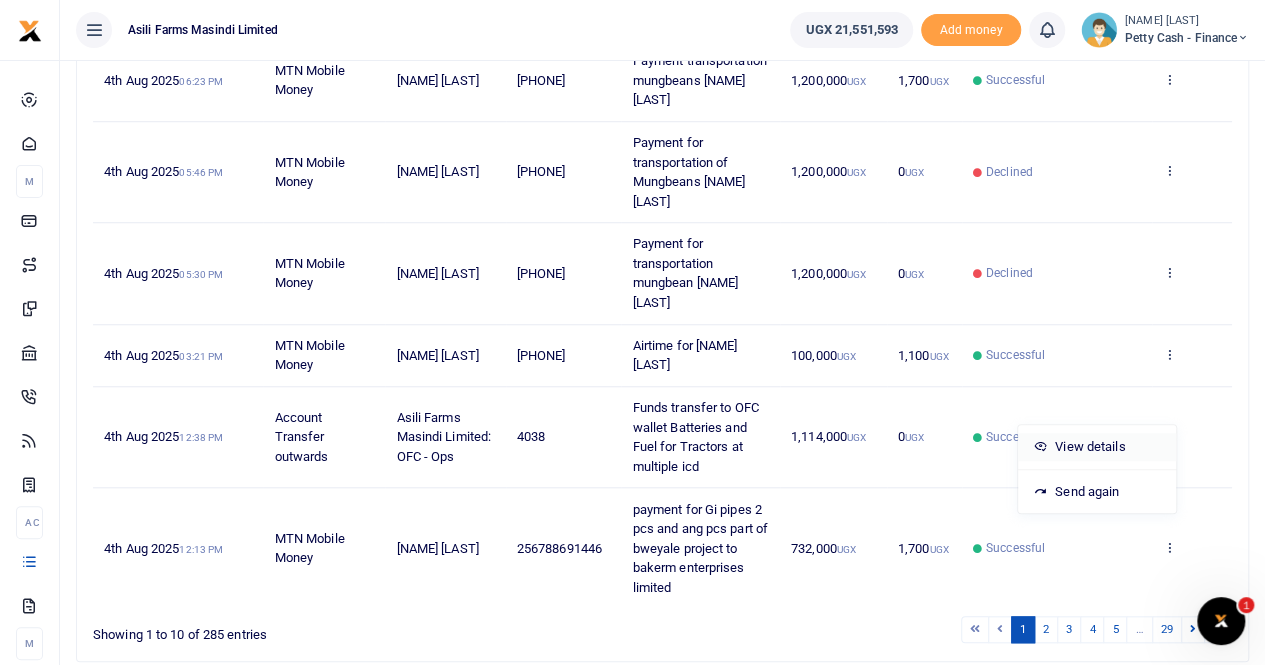 click on "View details" at bounding box center [1097, 447] 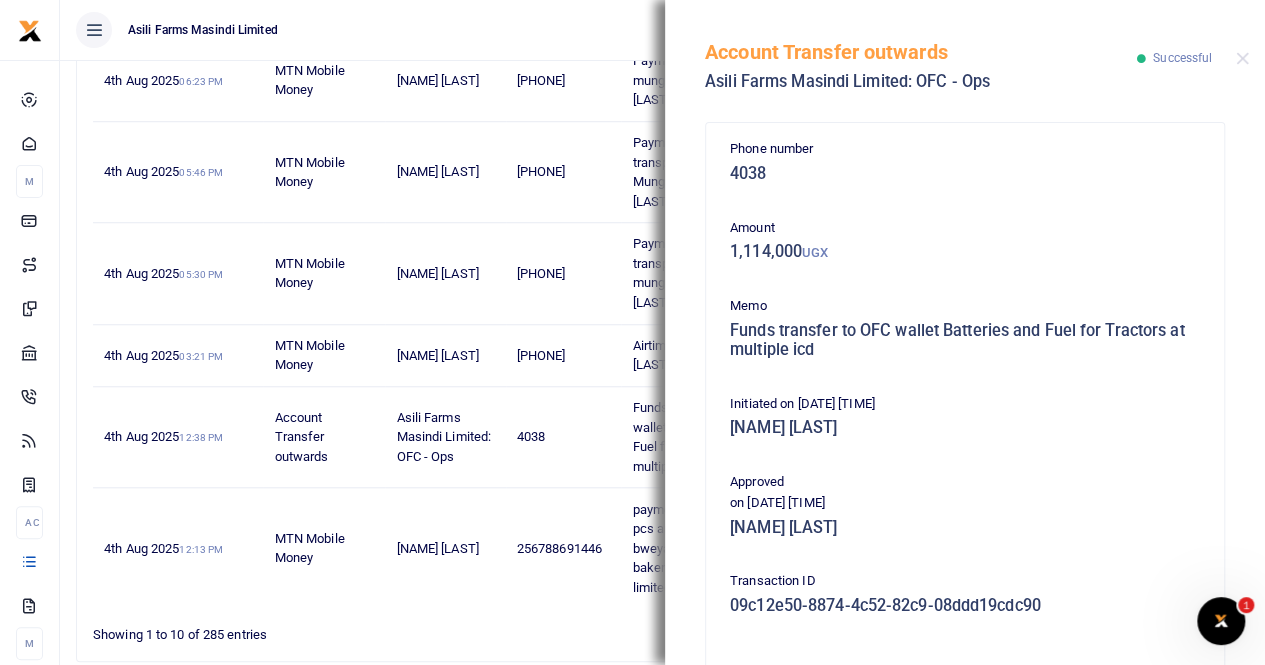 click on "Amount" at bounding box center [965, 228] 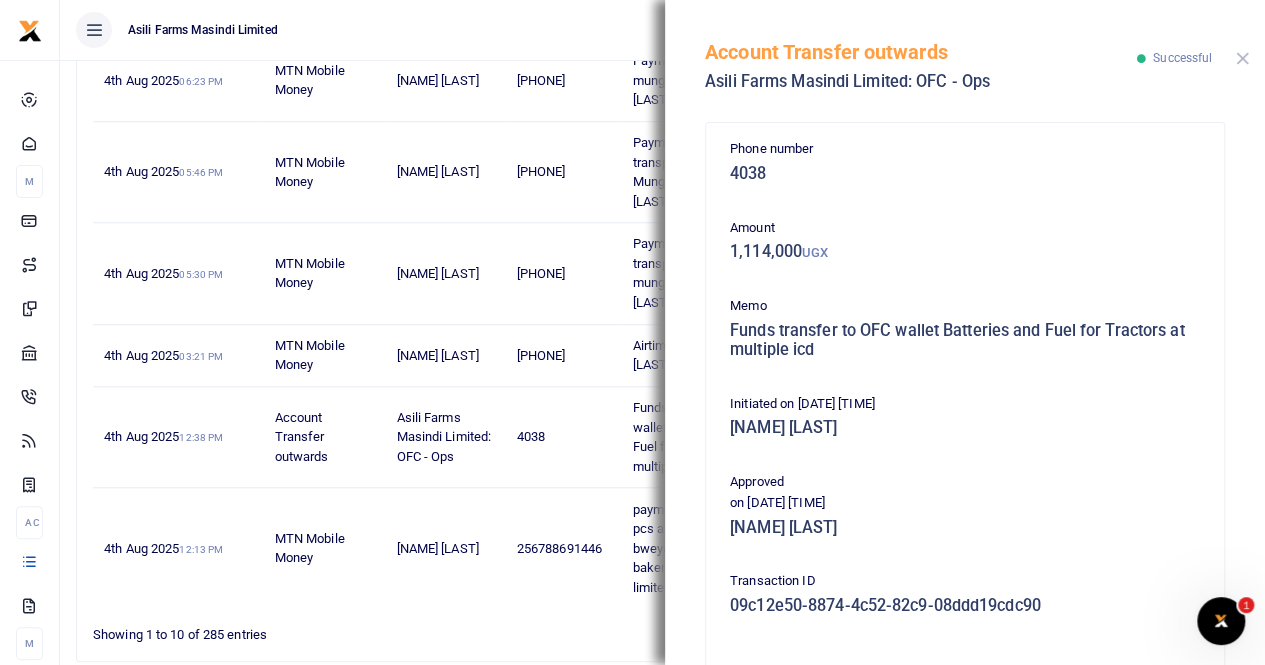 click at bounding box center [1242, 58] 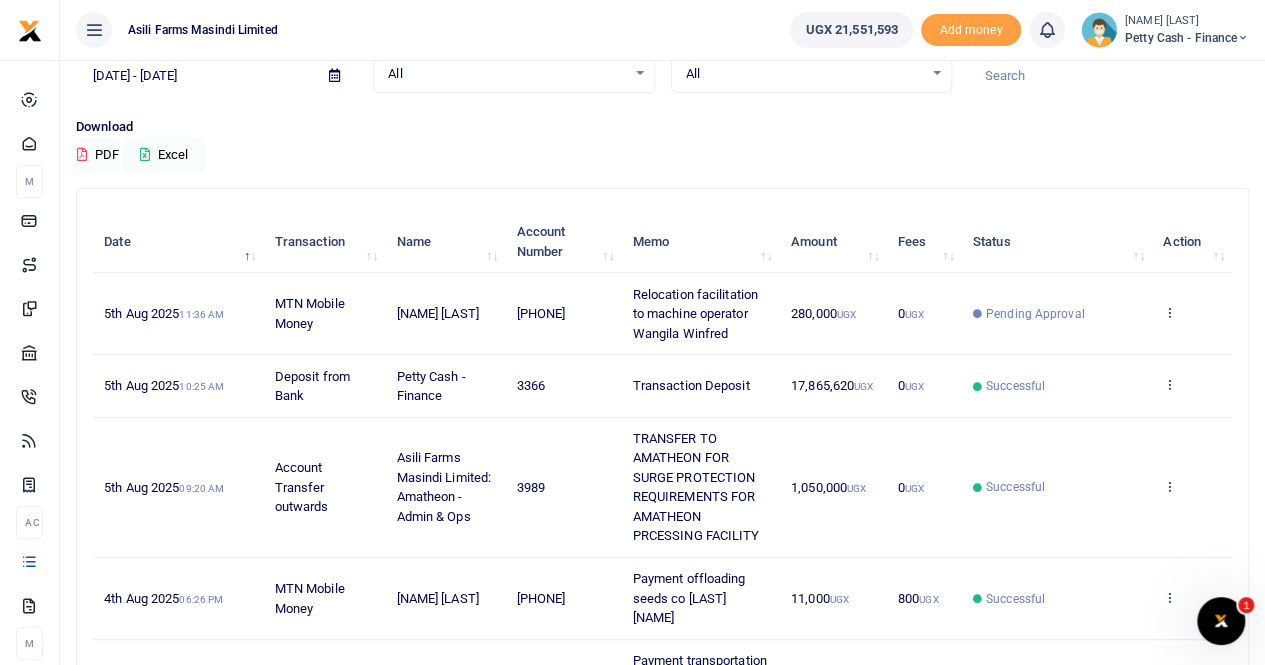 scroll, scrollTop: 0, scrollLeft: 0, axis: both 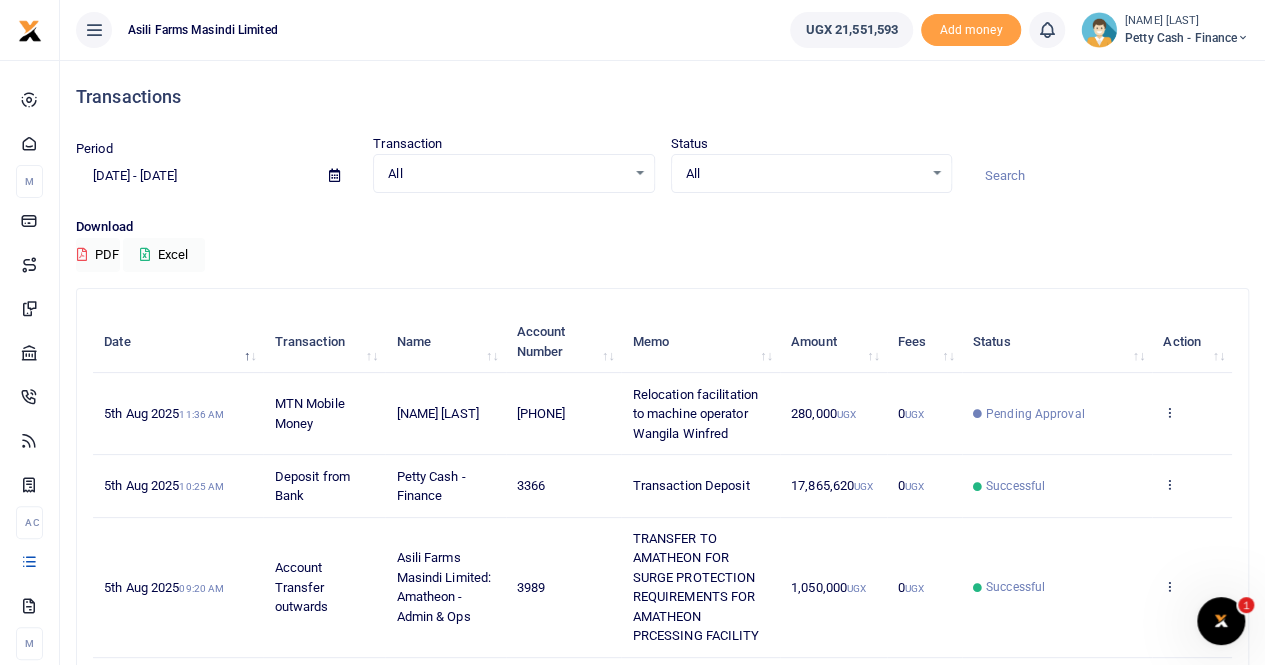 click on "[FIRST] [LAST]" at bounding box center (1187, 21) 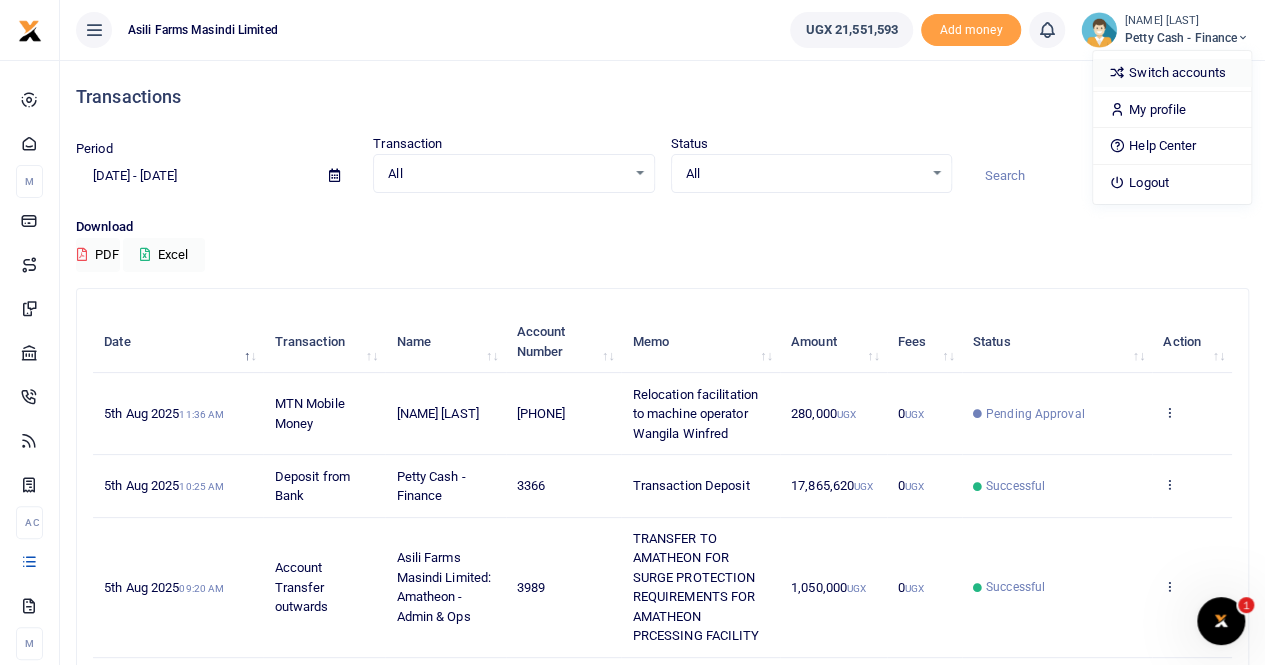 click on "Switch accounts" at bounding box center (1172, 73) 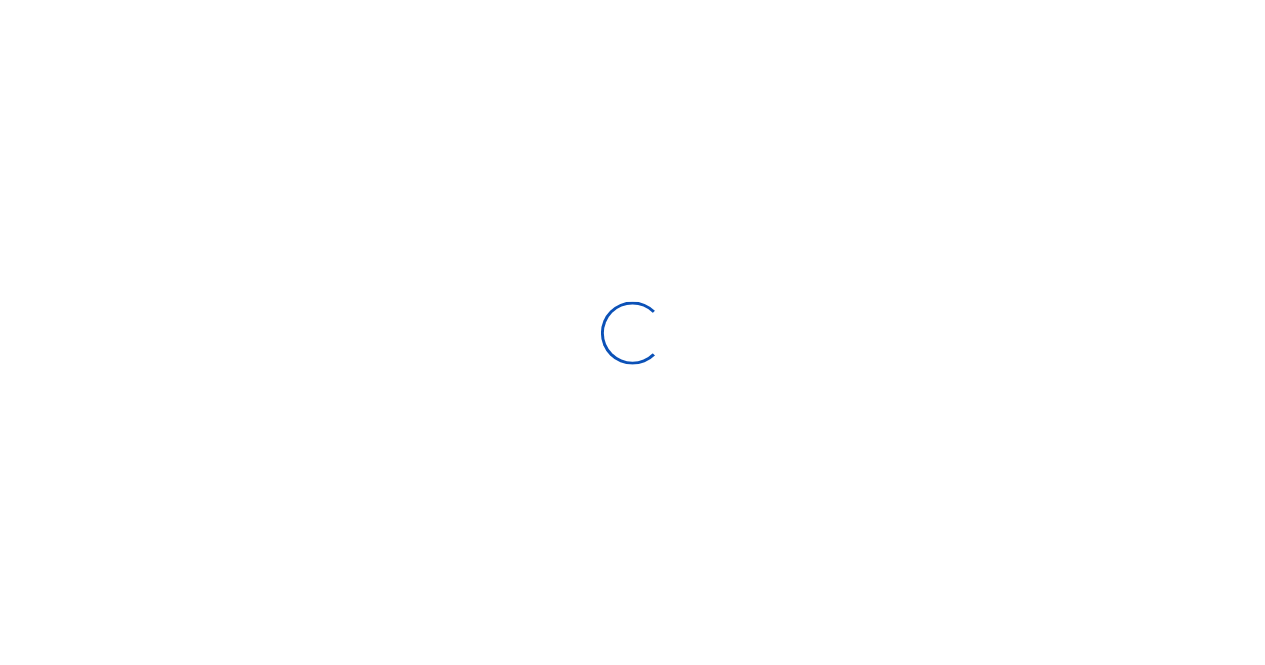 scroll, scrollTop: 0, scrollLeft: 0, axis: both 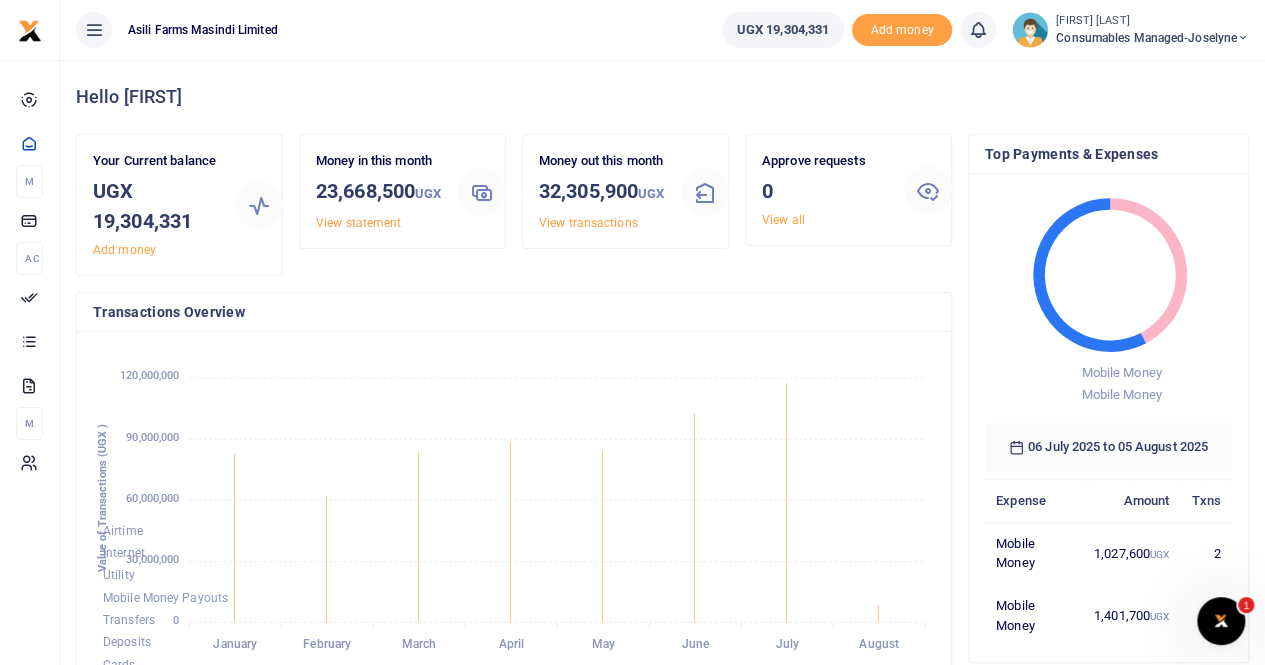 click on "Consumables managed-Joselyne" at bounding box center [1152, 38] 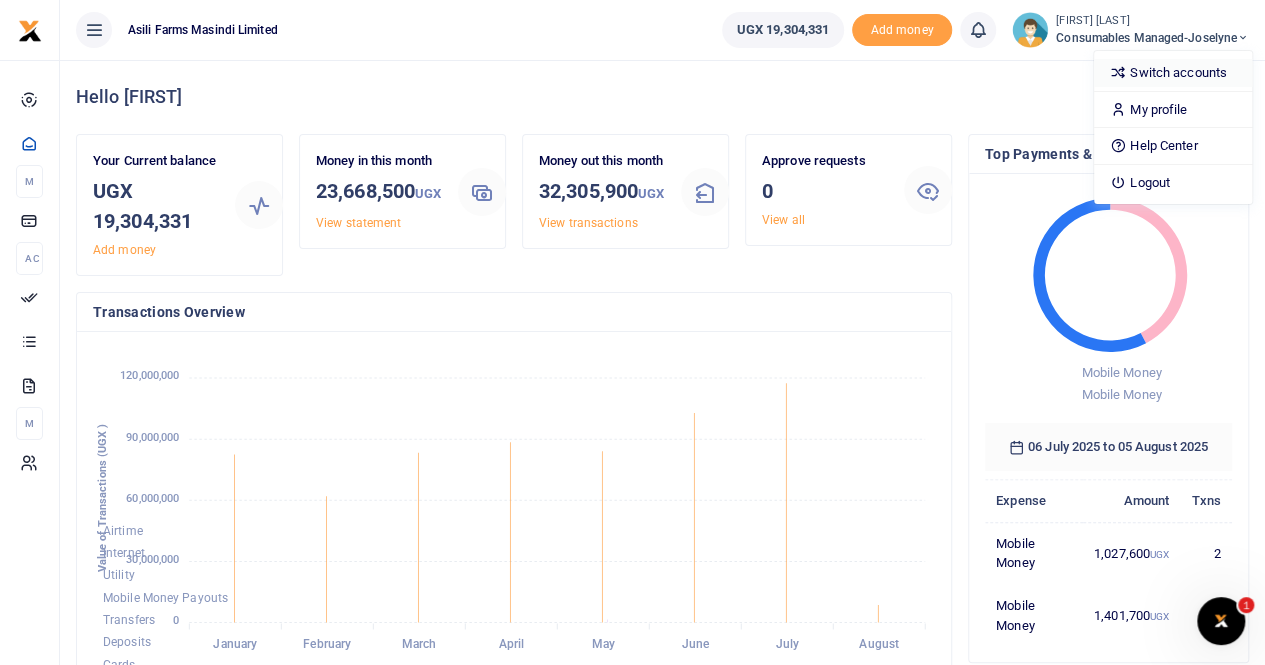 click on "Switch accounts" at bounding box center [1173, 73] 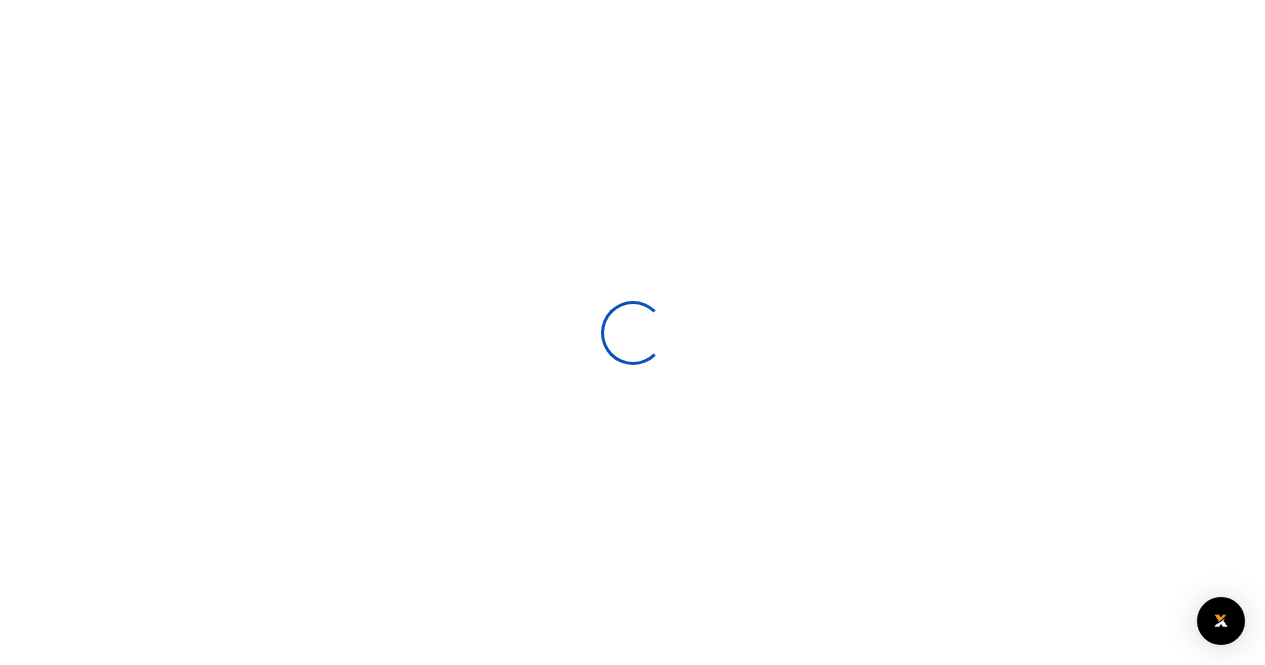 scroll, scrollTop: 0, scrollLeft: 0, axis: both 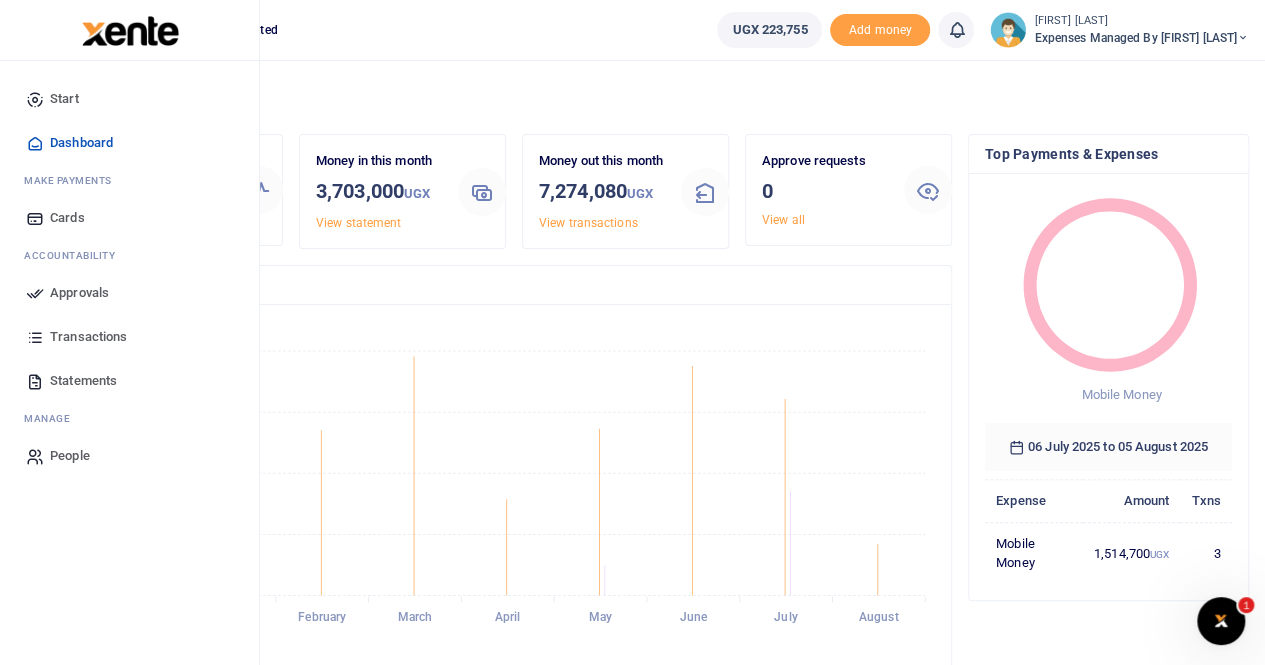 click on "Transactions" at bounding box center [88, 337] 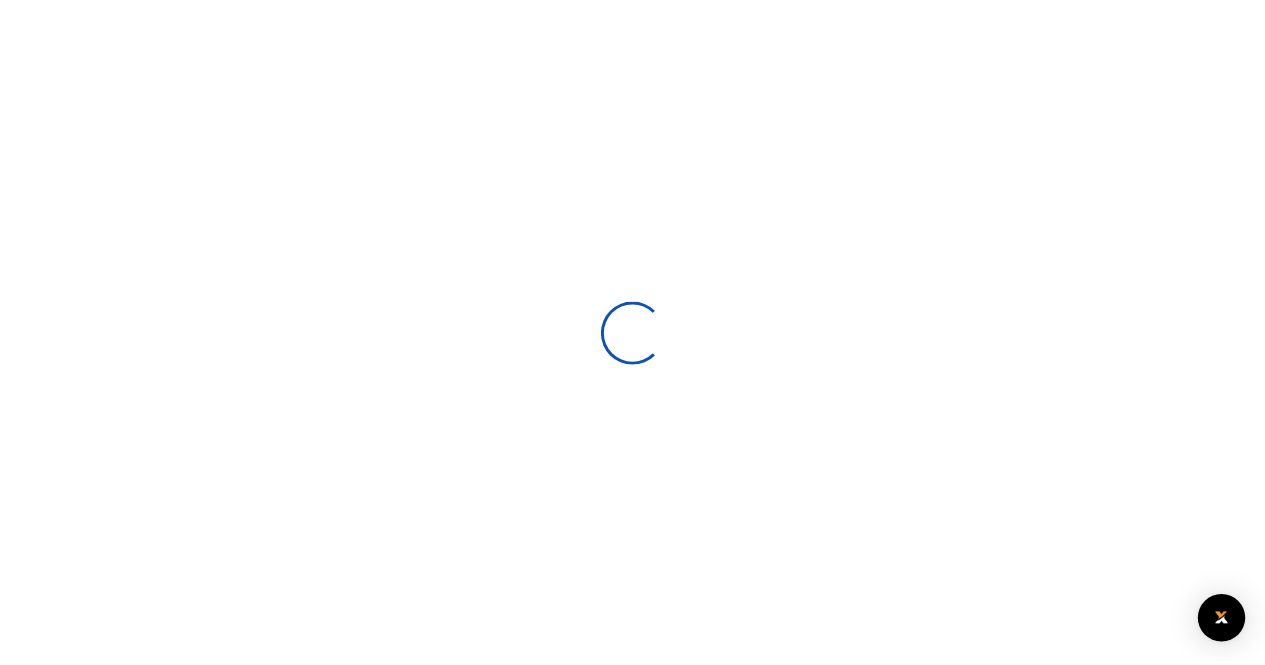 scroll, scrollTop: 0, scrollLeft: 0, axis: both 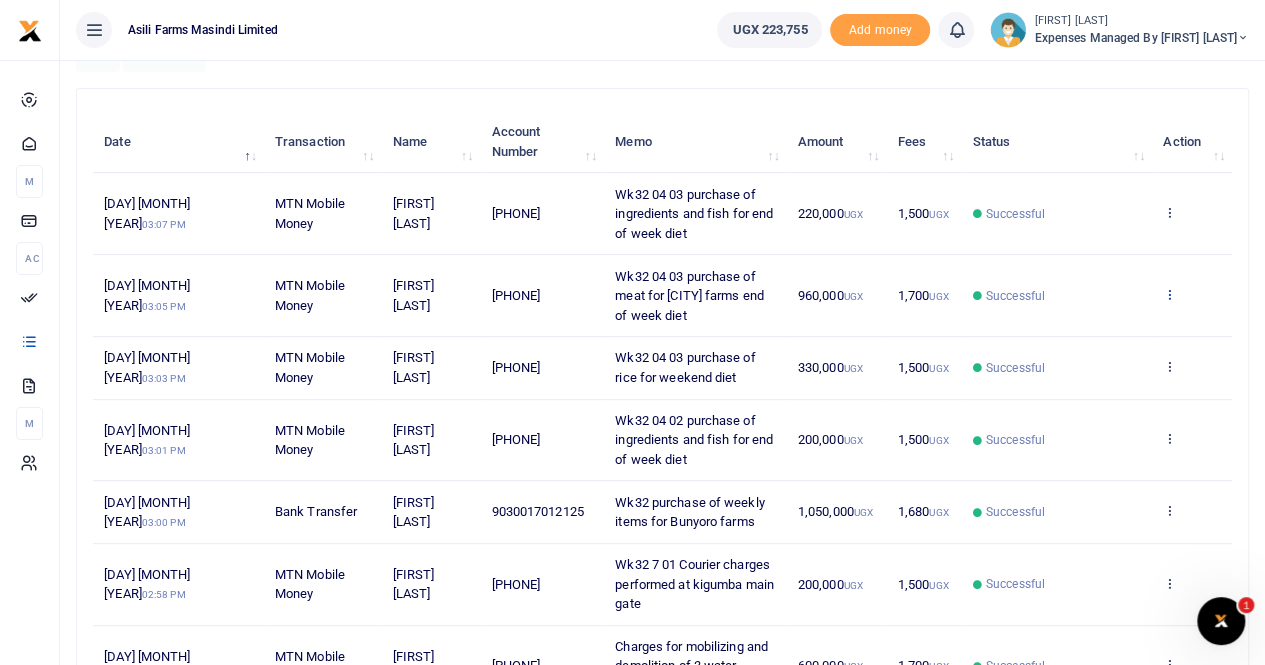 click at bounding box center [1169, 294] 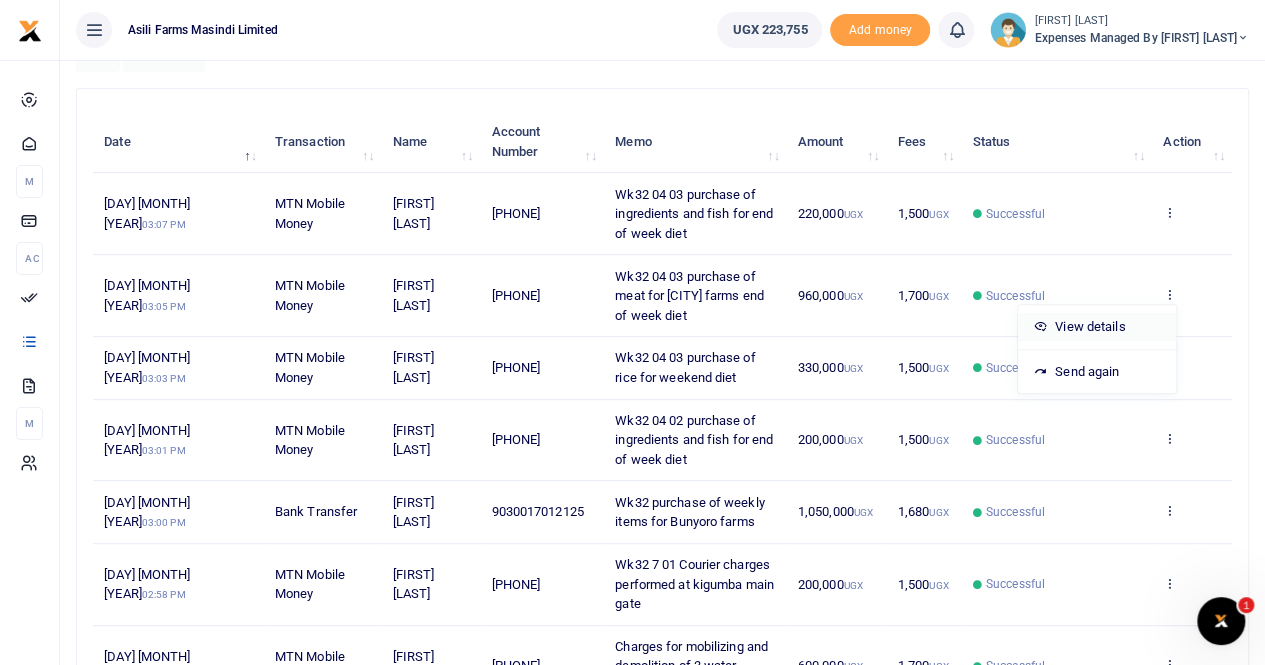 click on "View details" at bounding box center (1097, 327) 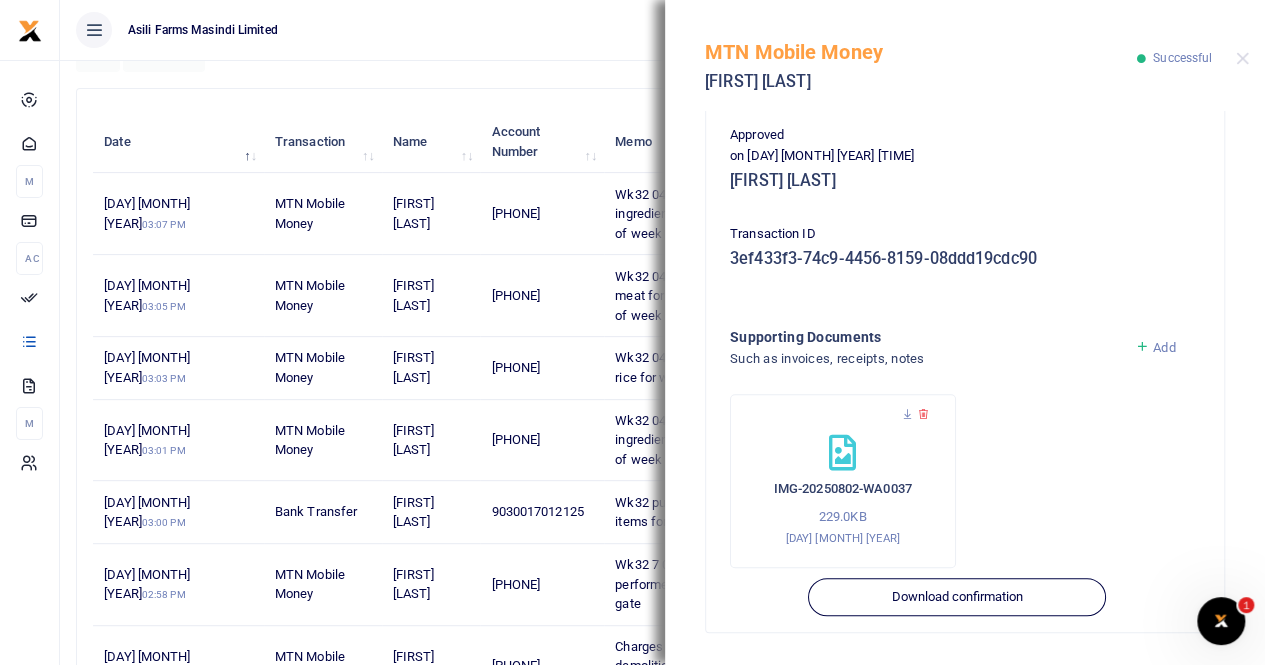 scroll, scrollTop: 501, scrollLeft: 0, axis: vertical 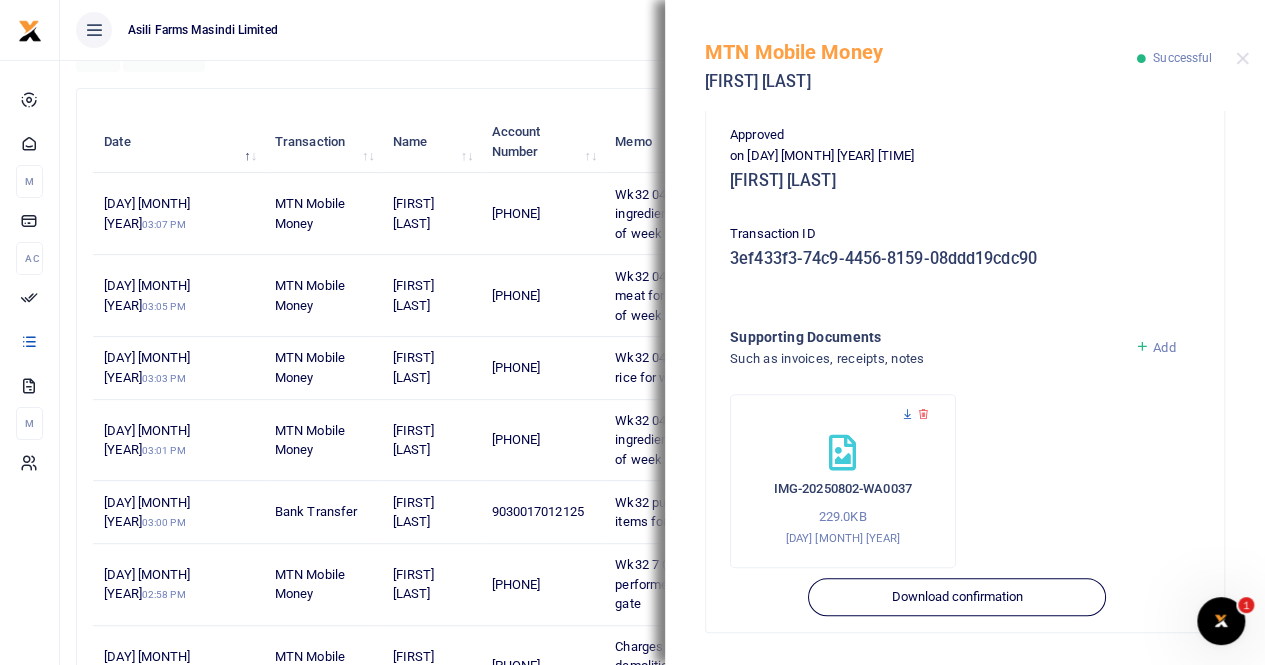 click at bounding box center (907, 414) 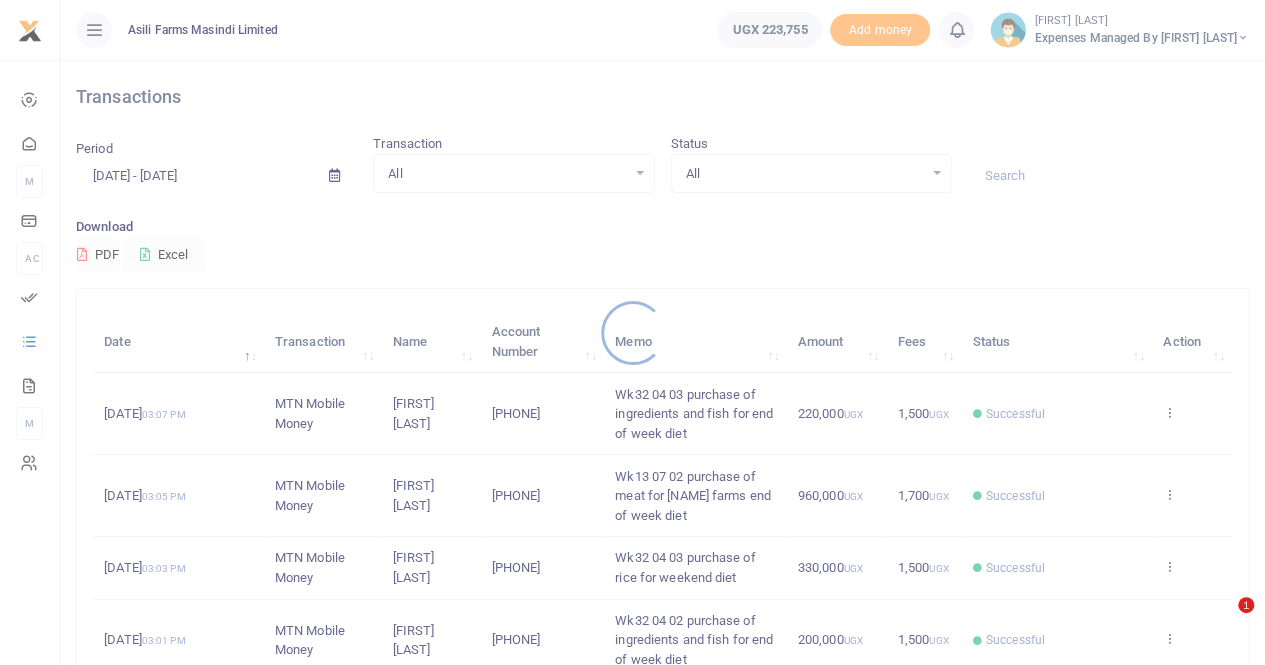 scroll, scrollTop: 68, scrollLeft: 0, axis: vertical 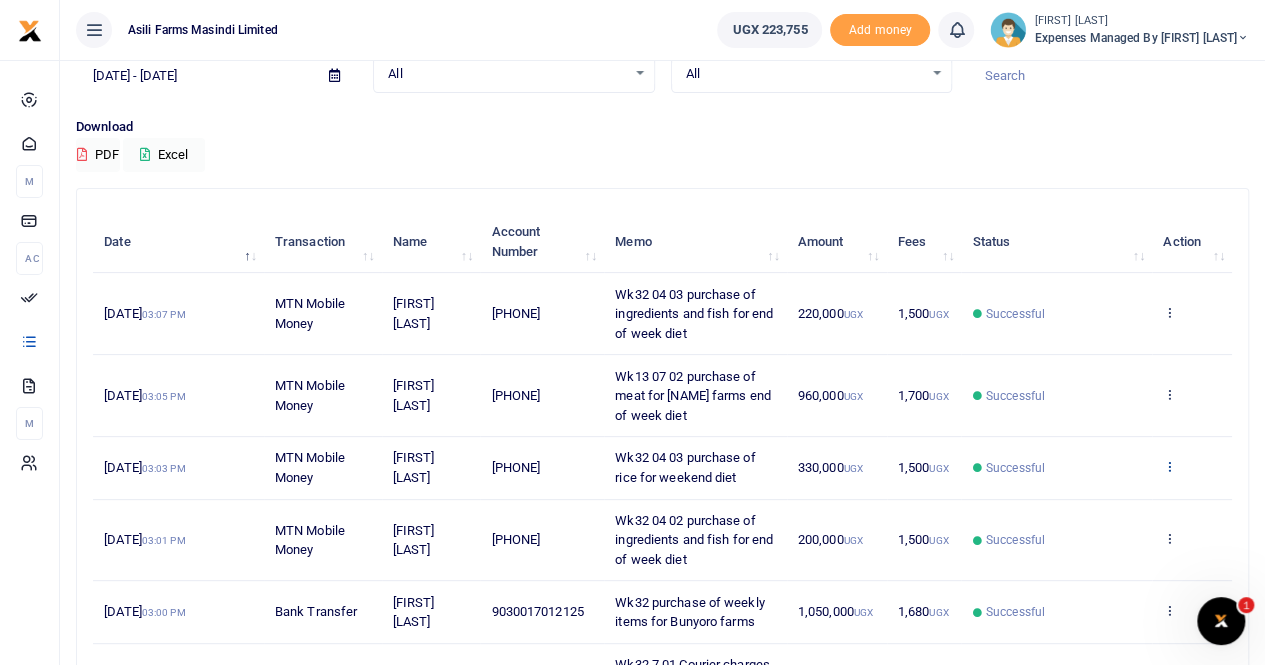 click at bounding box center (1169, 466) 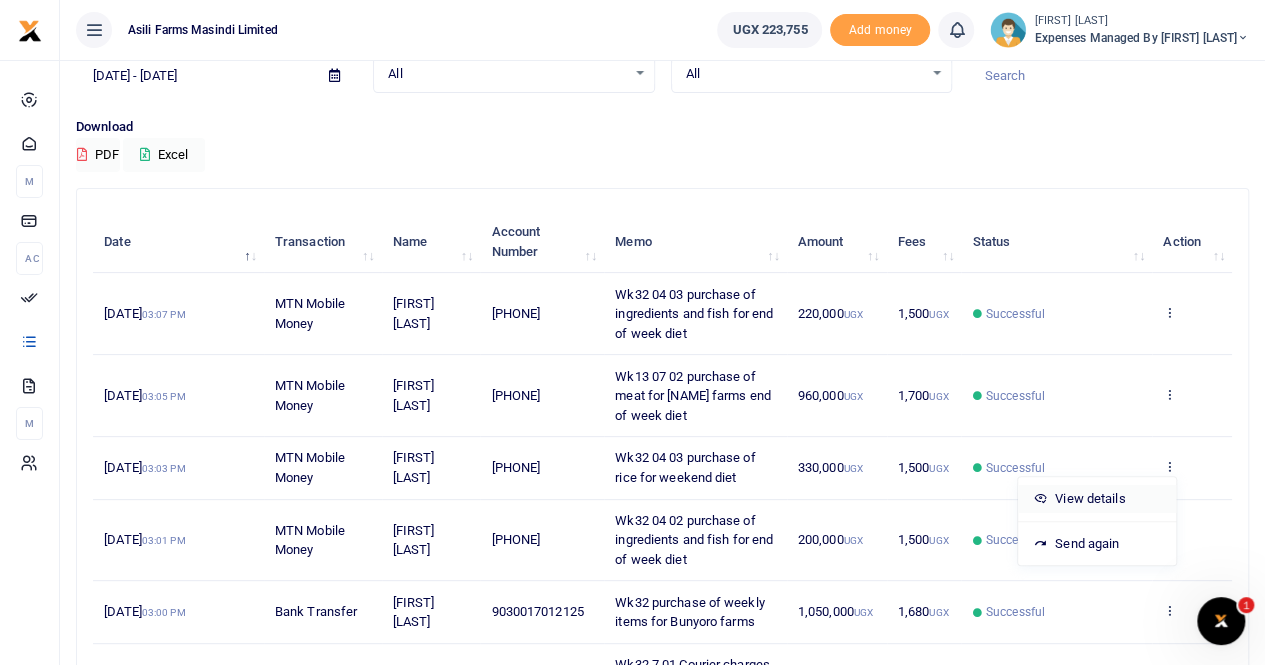 click on "View details" at bounding box center (1097, 499) 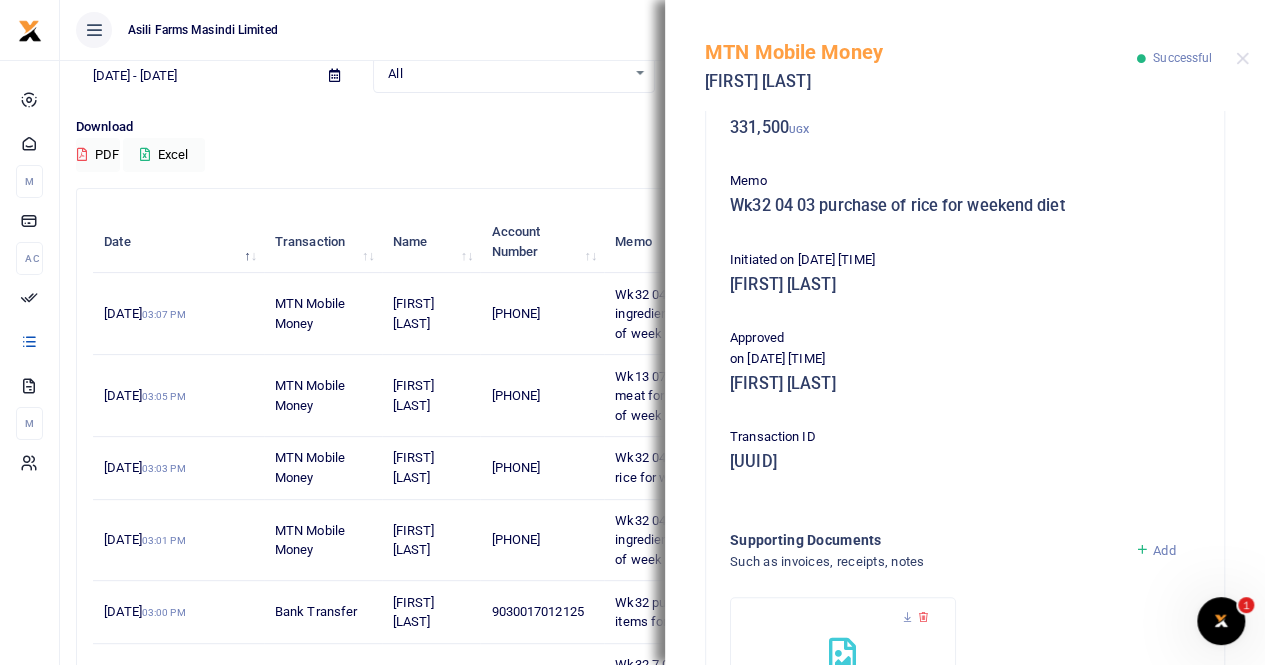 scroll, scrollTop: 482, scrollLeft: 0, axis: vertical 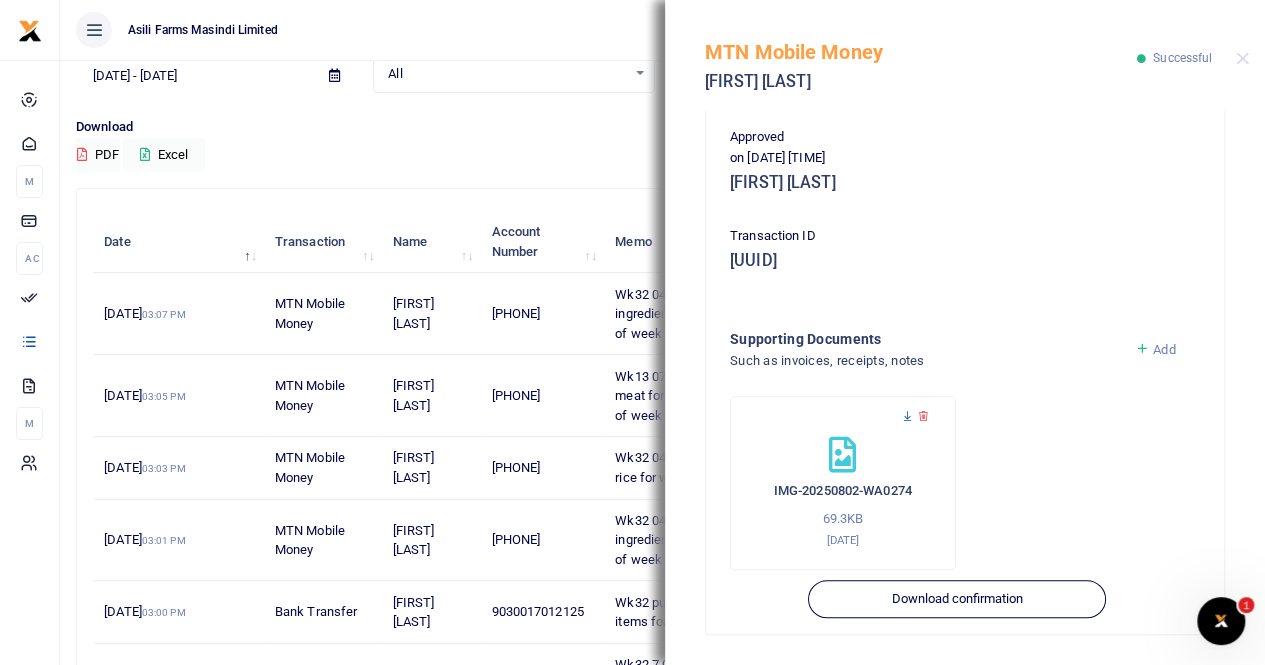 click at bounding box center (907, 416) 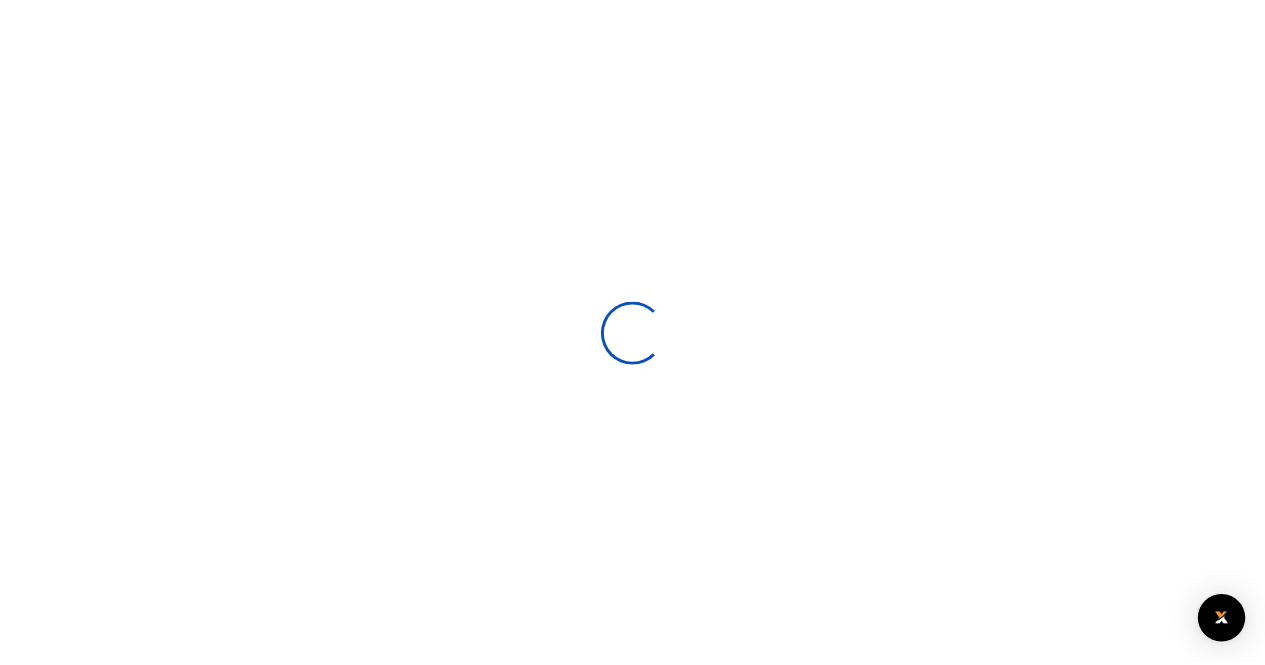 scroll, scrollTop: 0, scrollLeft: 0, axis: both 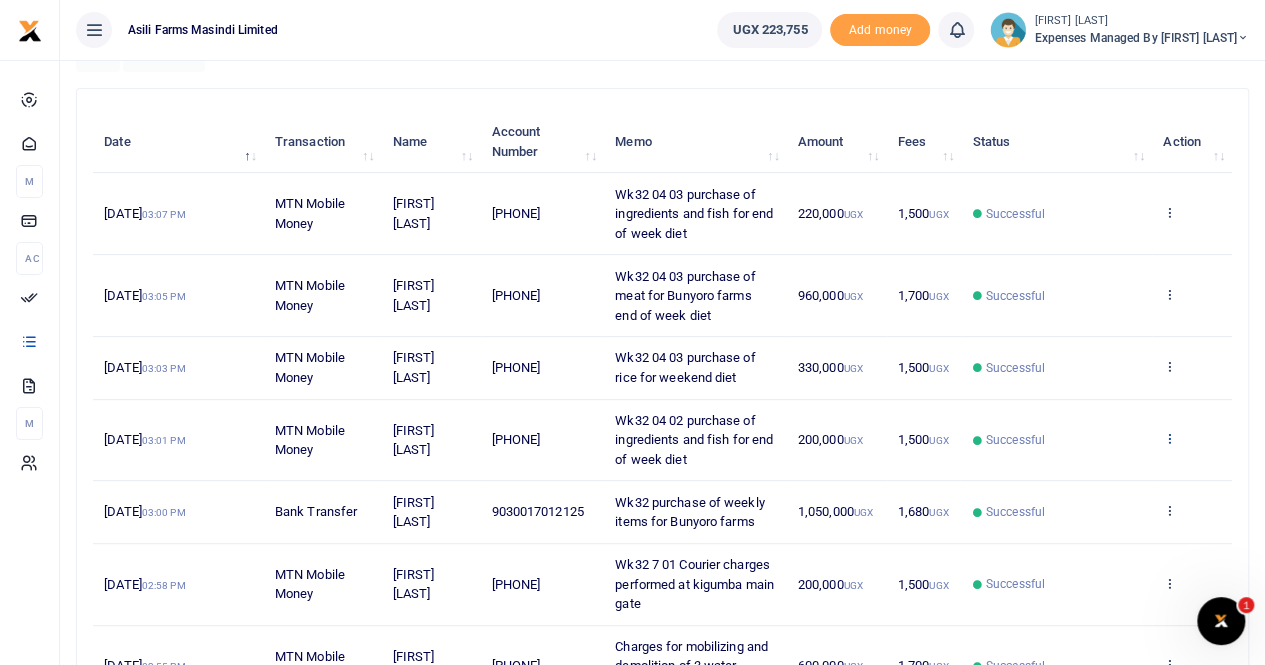 click at bounding box center (1169, 438) 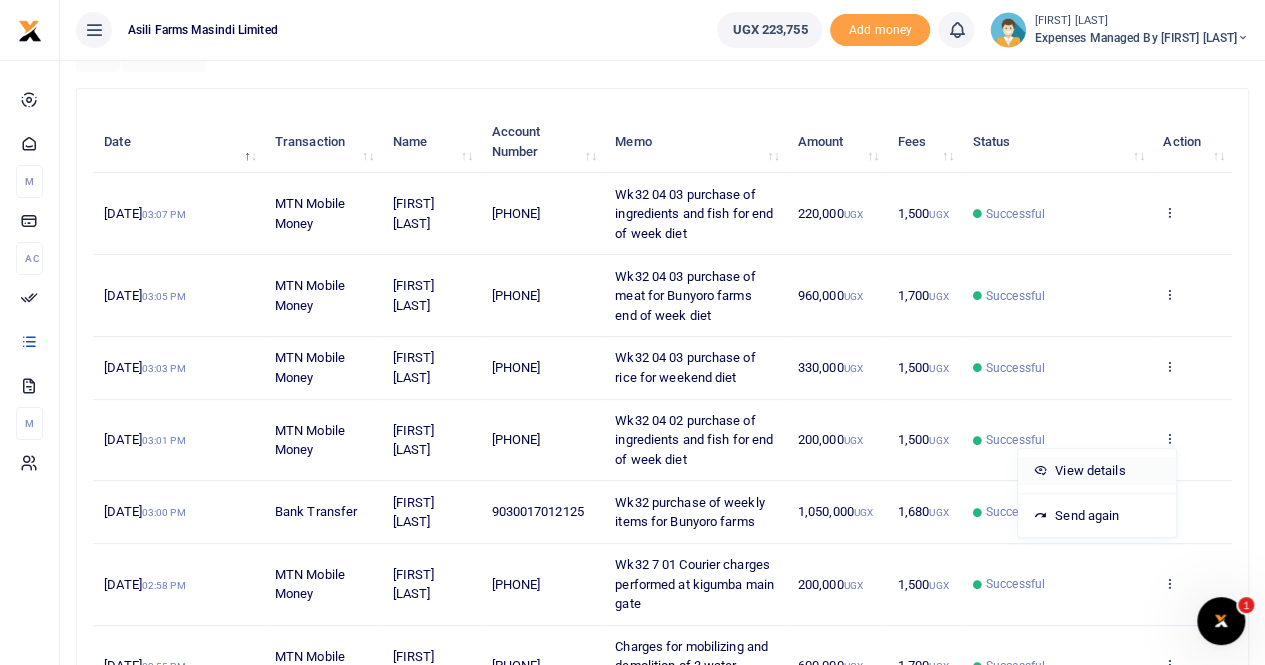 click on "View details" at bounding box center (1097, 471) 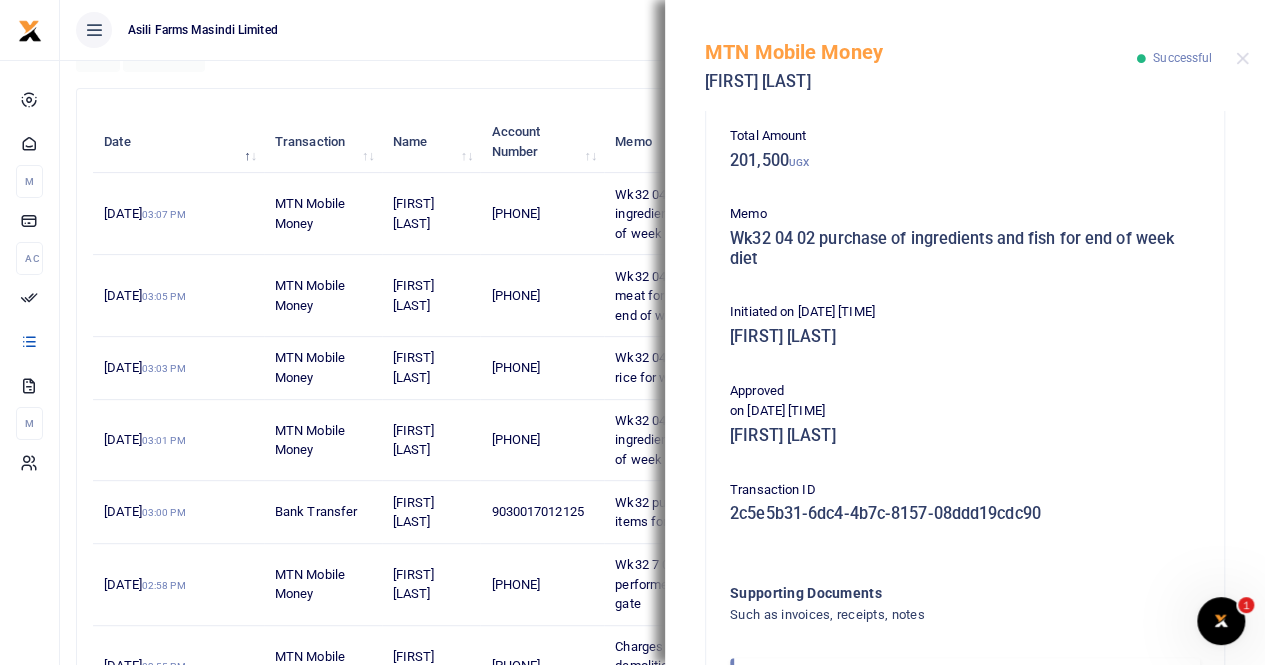 scroll, scrollTop: 416, scrollLeft: 0, axis: vertical 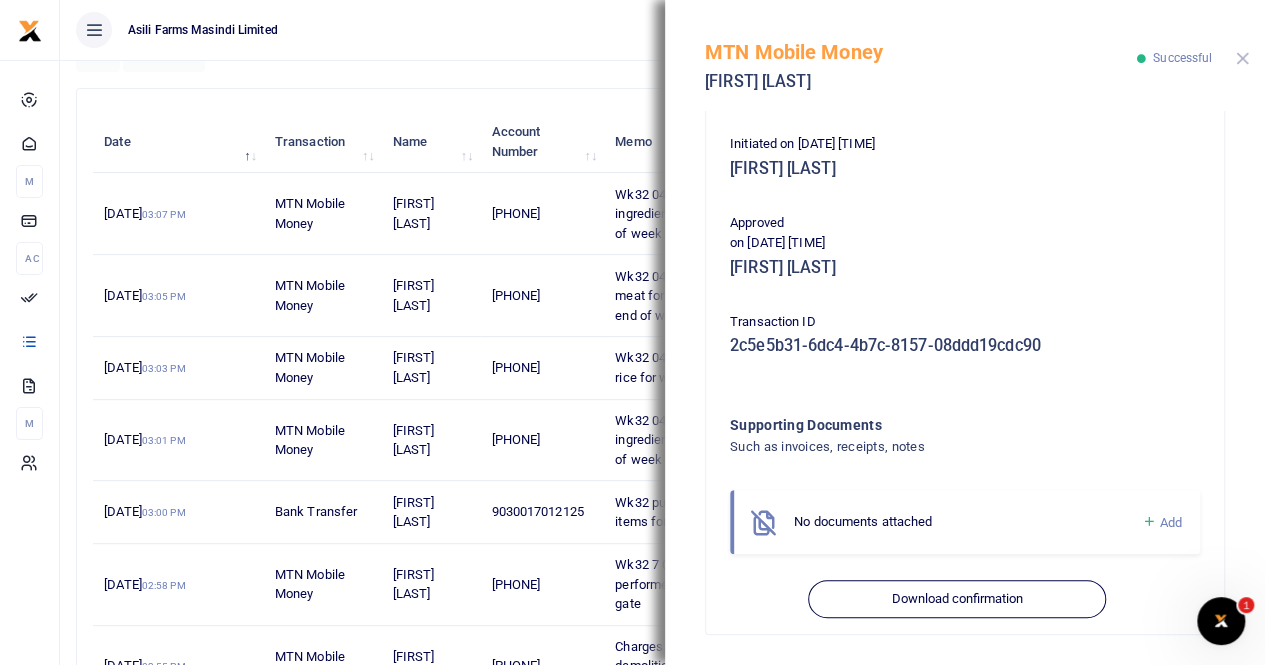 click at bounding box center [1242, 58] 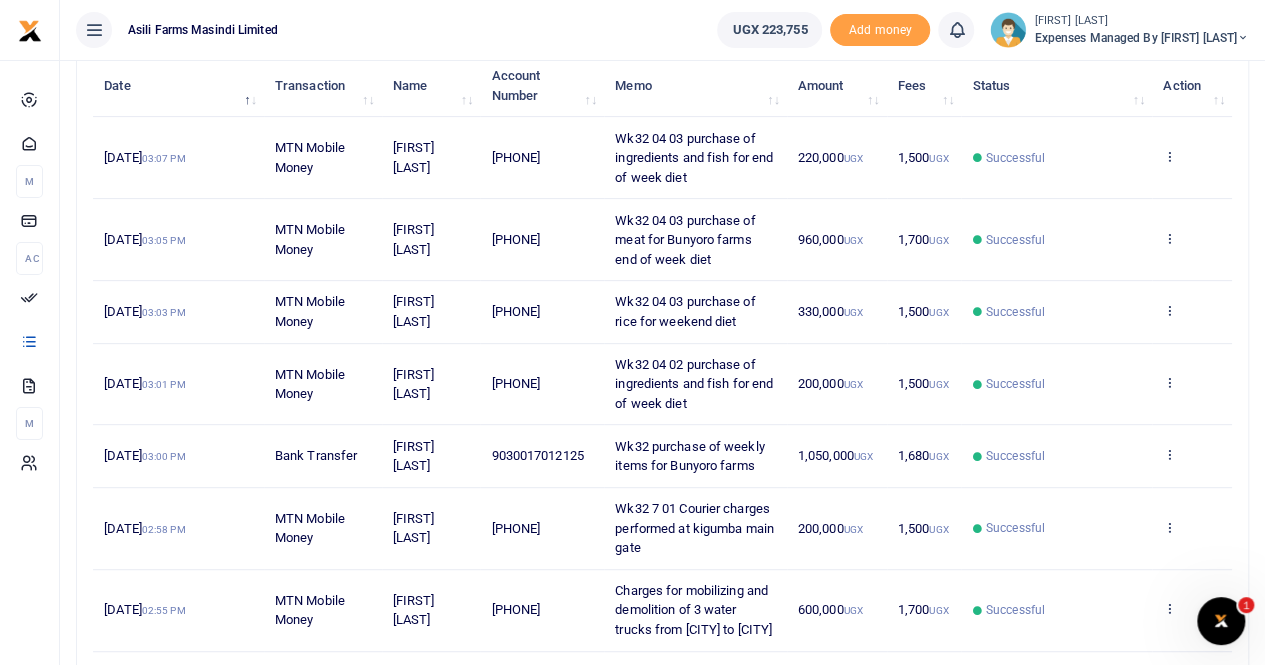 scroll, scrollTop: 300, scrollLeft: 0, axis: vertical 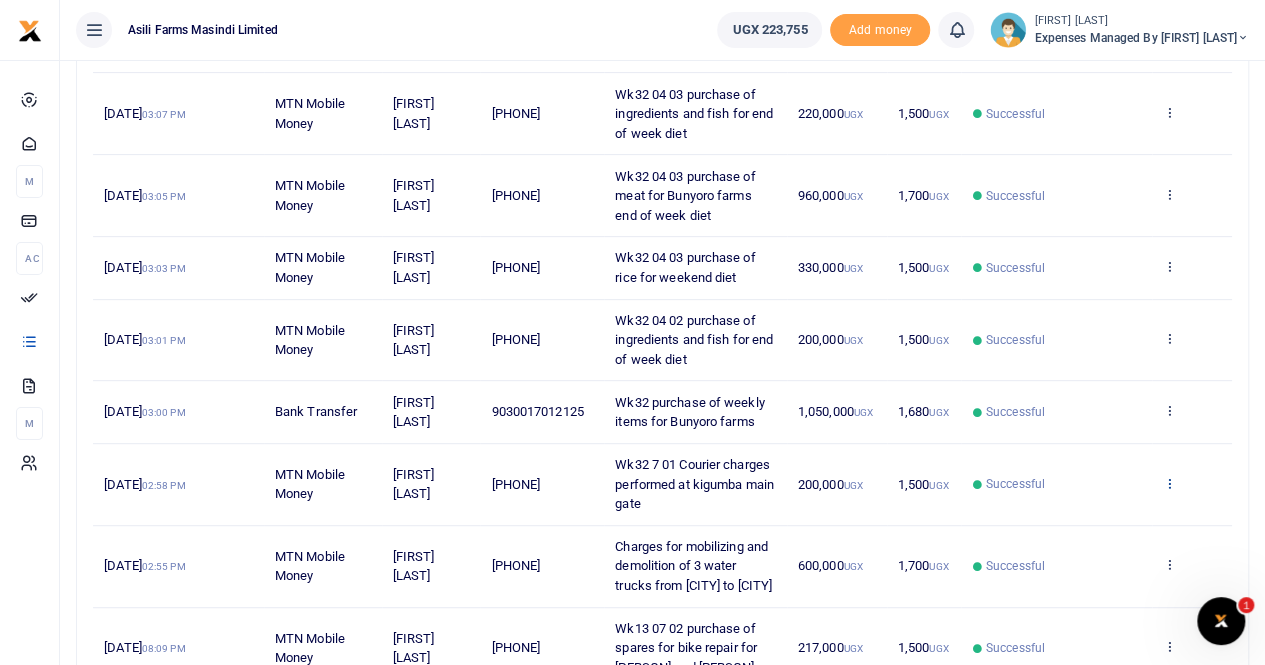click at bounding box center (1169, 483) 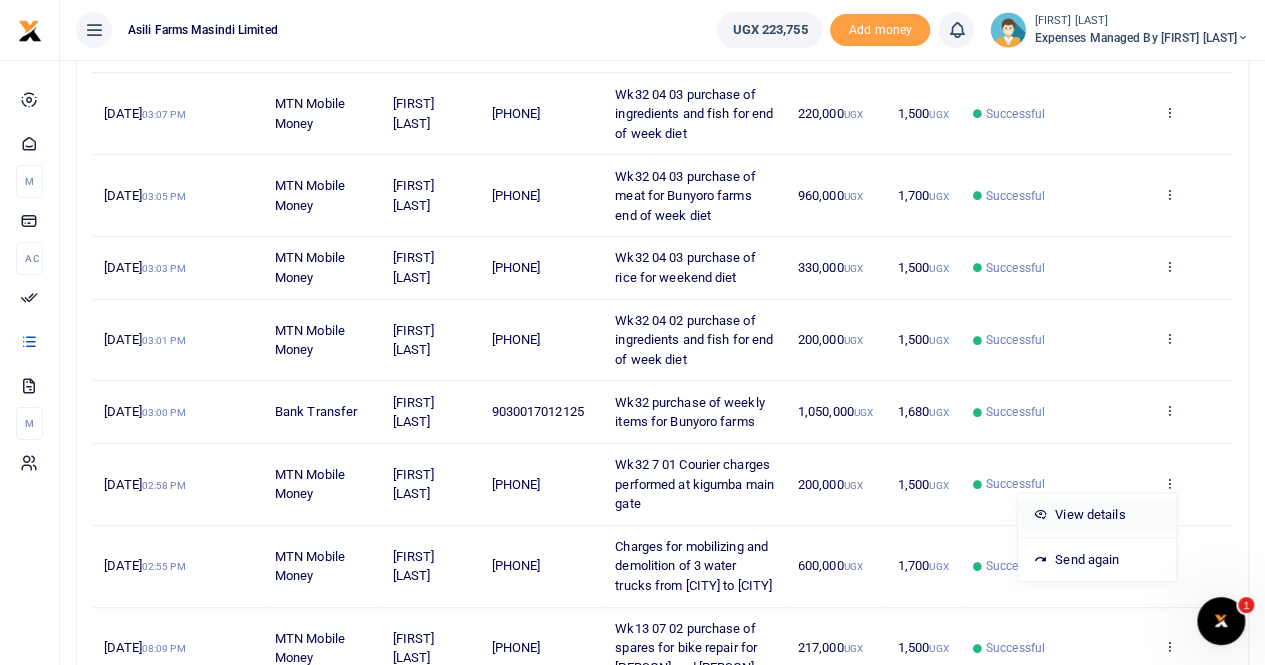 click on "View details" at bounding box center (1097, 515) 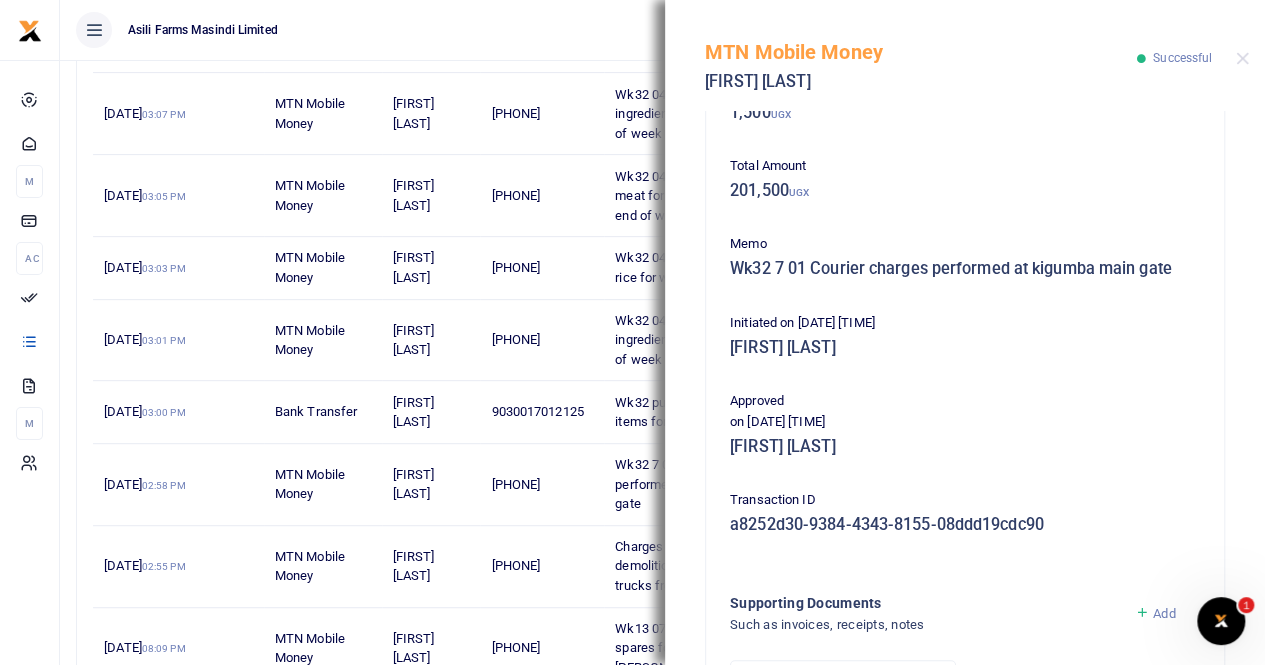 scroll, scrollTop: 482, scrollLeft: 0, axis: vertical 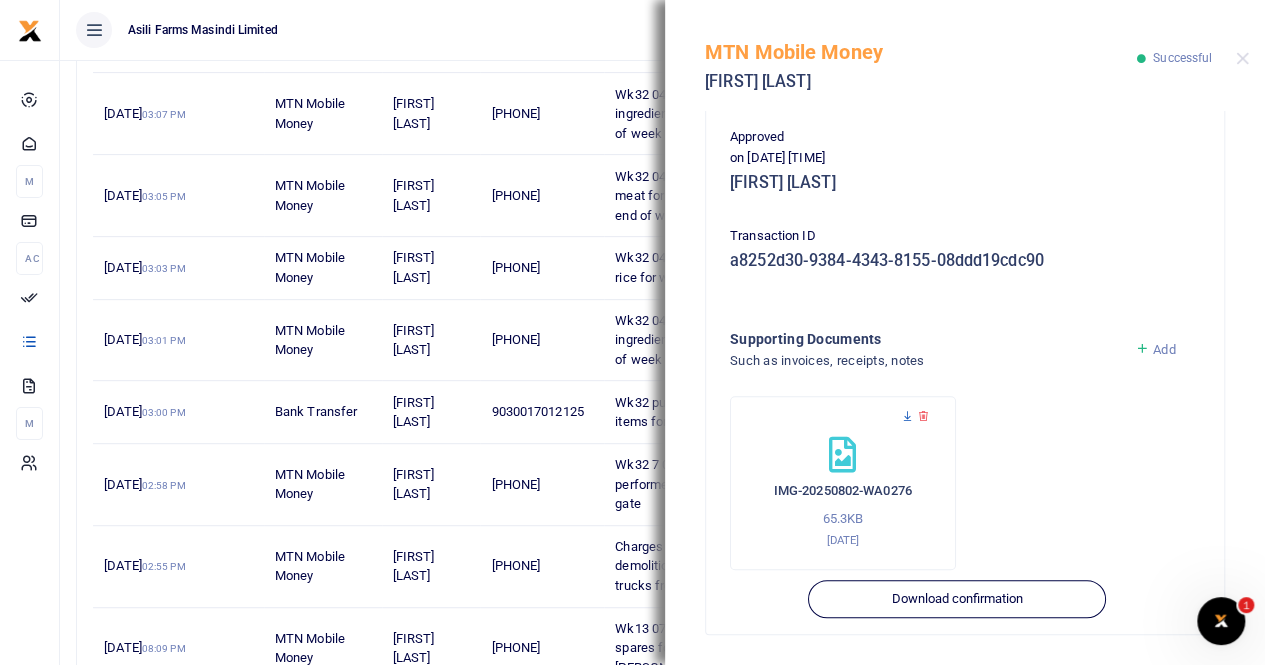 click at bounding box center [907, 416] 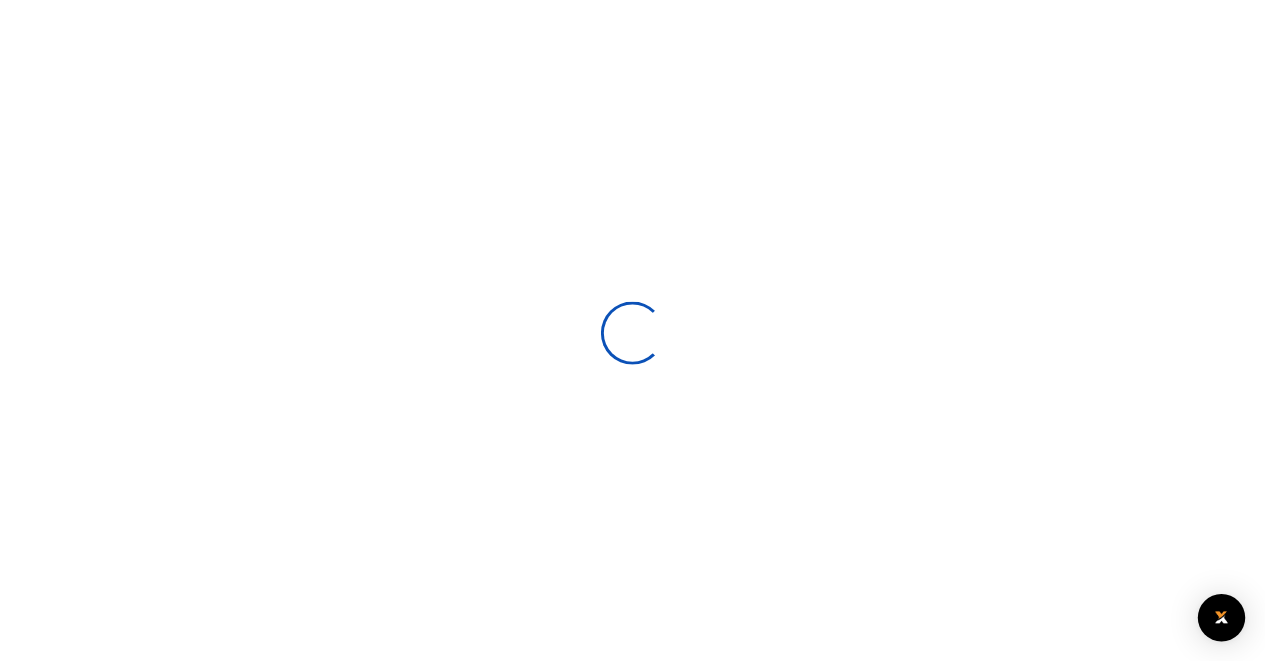scroll, scrollTop: 0, scrollLeft: 0, axis: both 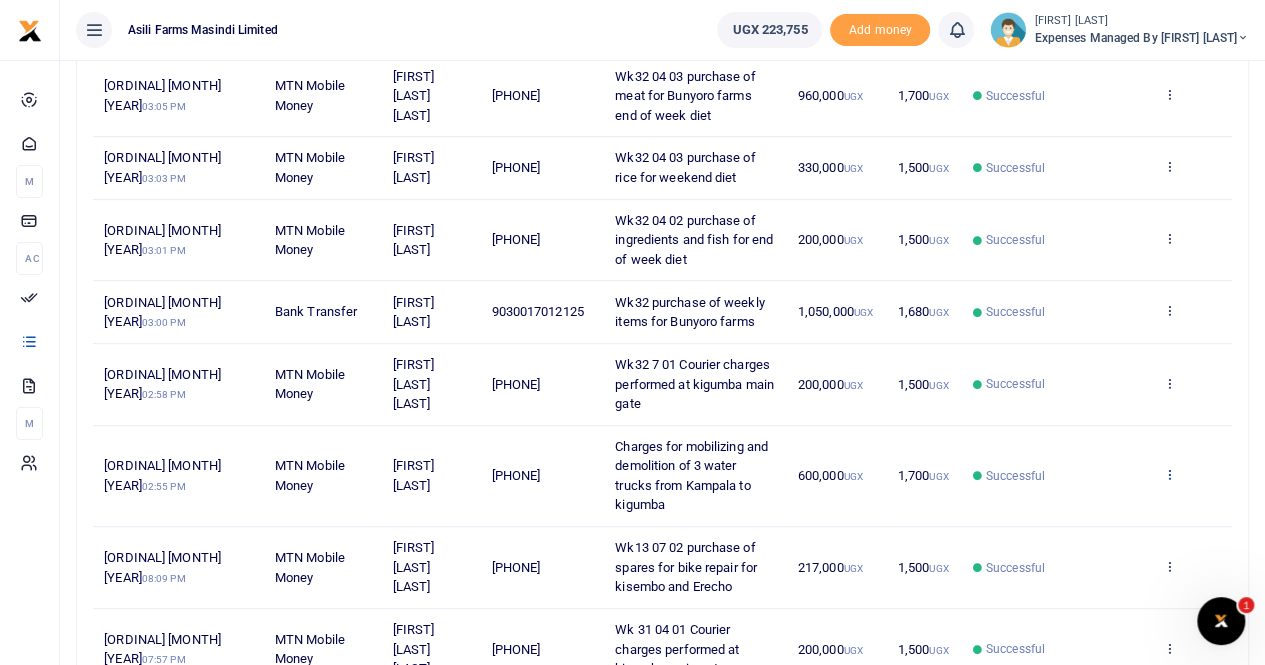 click at bounding box center (1169, 474) 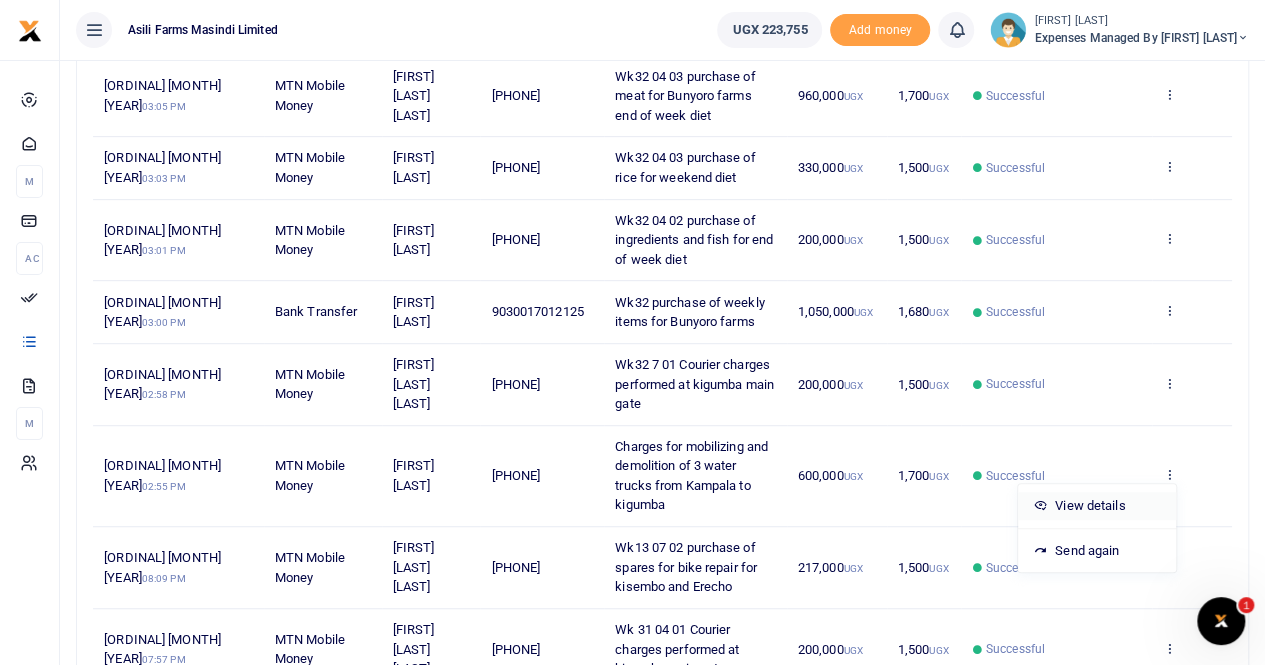 click on "View details" at bounding box center (1097, 506) 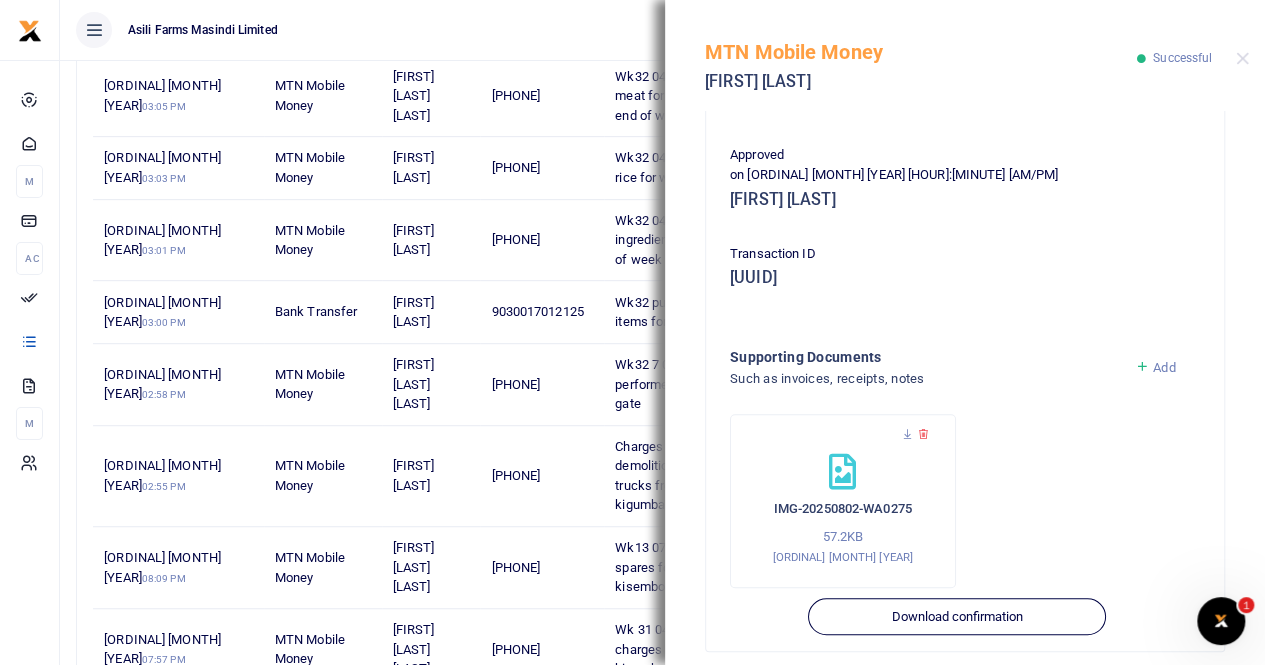 scroll, scrollTop: 500, scrollLeft: 0, axis: vertical 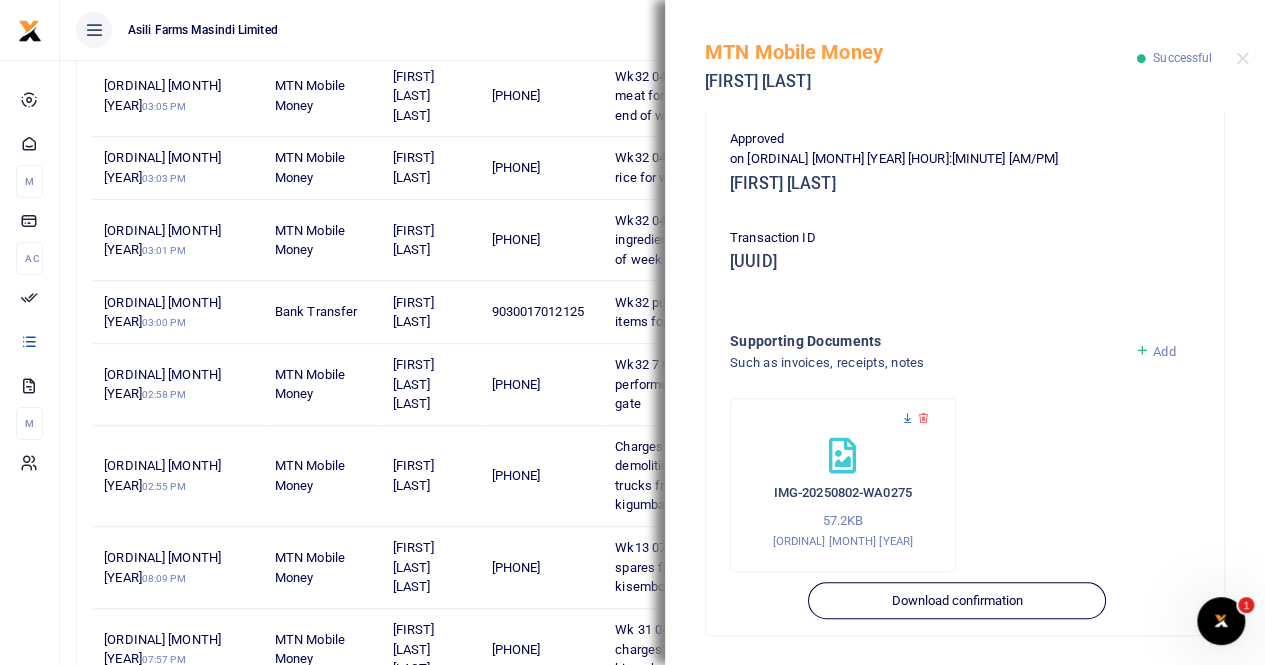 click at bounding box center [907, 418] 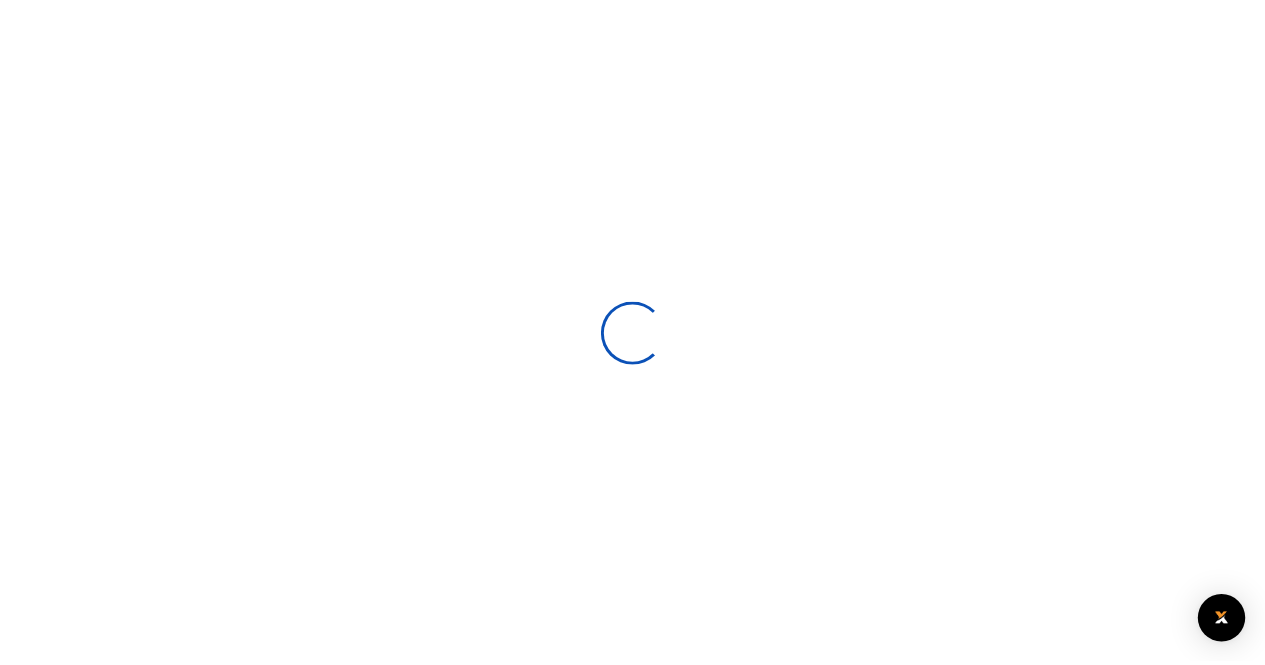 scroll, scrollTop: 0, scrollLeft: 0, axis: both 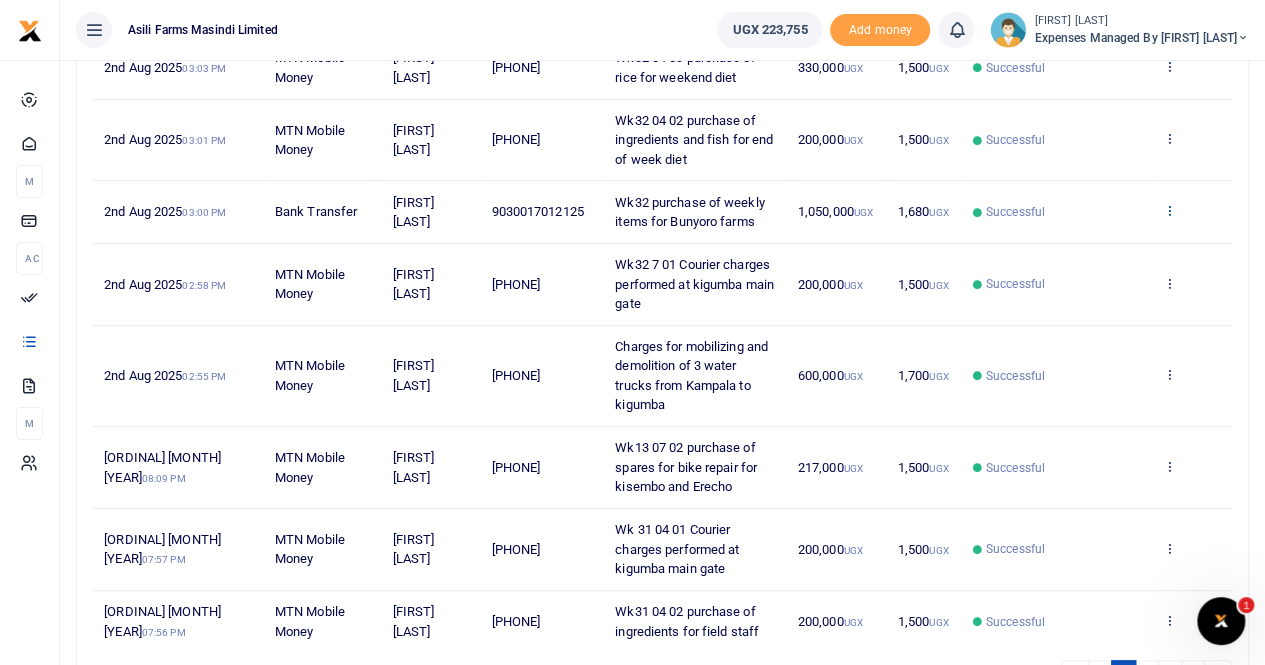 click at bounding box center [1169, 210] 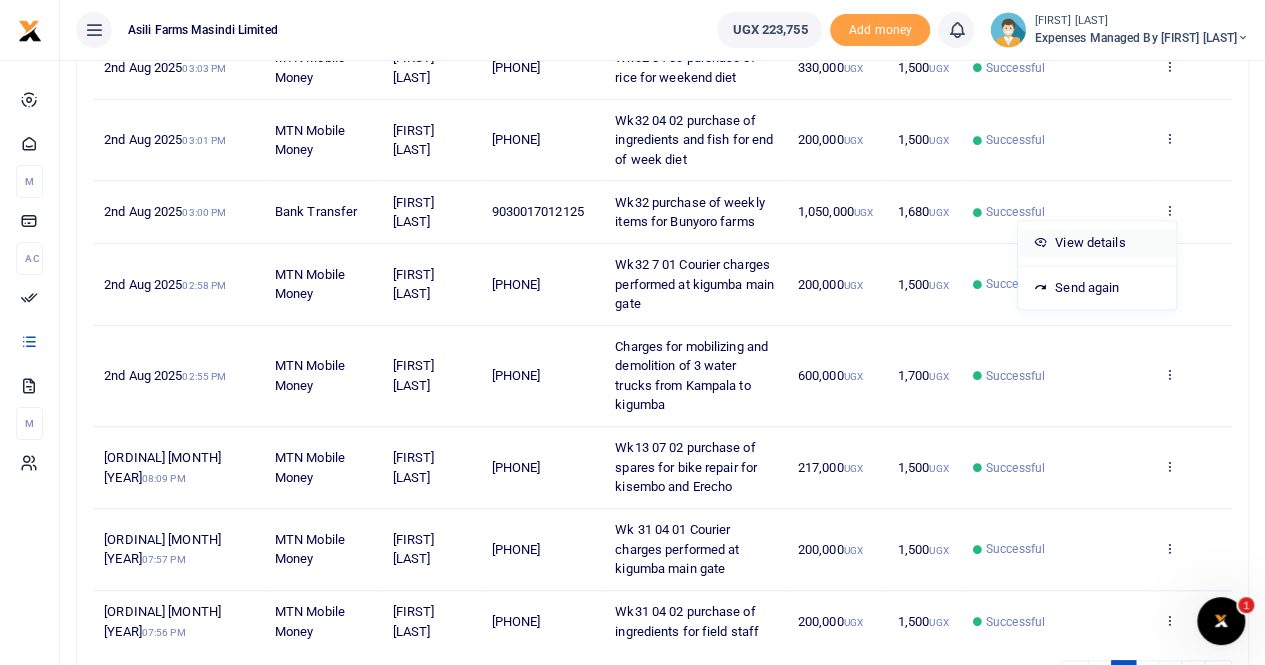 click on "View details" at bounding box center [1097, 243] 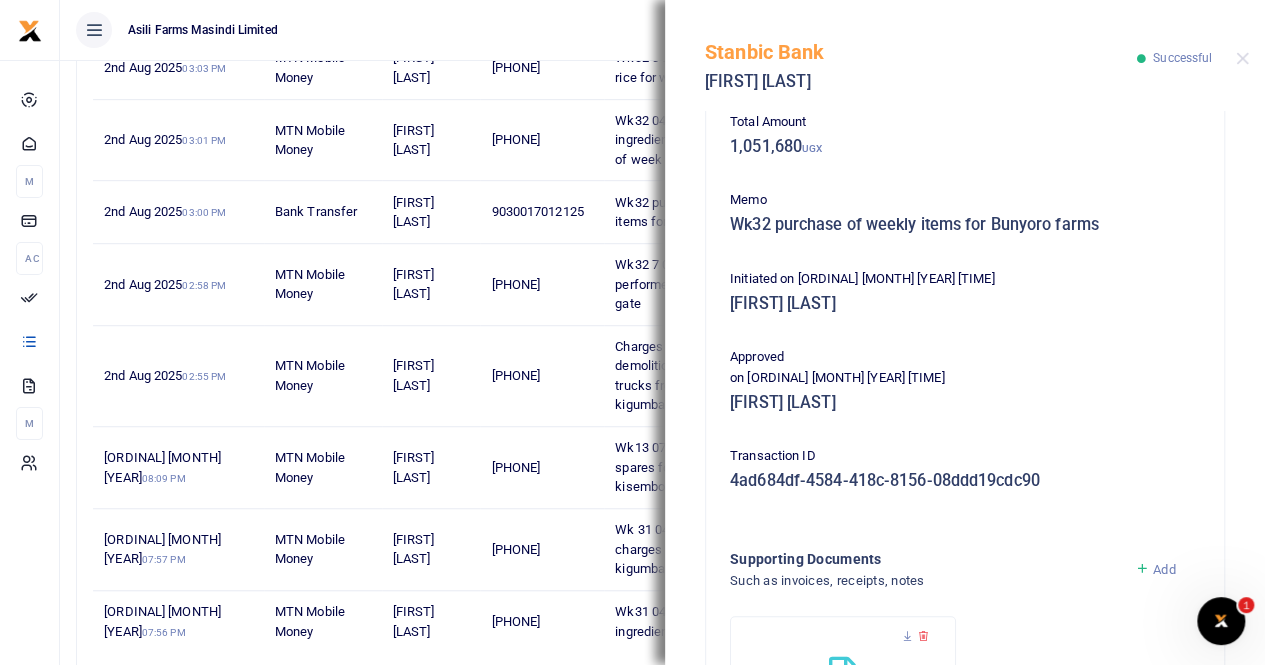 scroll, scrollTop: 482, scrollLeft: 0, axis: vertical 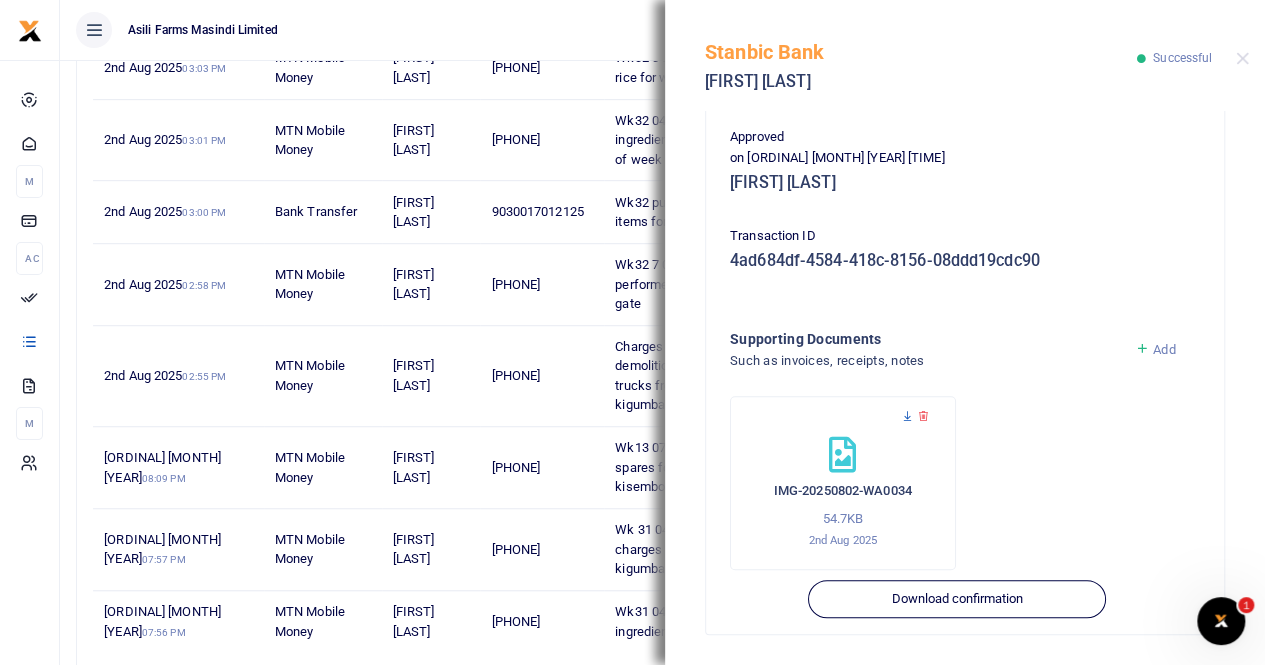 click at bounding box center [907, 416] 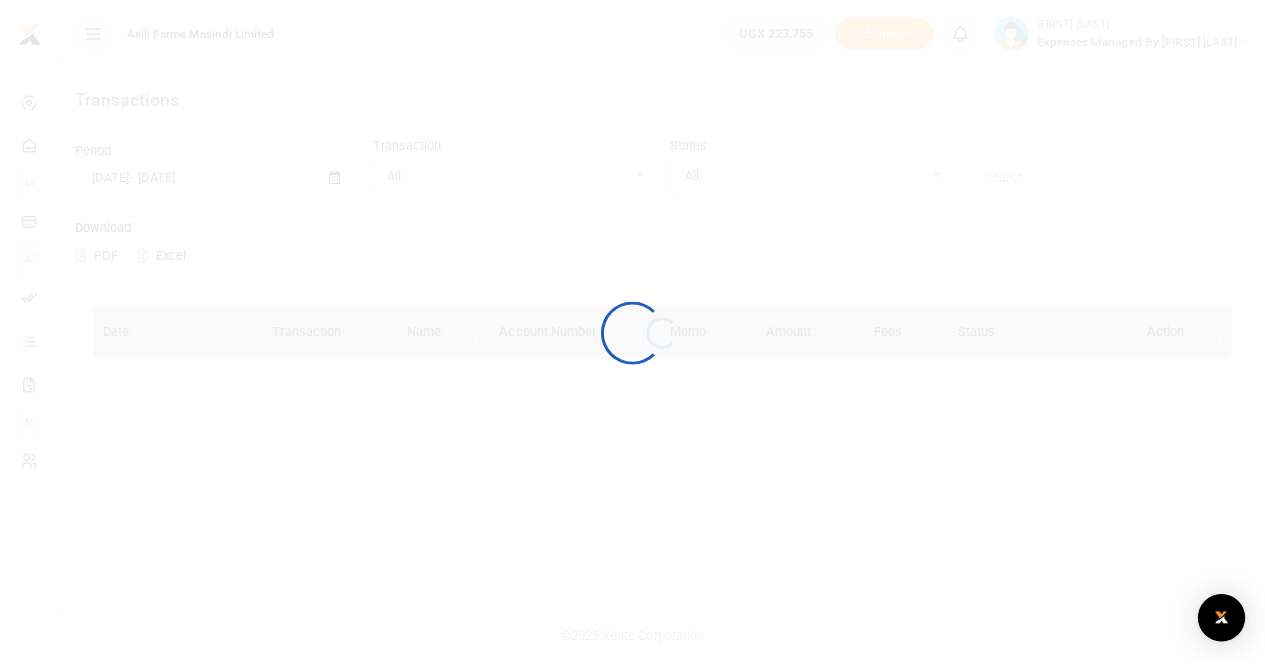 scroll, scrollTop: 0, scrollLeft: 0, axis: both 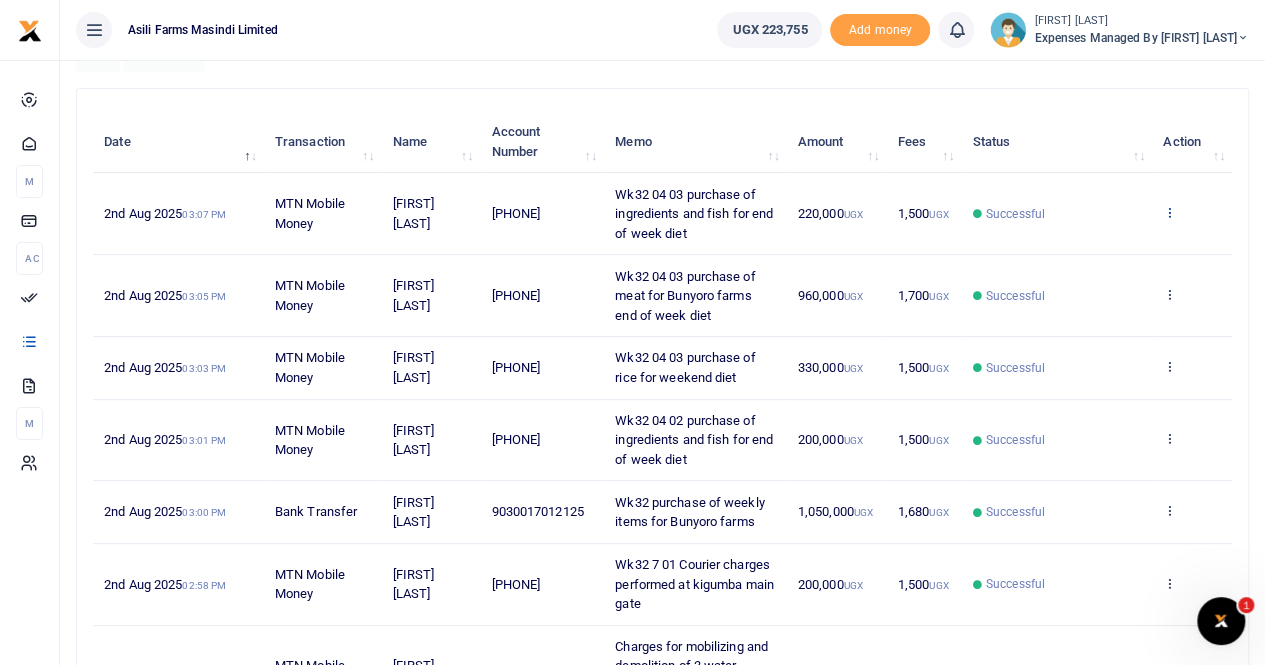 click at bounding box center (1169, 212) 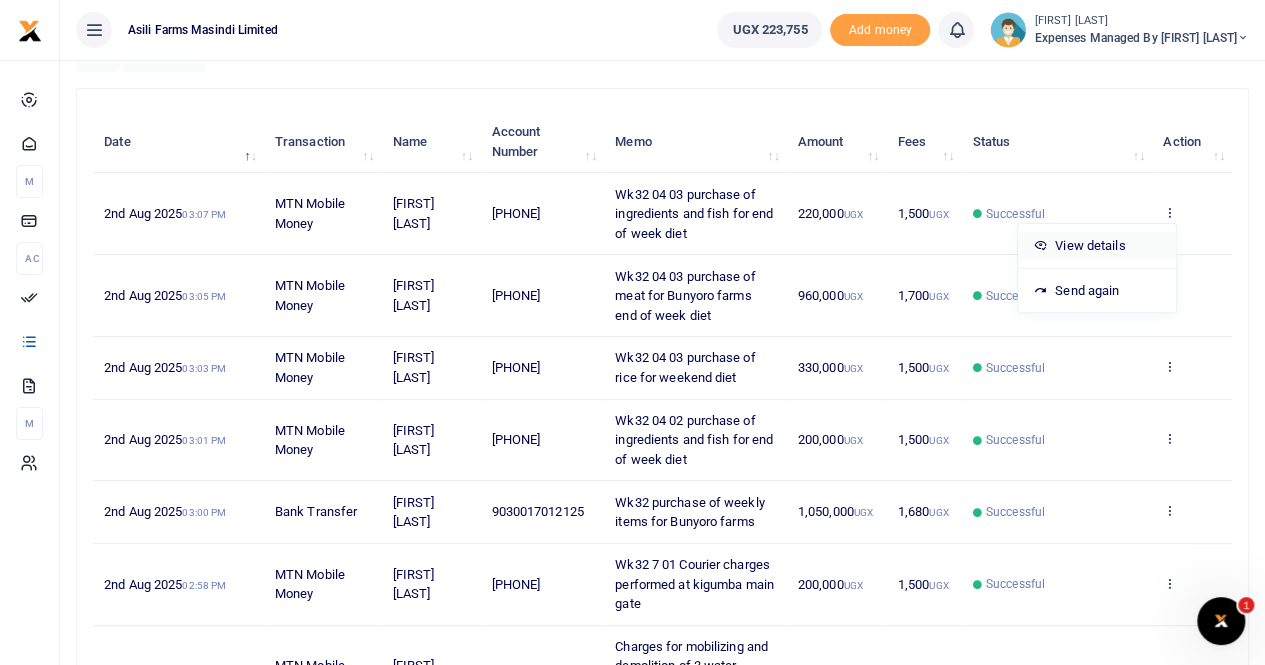 click on "View details" at bounding box center [1097, 246] 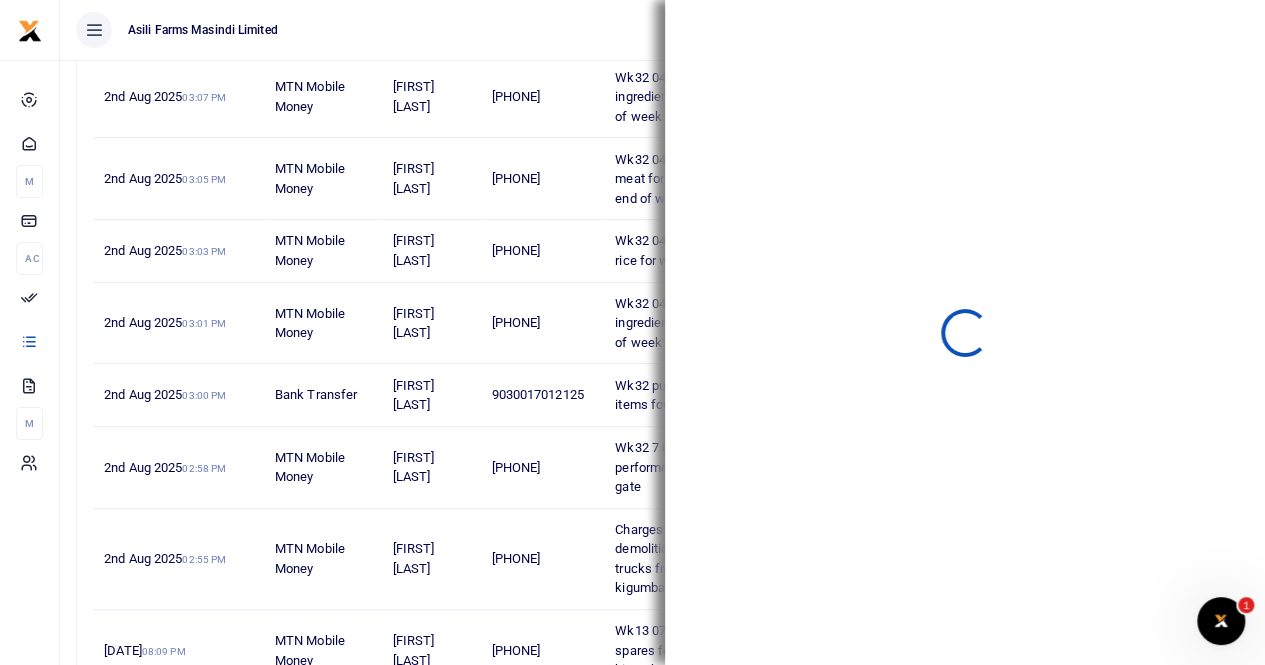 scroll, scrollTop: 619, scrollLeft: 0, axis: vertical 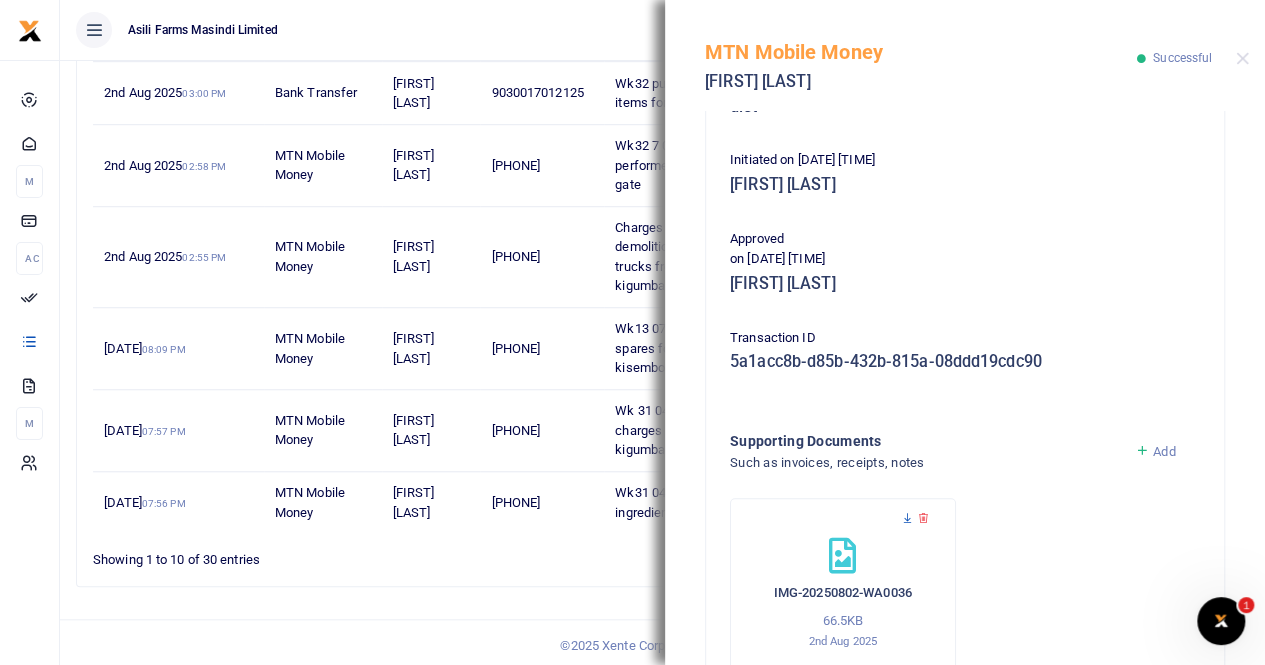 click at bounding box center [907, 518] 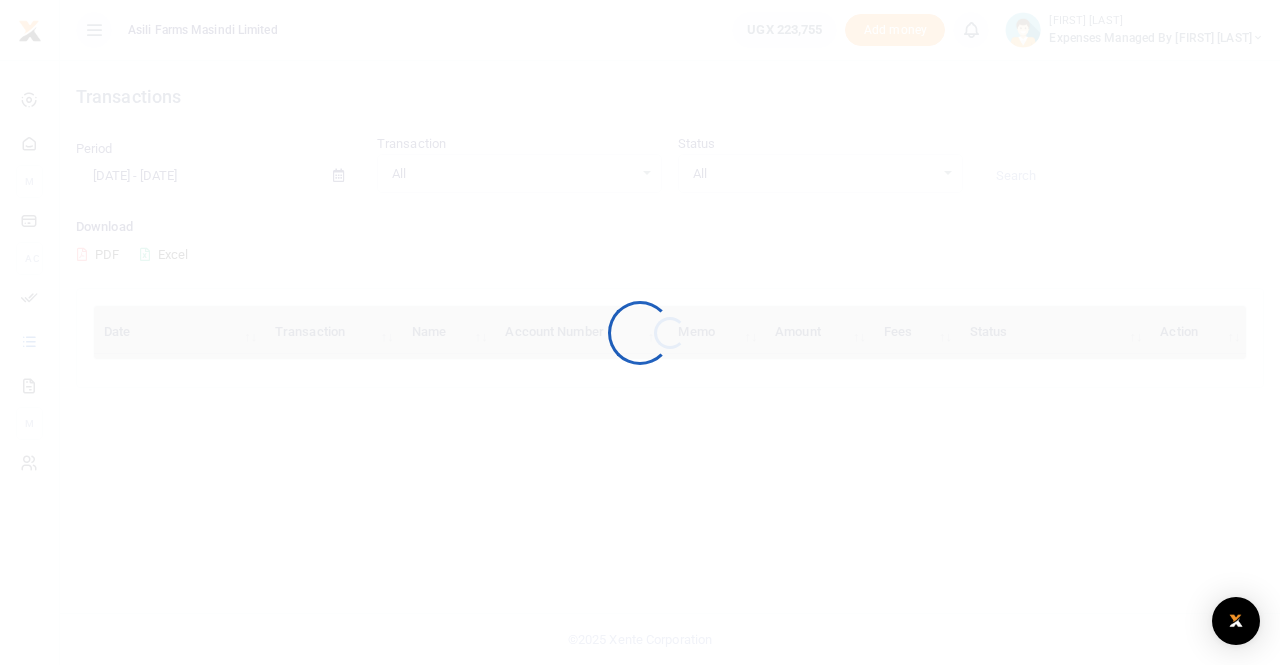 scroll, scrollTop: 0, scrollLeft: 0, axis: both 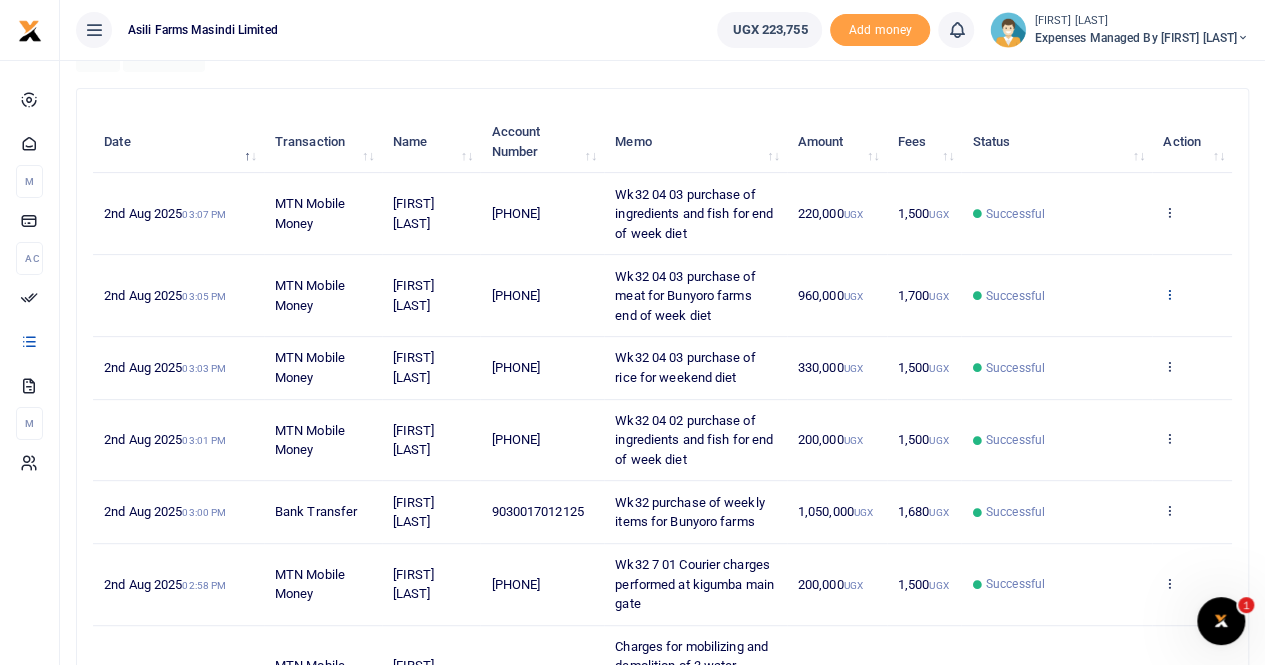 click at bounding box center [1169, 294] 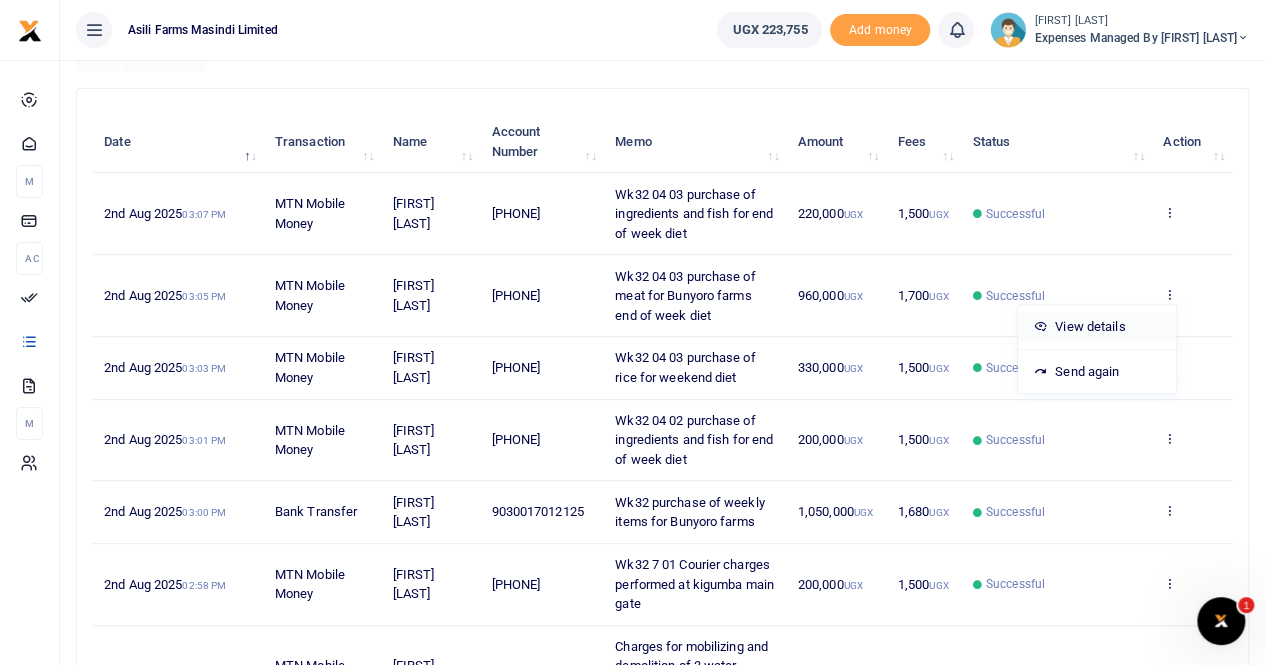 click on "View details" at bounding box center (1097, 327) 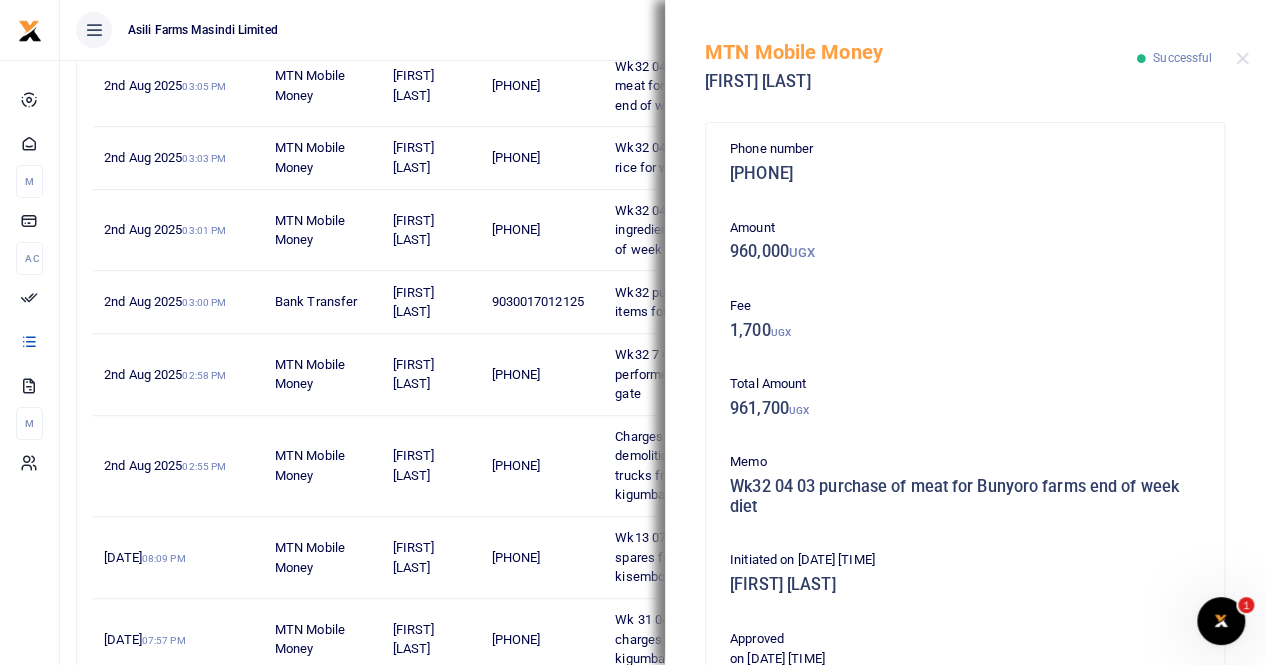 scroll, scrollTop: 619, scrollLeft: 0, axis: vertical 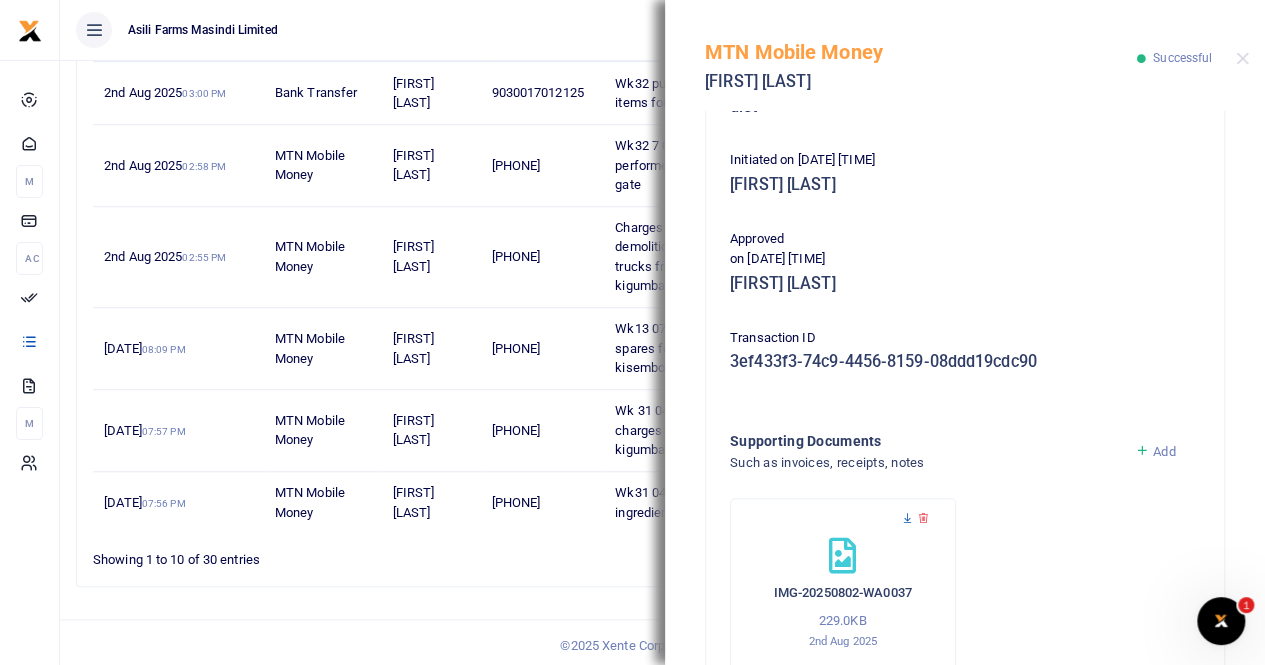 click at bounding box center [907, 518] 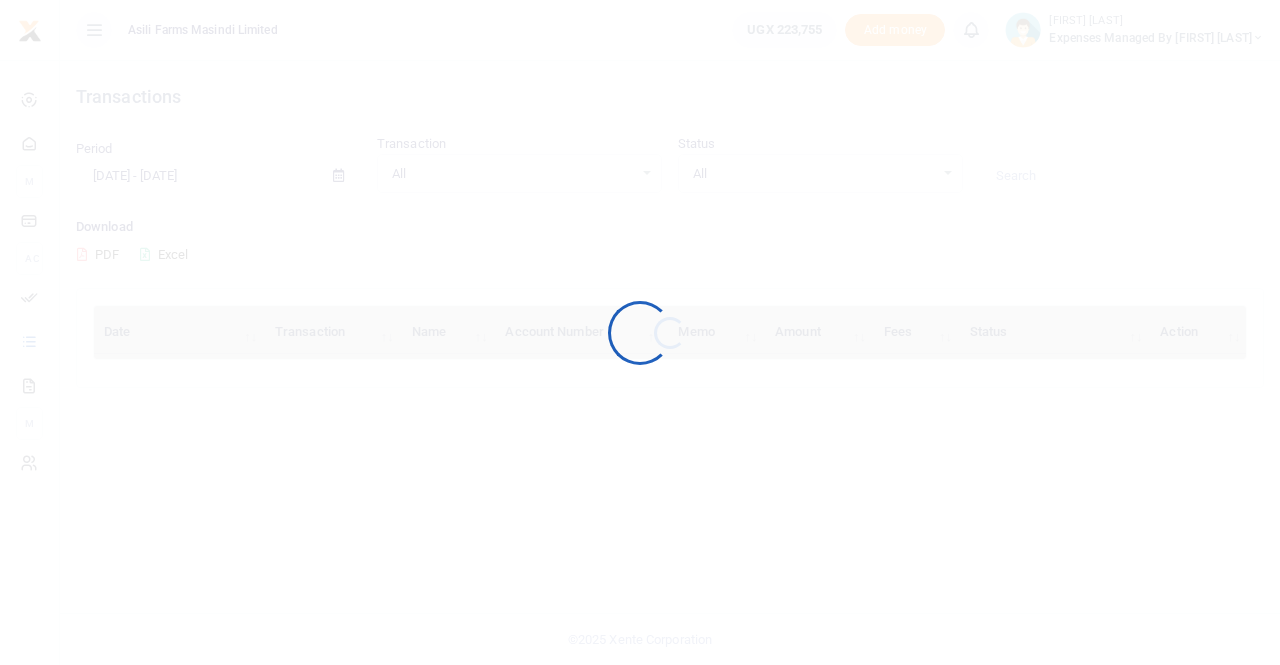scroll, scrollTop: 0, scrollLeft: 0, axis: both 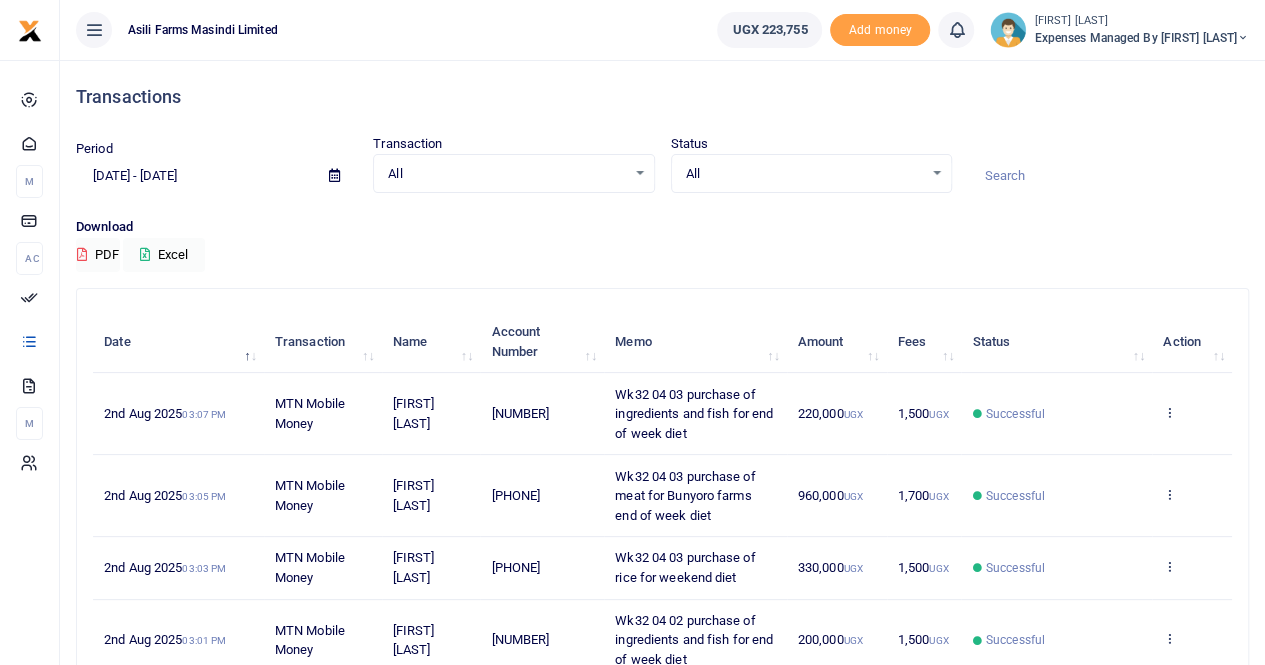 click on "Expenses Managed by Sam Ochen" at bounding box center [1141, 38] 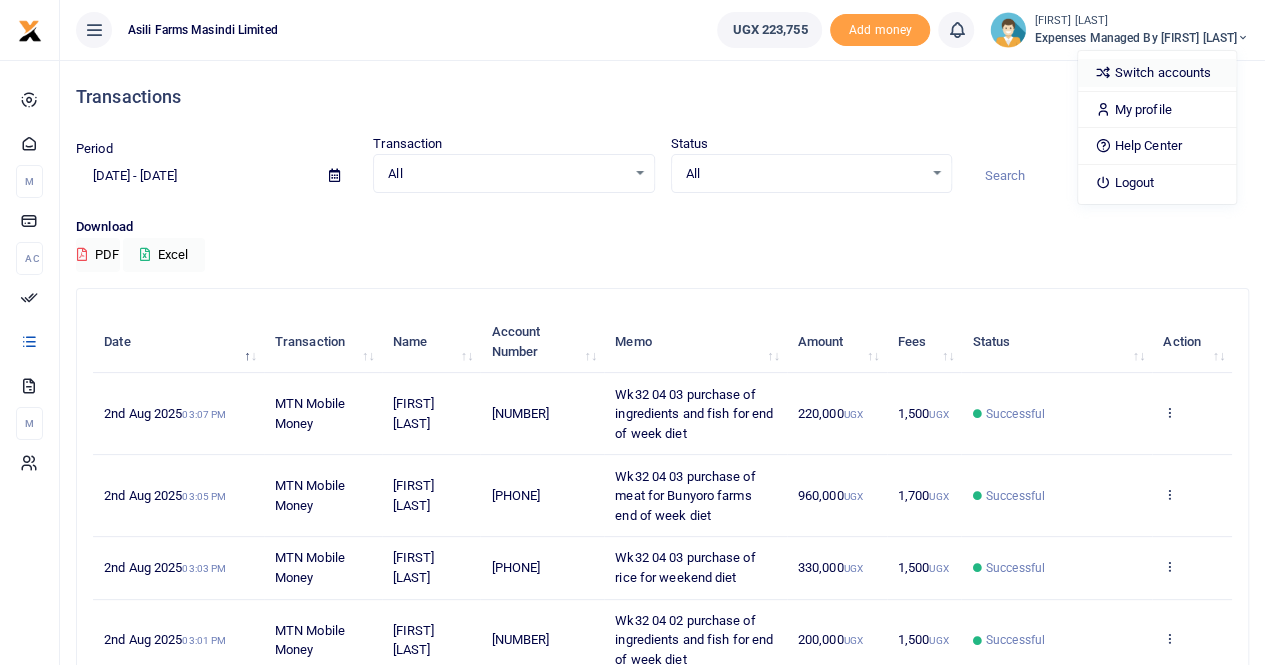 click on "Switch accounts" at bounding box center [1157, 73] 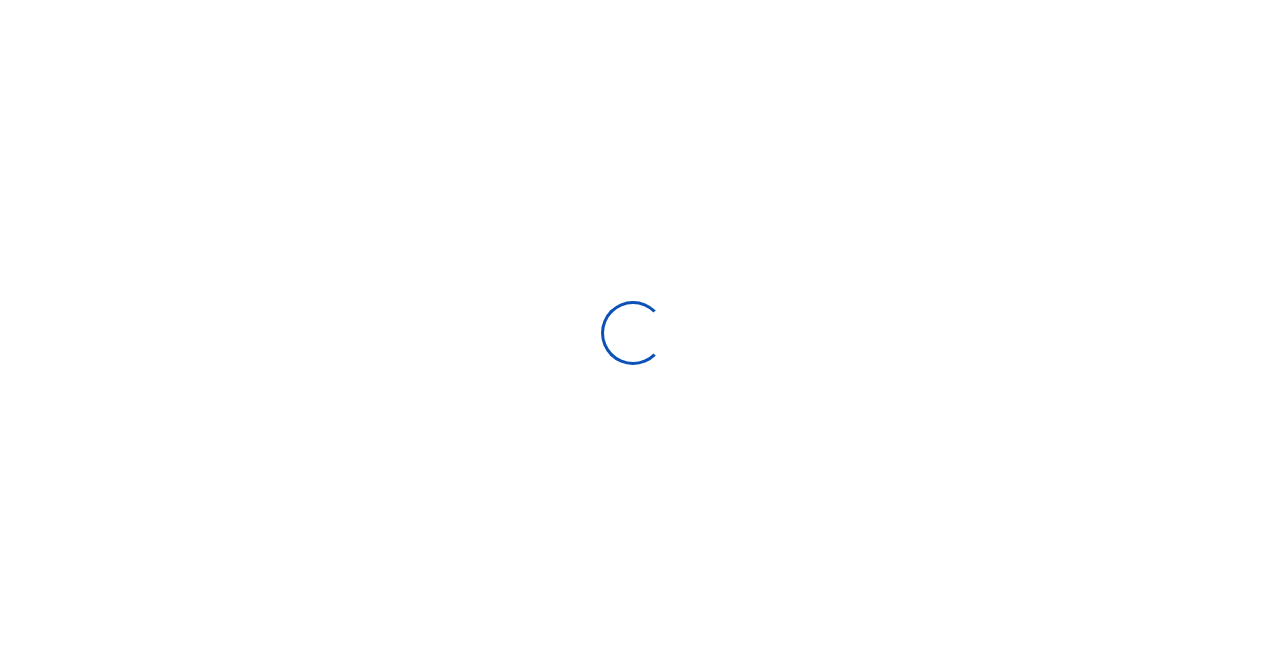 scroll, scrollTop: 0, scrollLeft: 0, axis: both 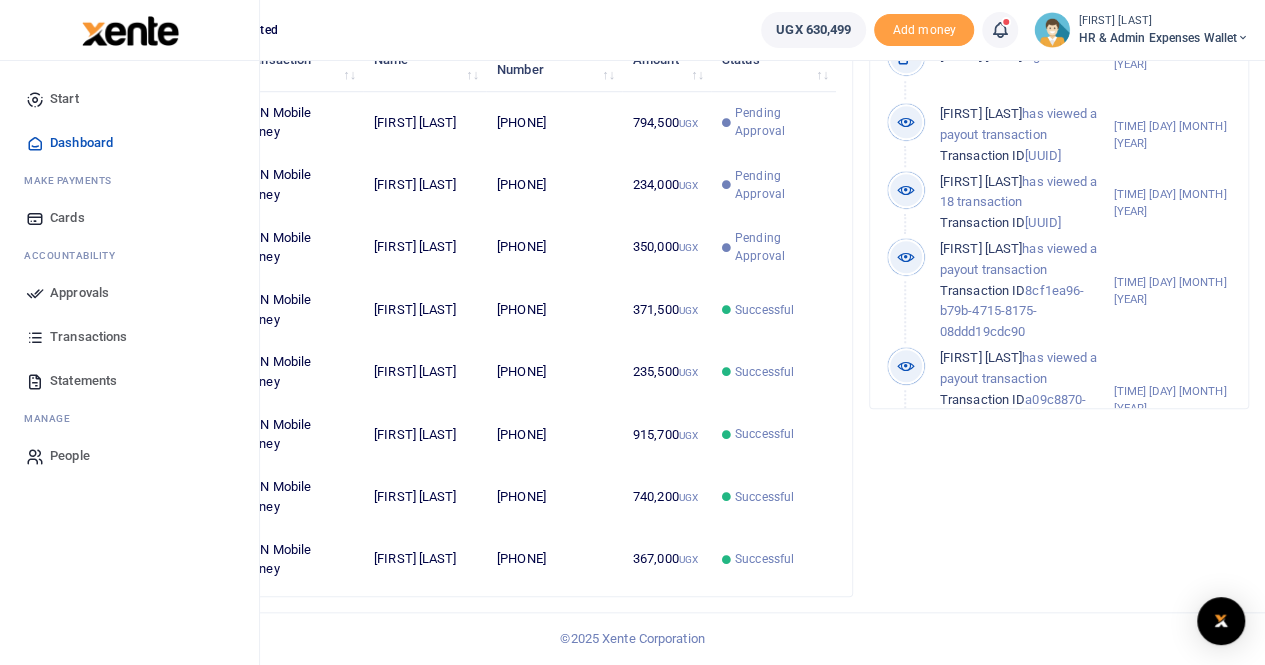 click on "Statements" at bounding box center (83, 381) 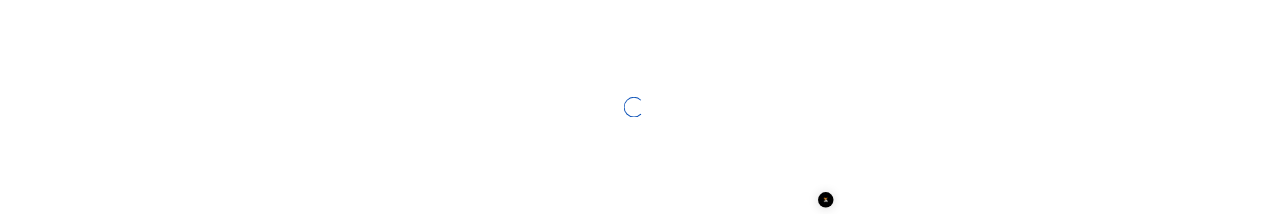 scroll, scrollTop: 0, scrollLeft: 0, axis: both 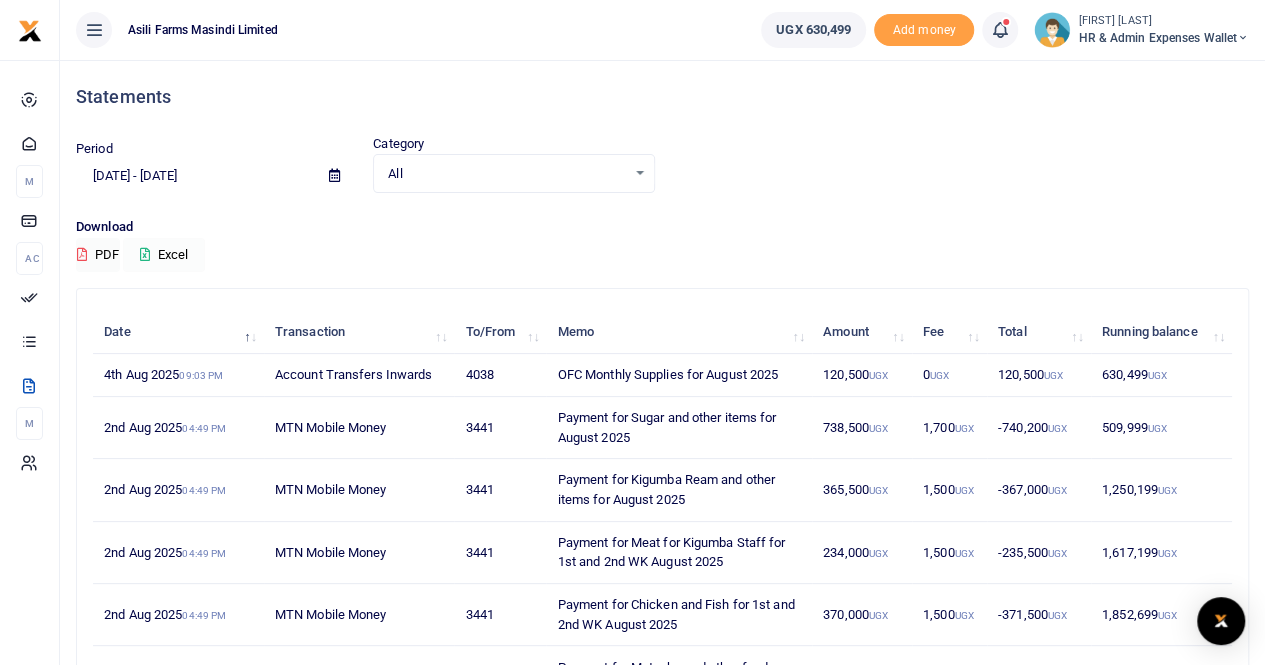 click on "Excel" at bounding box center [164, 255] 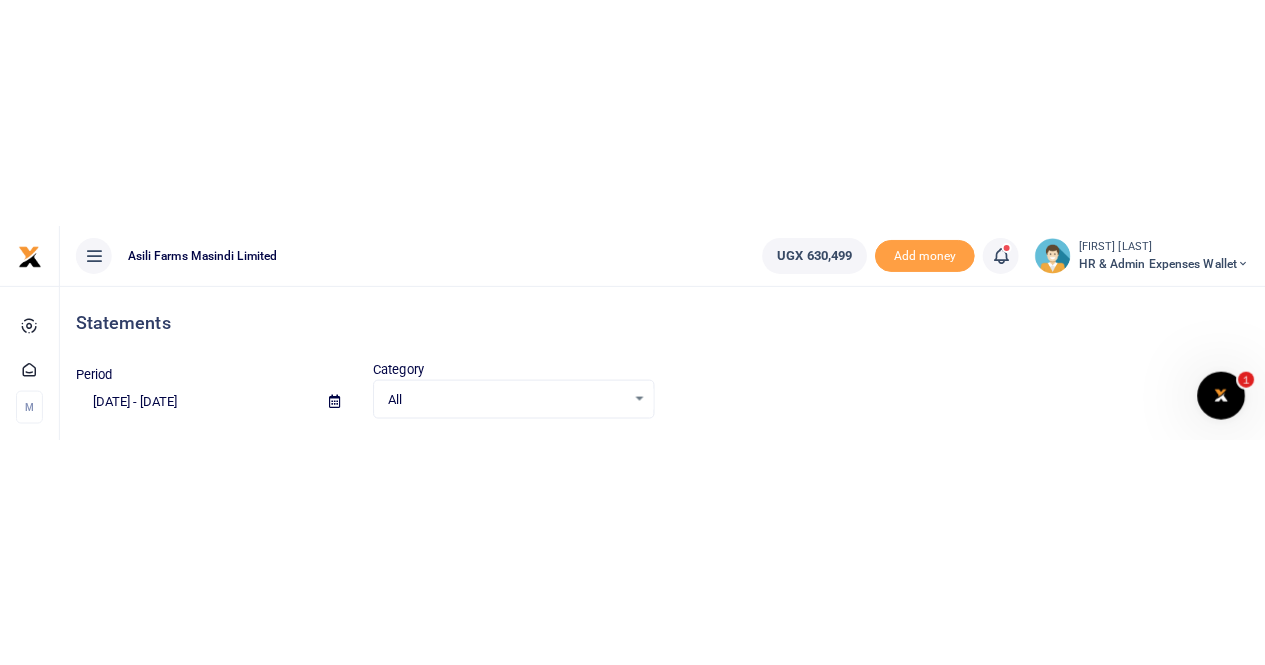 scroll, scrollTop: 0, scrollLeft: 0, axis: both 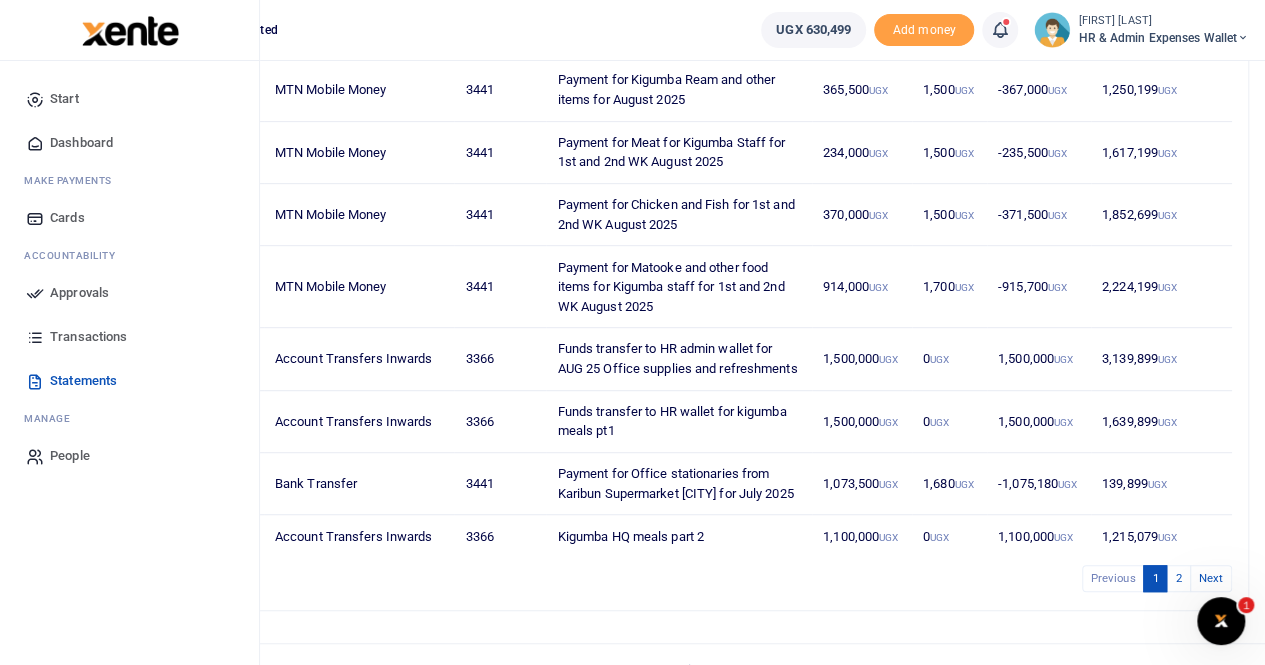 click on "Transactions" at bounding box center (88, 337) 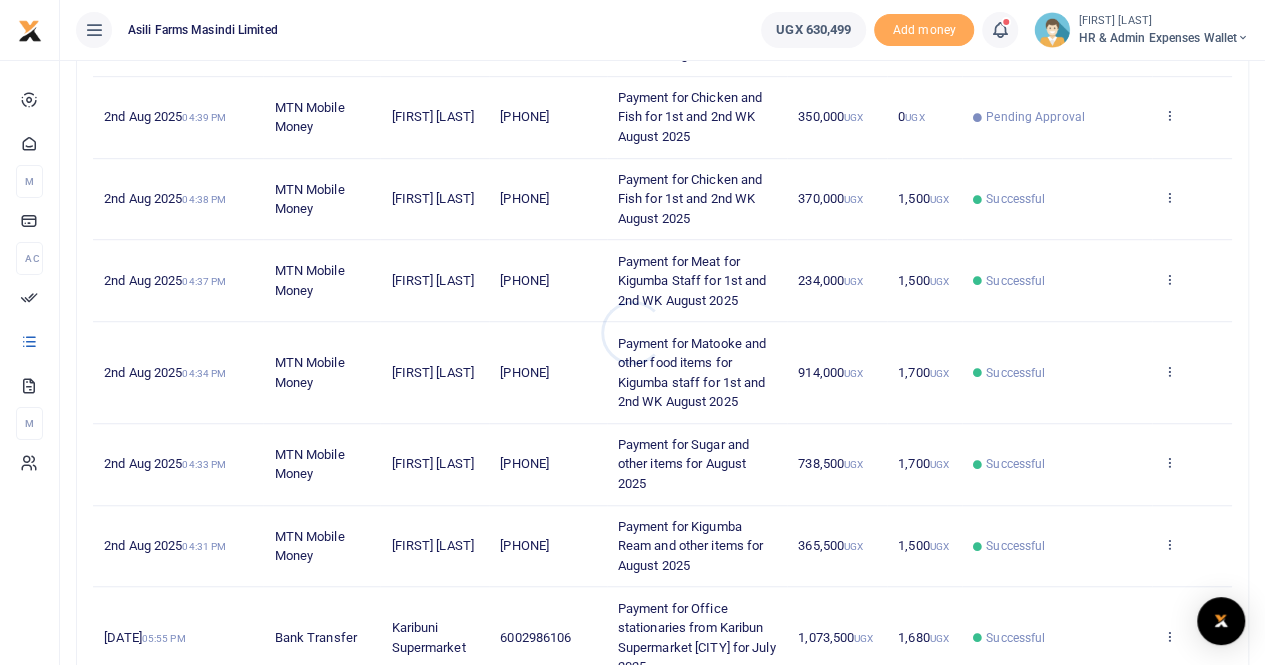 scroll, scrollTop: 500, scrollLeft: 0, axis: vertical 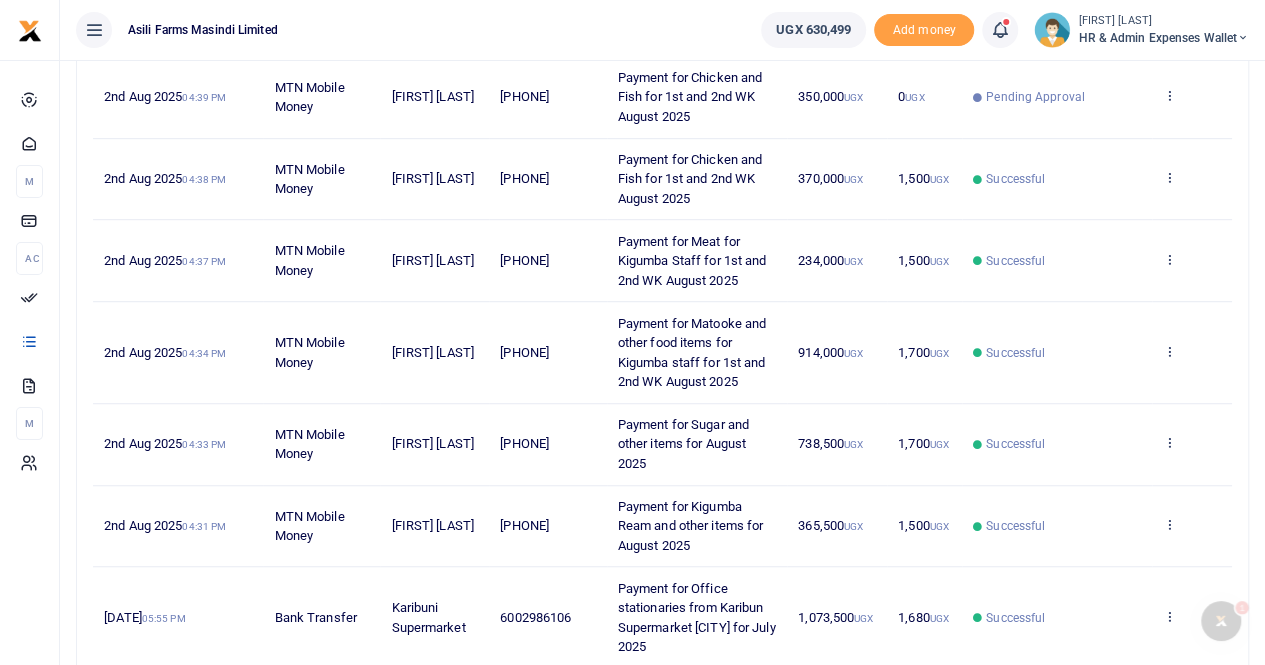 click on "View details
Send again" at bounding box center [1192, 352] 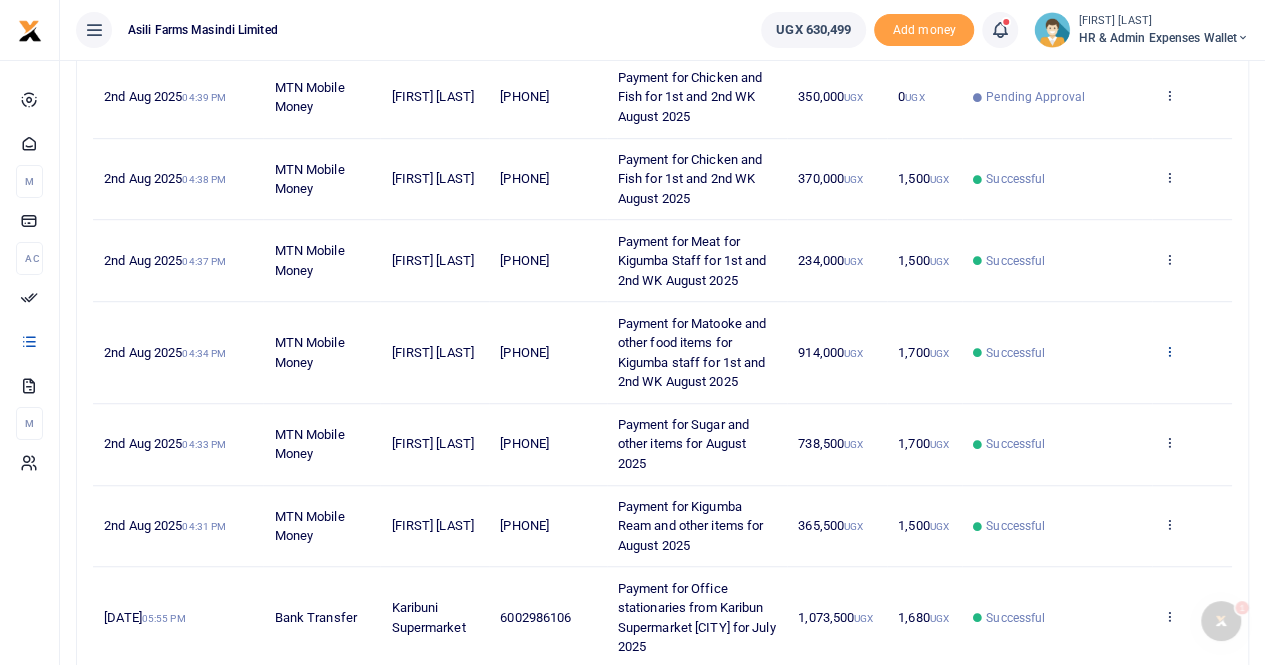click at bounding box center (1169, 351) 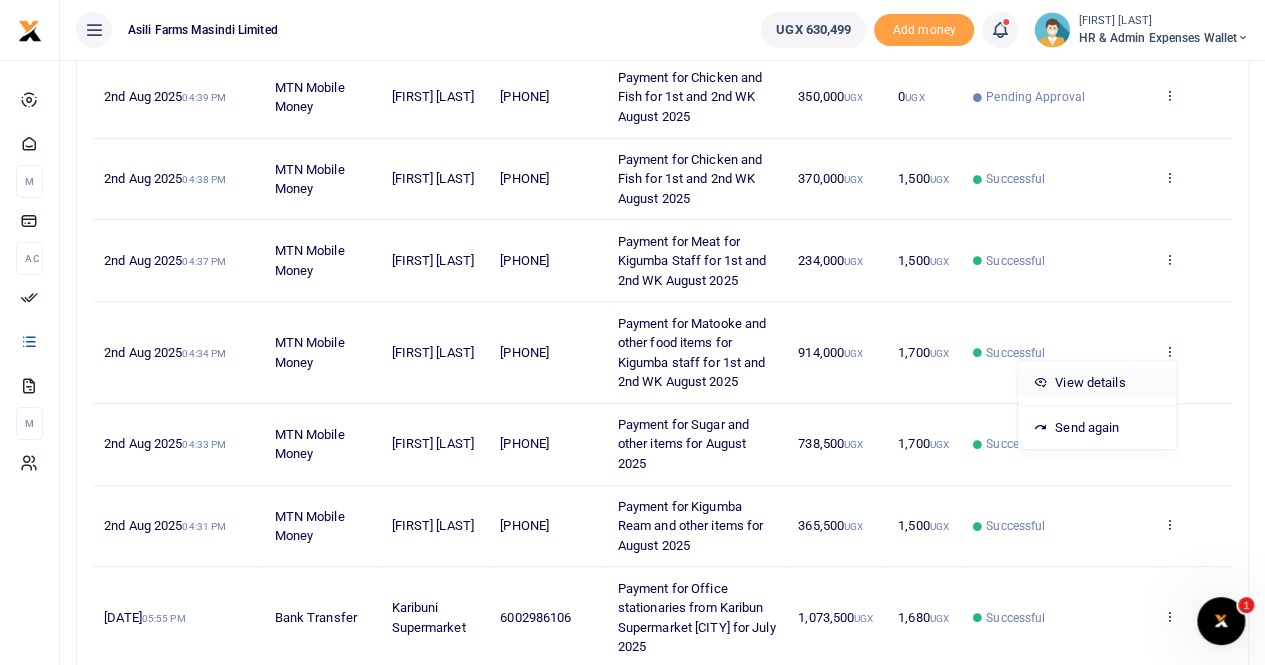 click on "View details" at bounding box center [1097, 383] 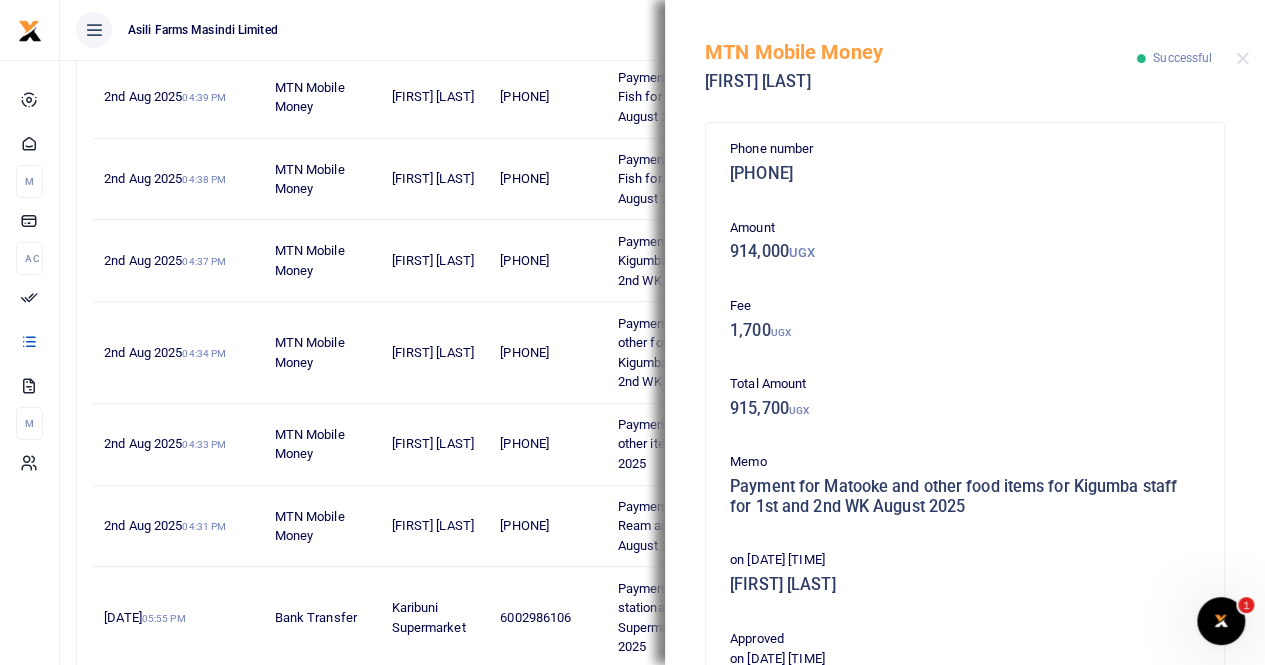 scroll, scrollTop: 500, scrollLeft: 0, axis: vertical 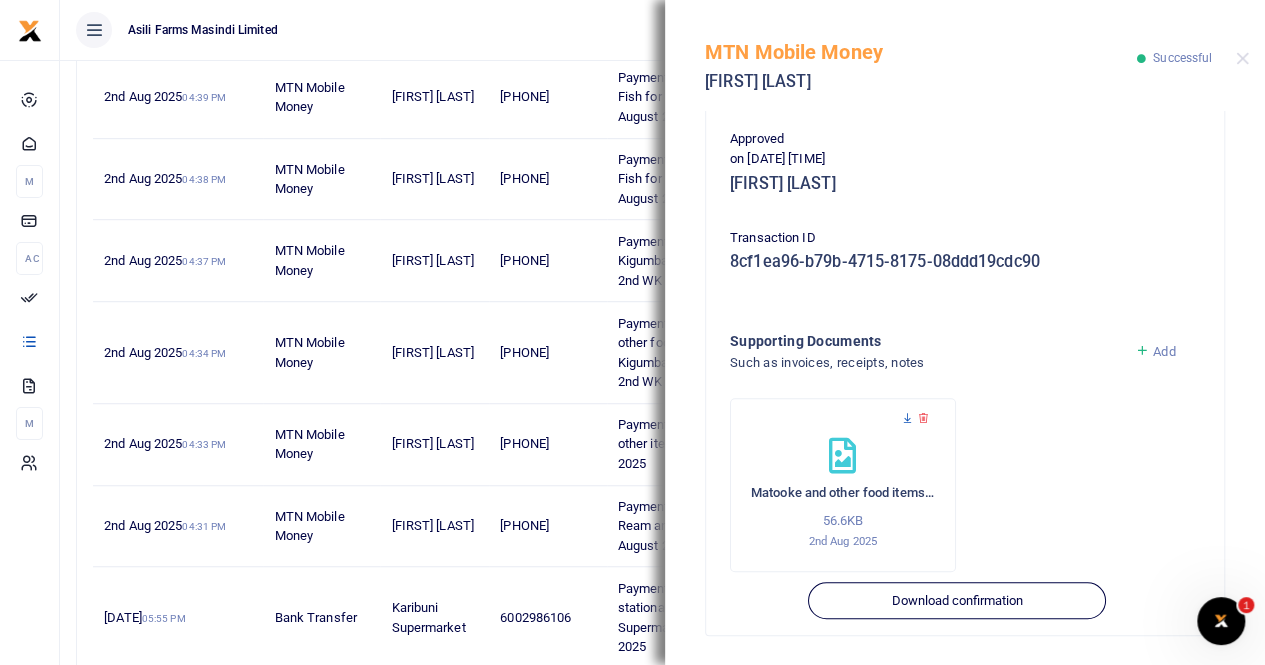 click at bounding box center (907, 418) 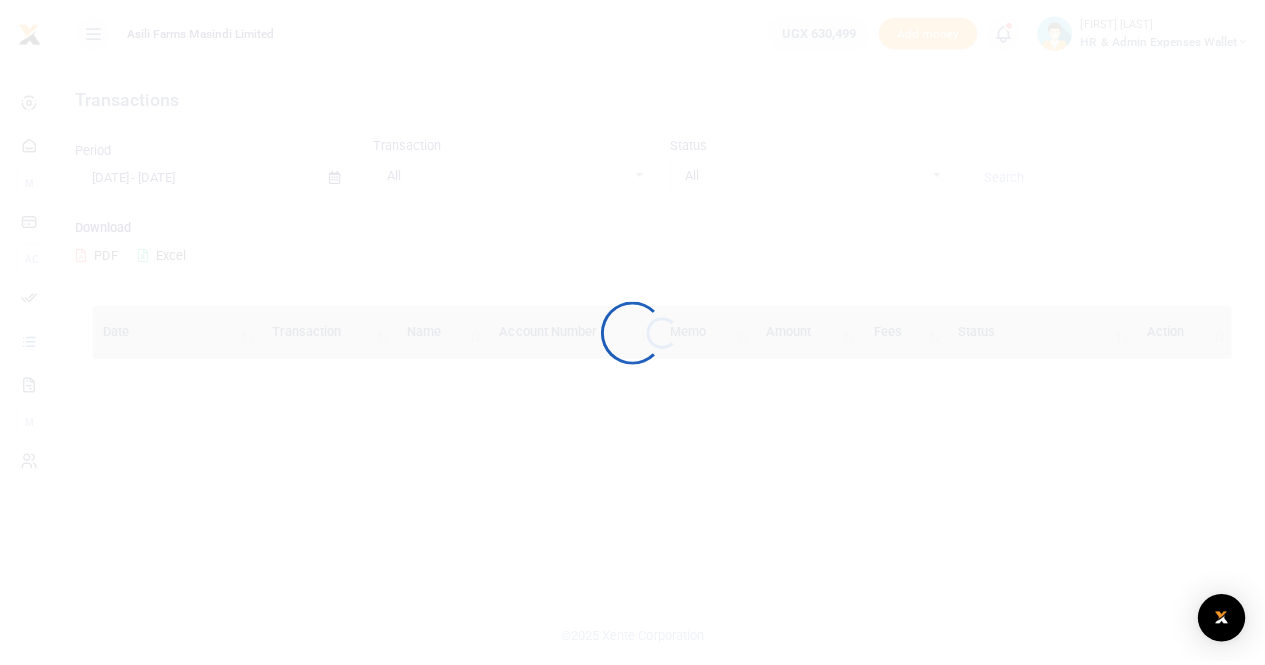 scroll, scrollTop: 0, scrollLeft: 0, axis: both 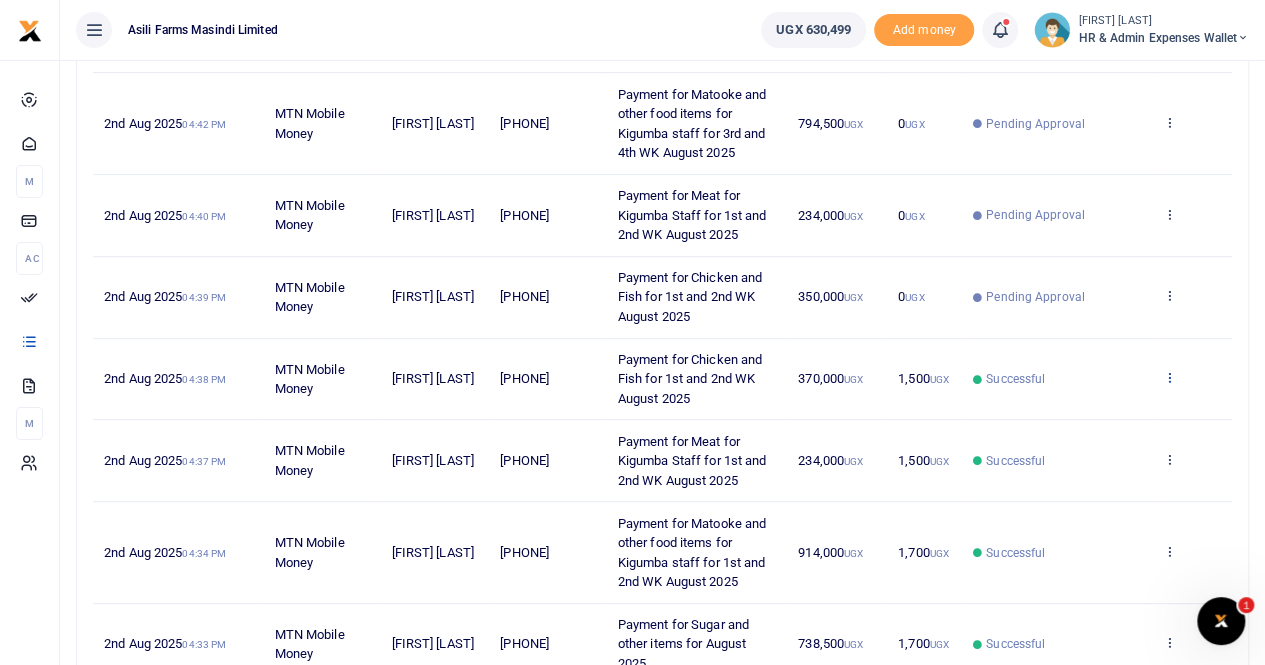 click at bounding box center [1169, 377] 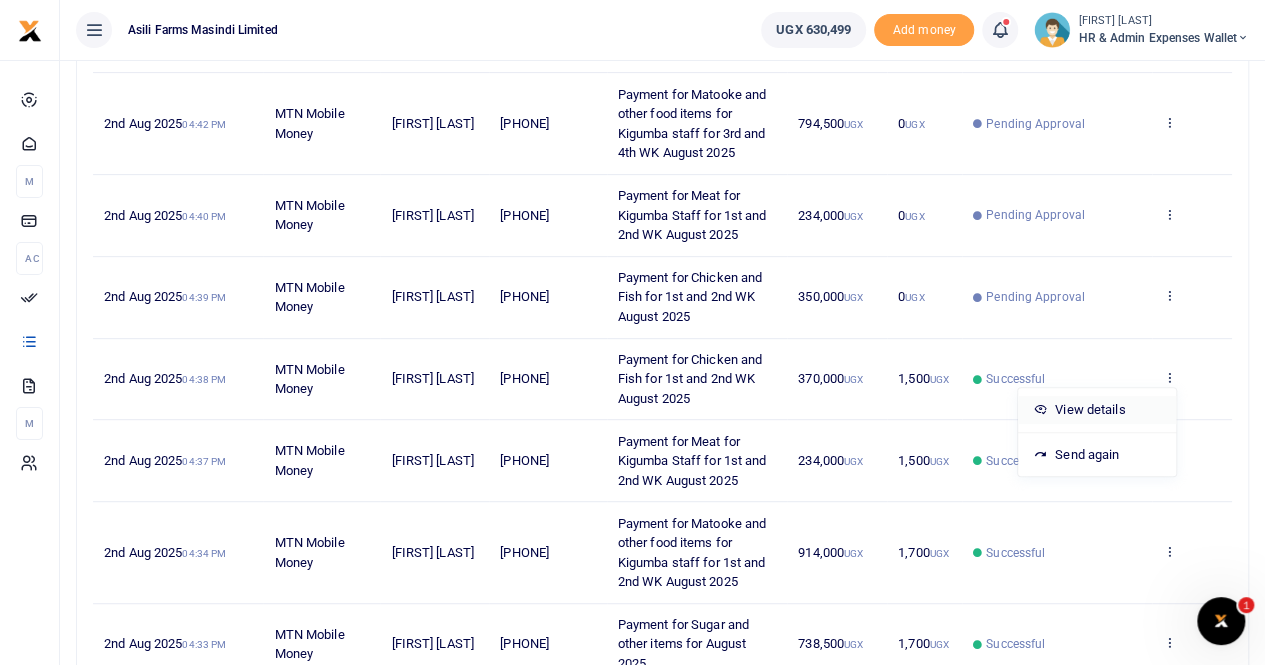 click on "View details" at bounding box center [1097, 410] 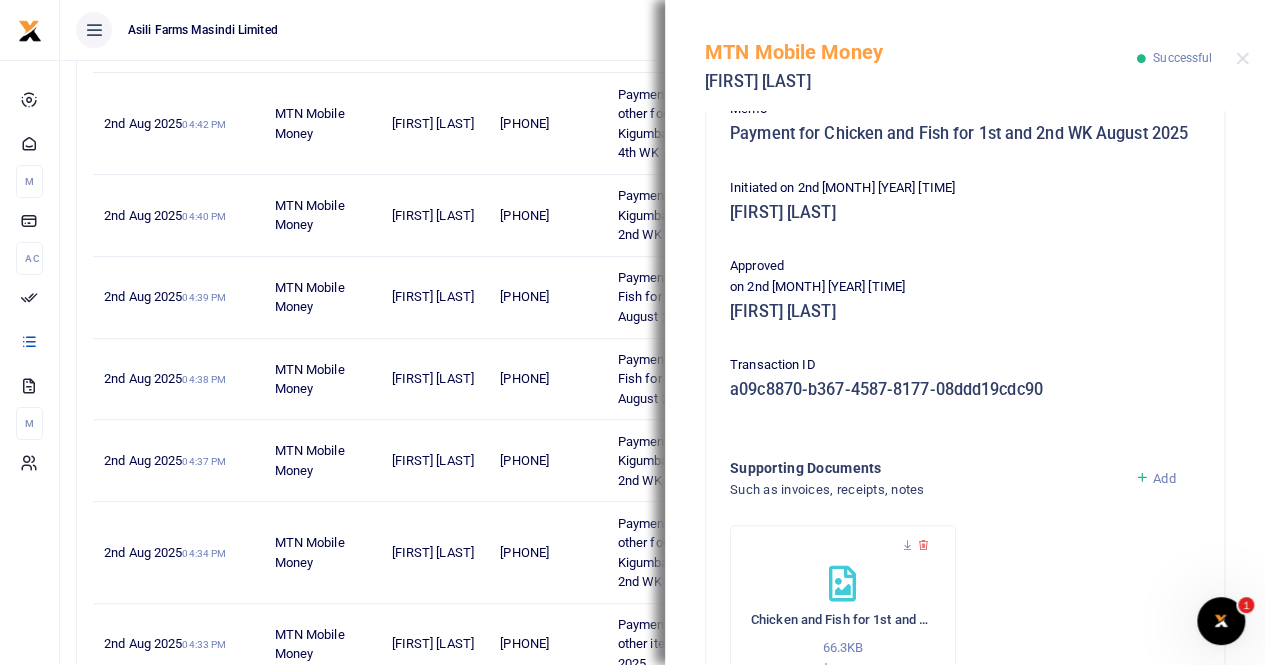 scroll, scrollTop: 500, scrollLeft: 0, axis: vertical 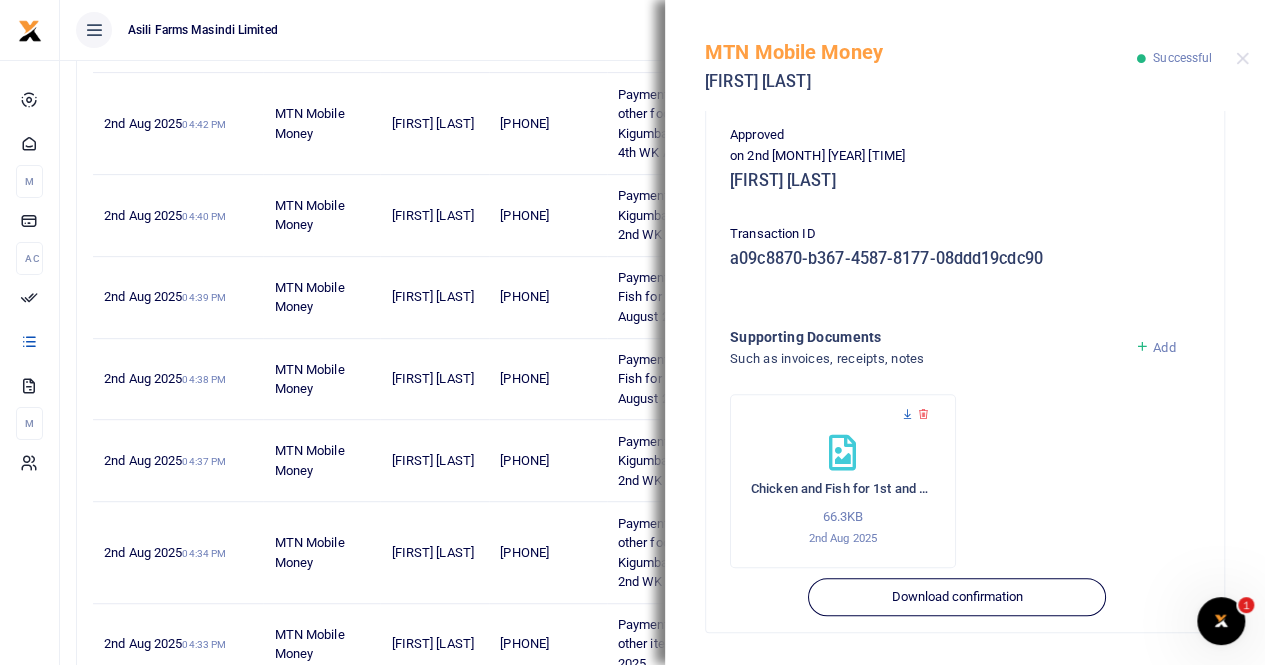 click at bounding box center (907, 414) 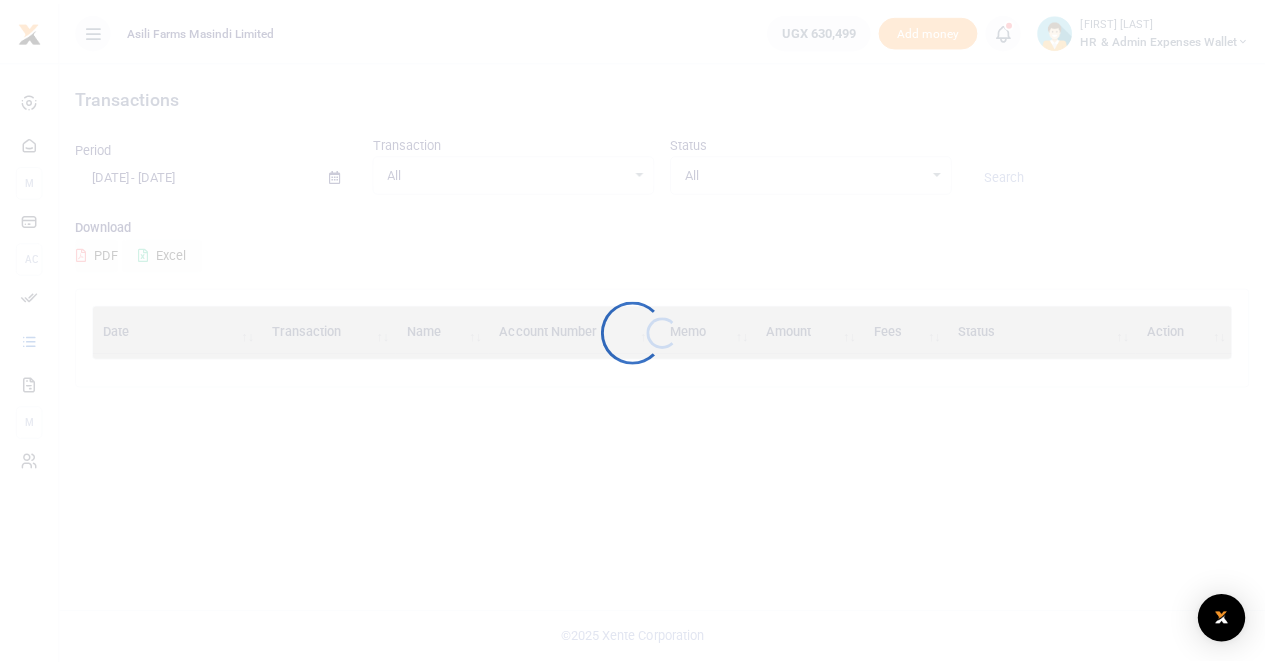 scroll, scrollTop: 0, scrollLeft: 0, axis: both 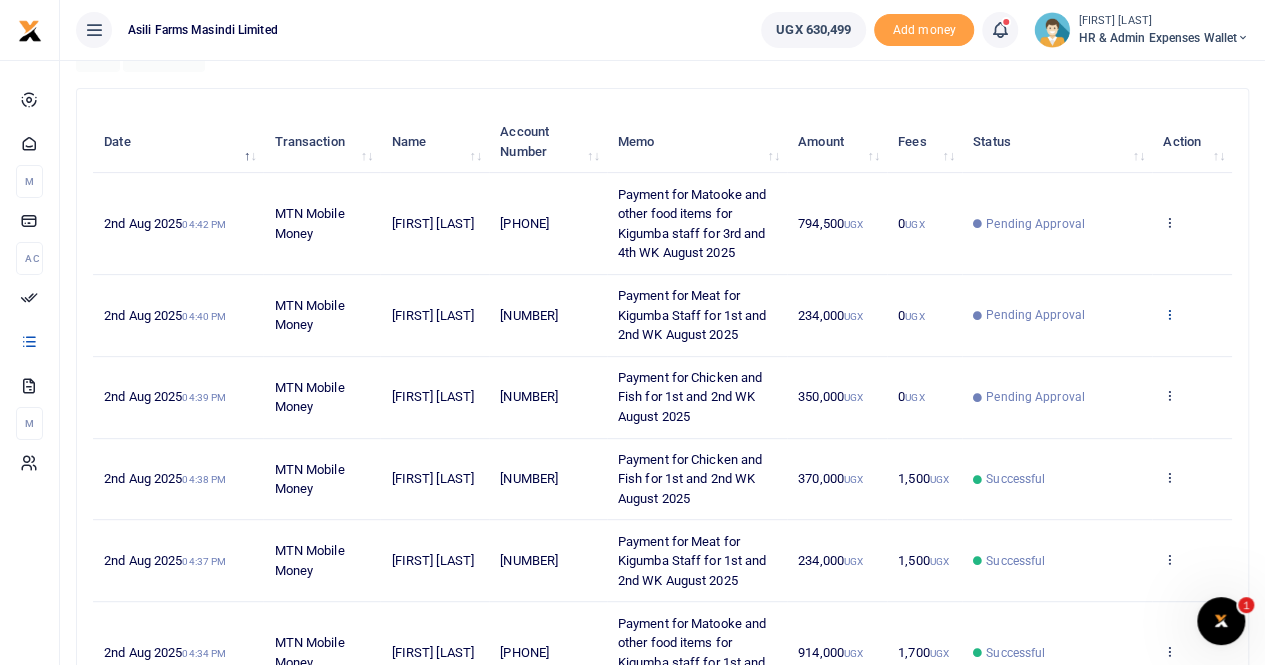 click at bounding box center [1169, 314] 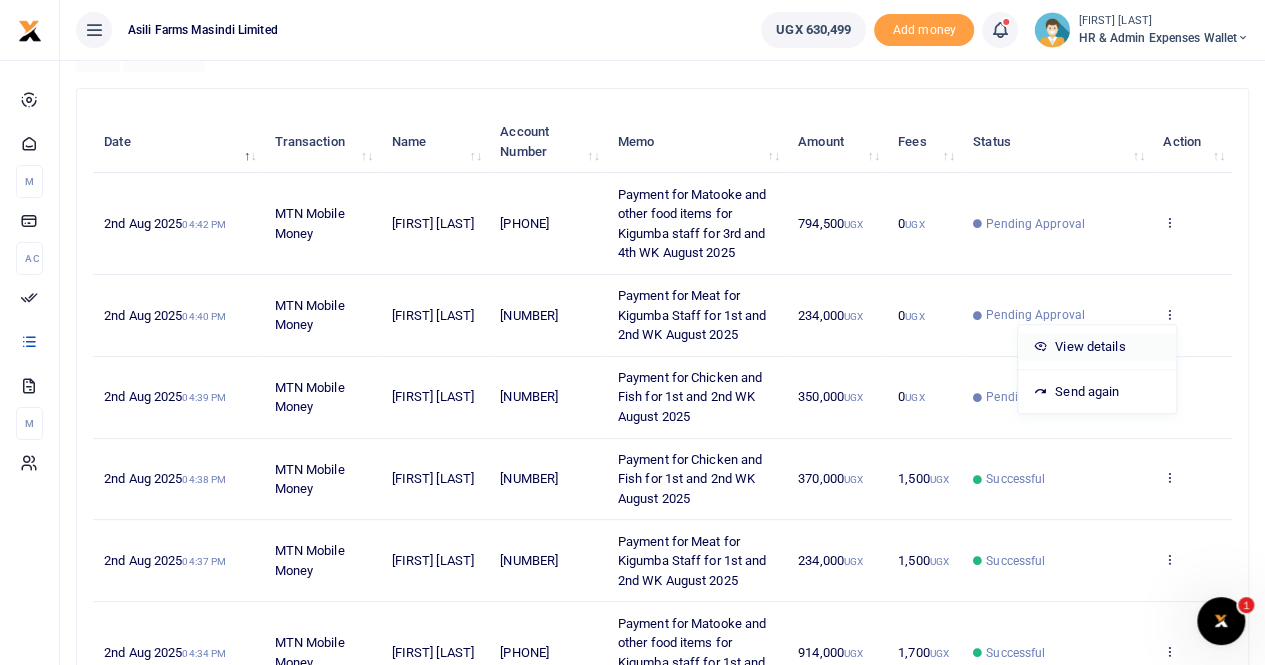 click on "View details" at bounding box center (1097, 347) 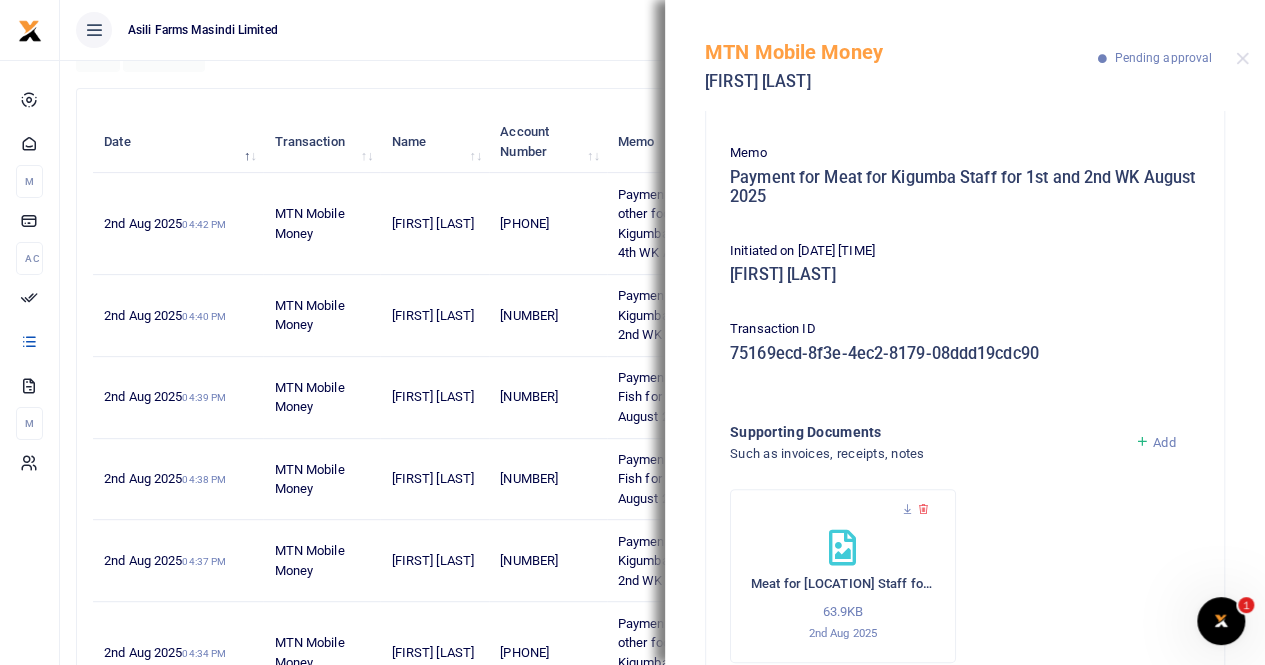 scroll, scrollTop: 198, scrollLeft: 0, axis: vertical 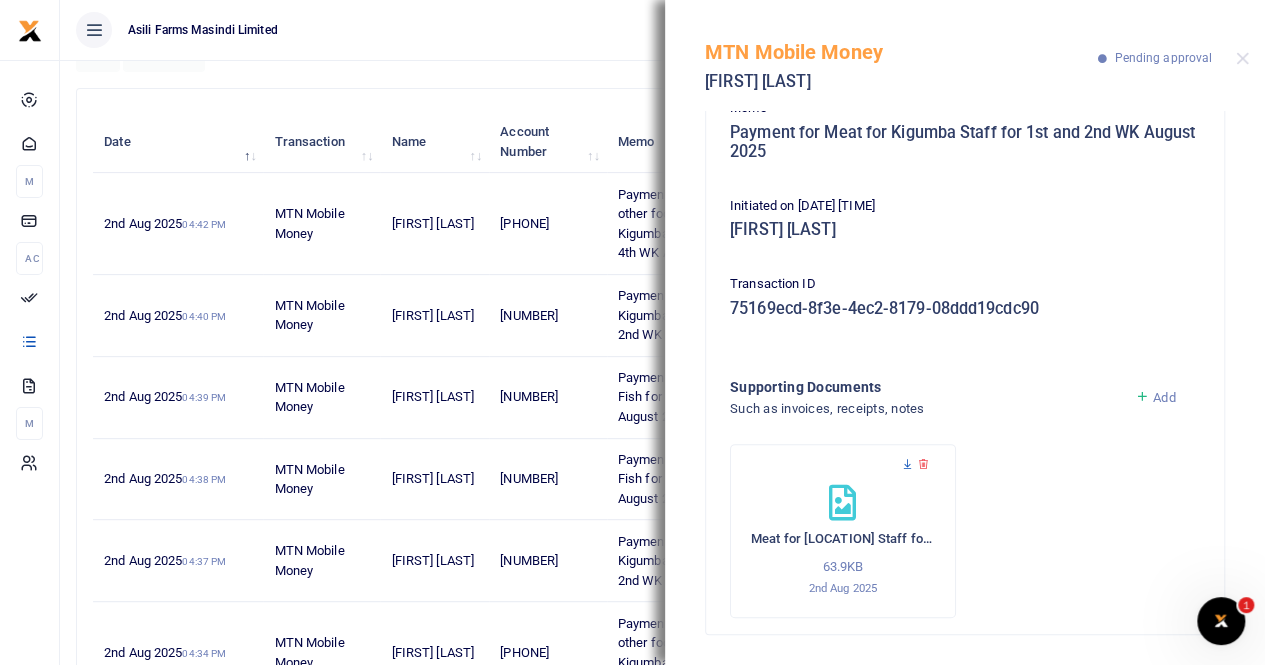 click at bounding box center (907, 464) 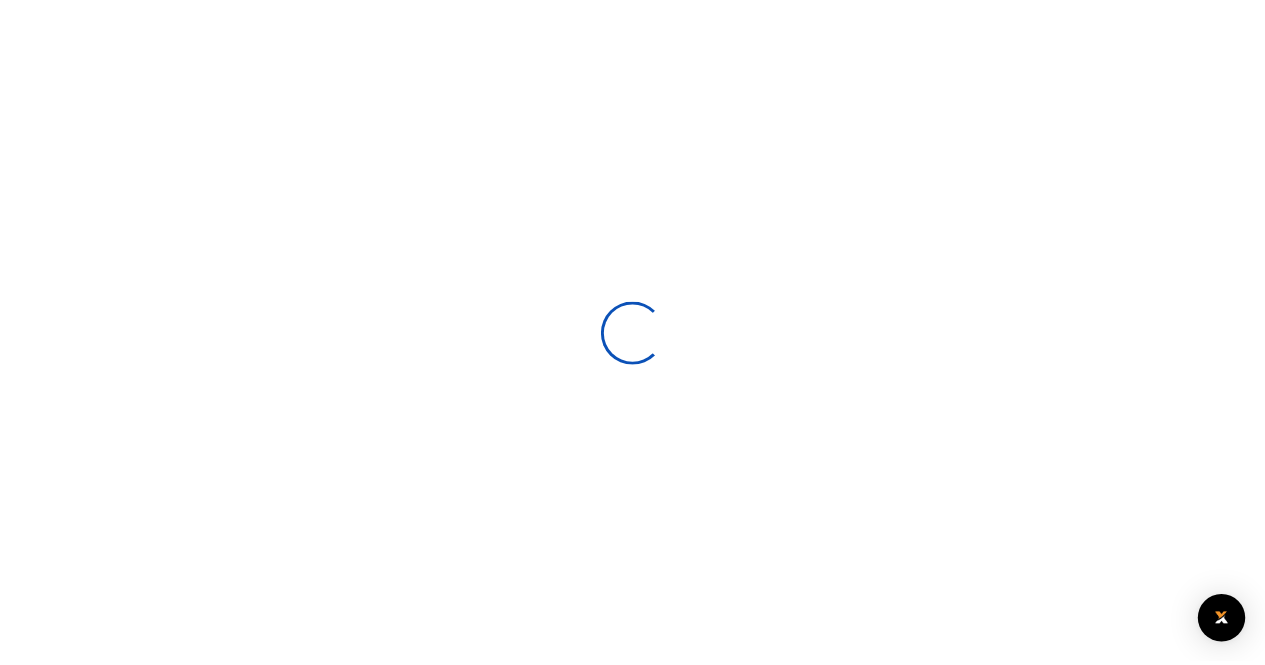 scroll, scrollTop: 0, scrollLeft: 0, axis: both 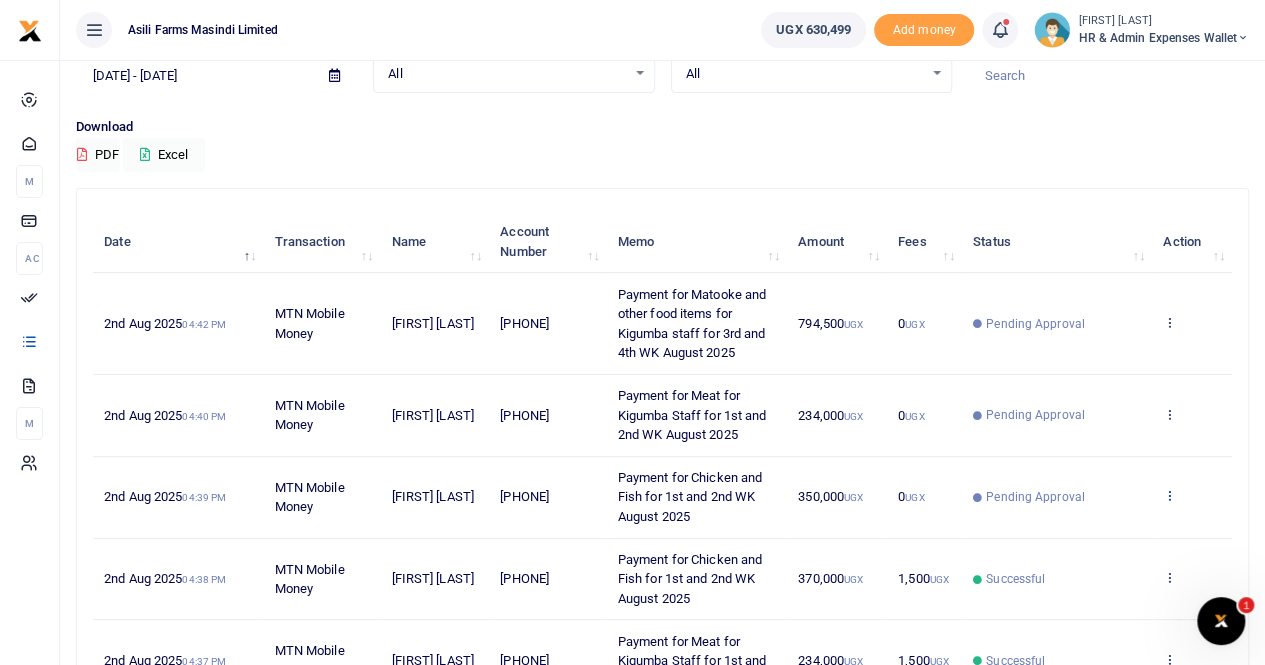 click at bounding box center [1169, 495] 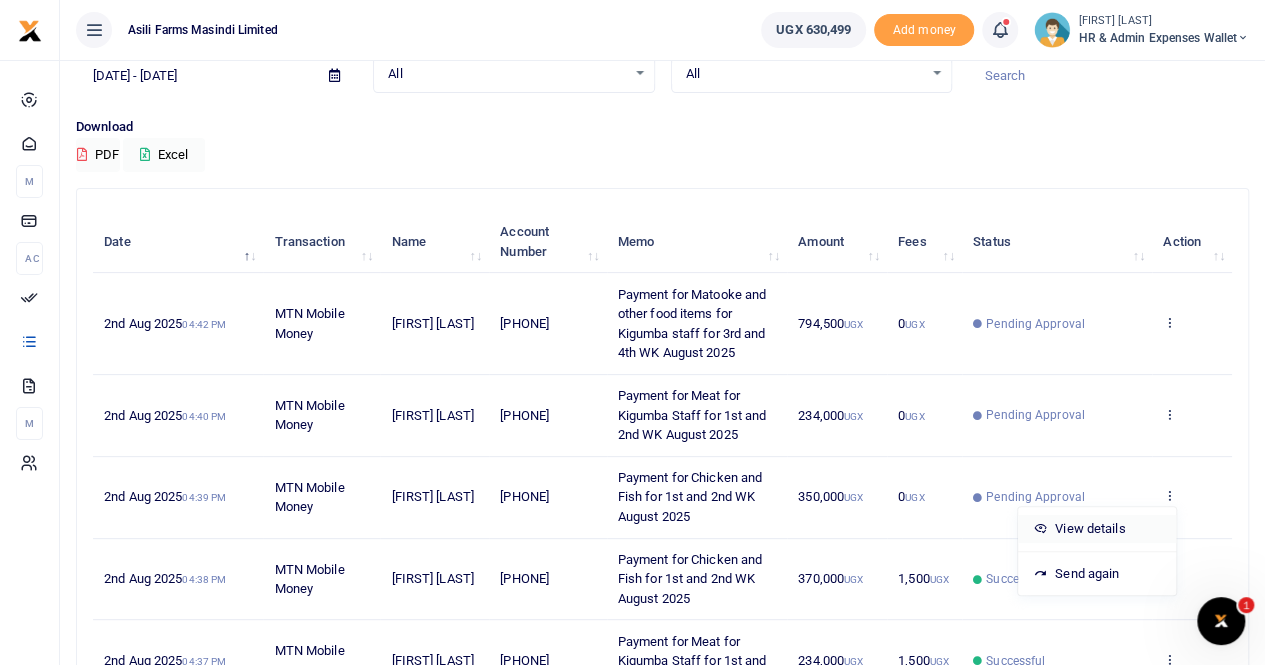 click on "View details" at bounding box center (1097, 529) 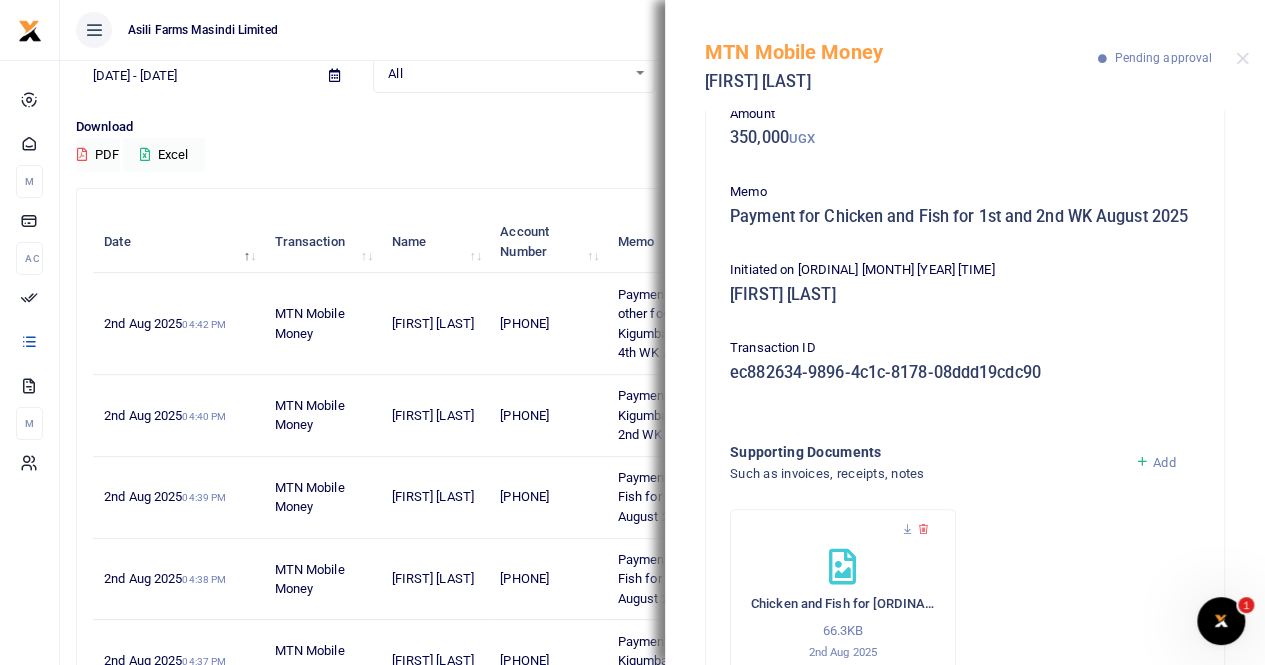 scroll, scrollTop: 198, scrollLeft: 0, axis: vertical 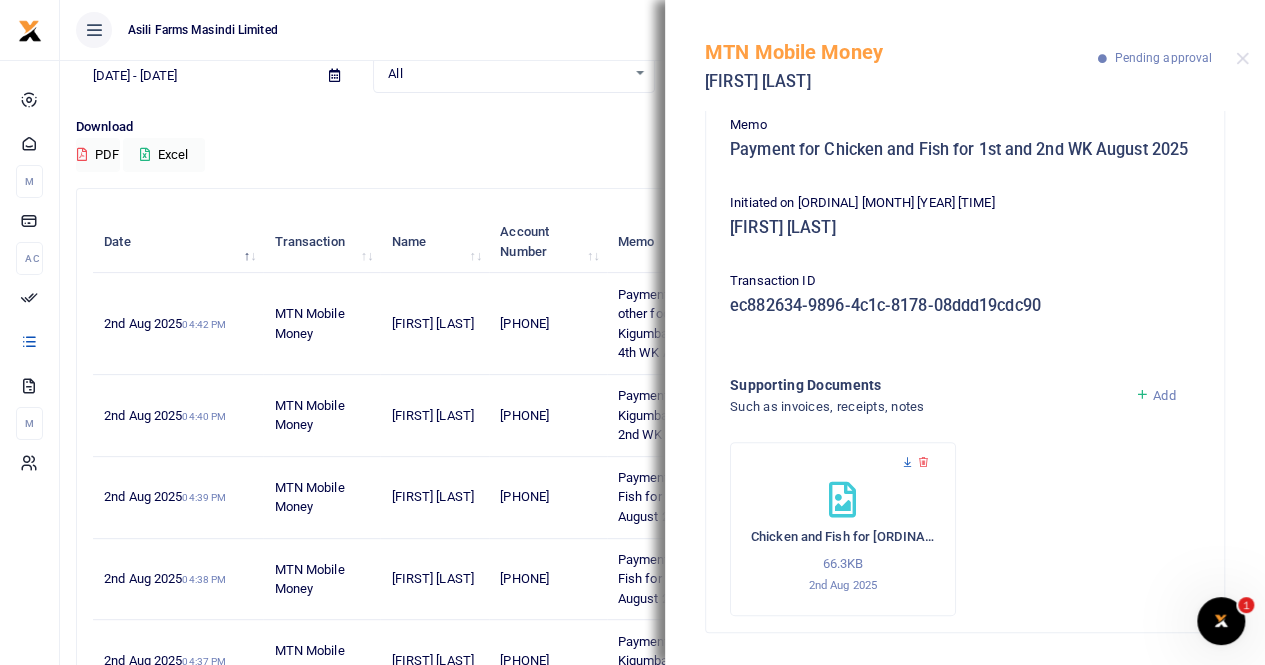 click at bounding box center (907, 462) 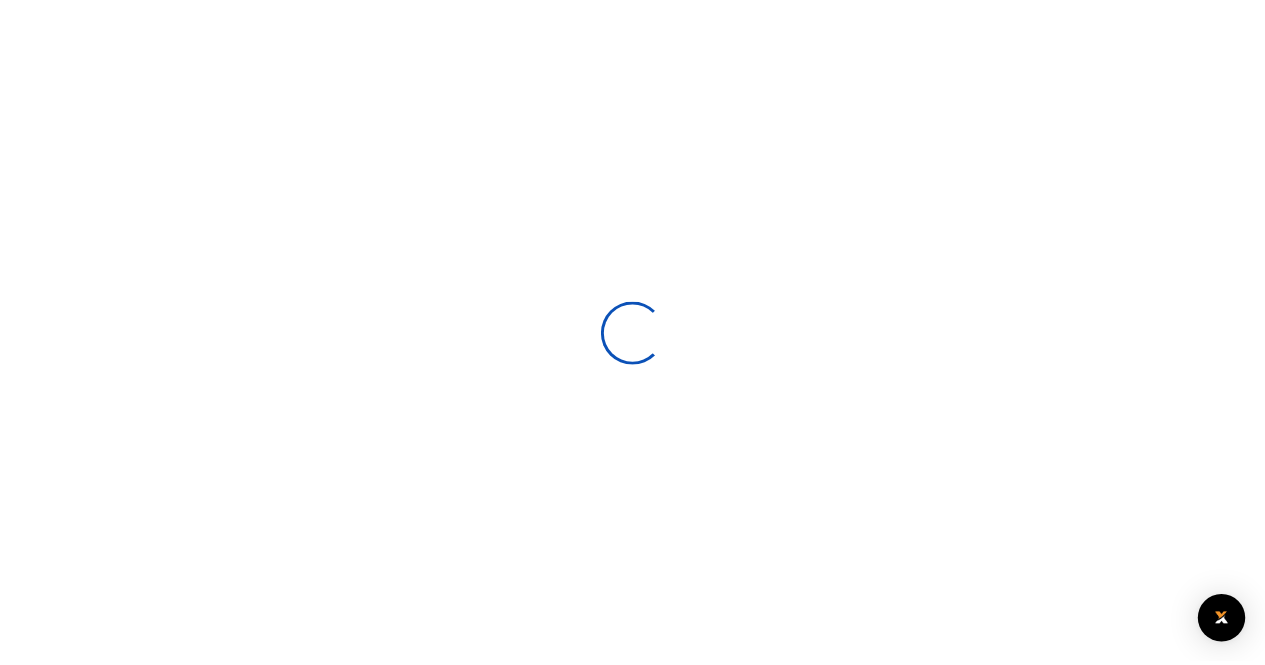 scroll, scrollTop: 0, scrollLeft: 0, axis: both 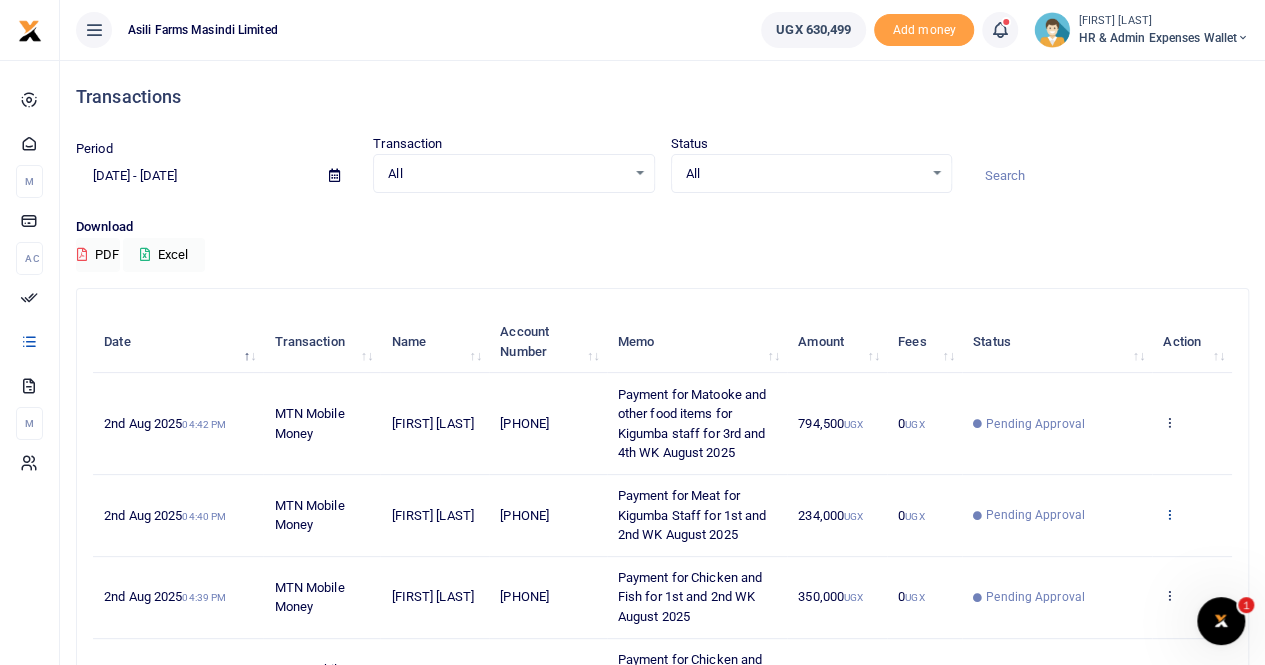 click at bounding box center [1169, 514] 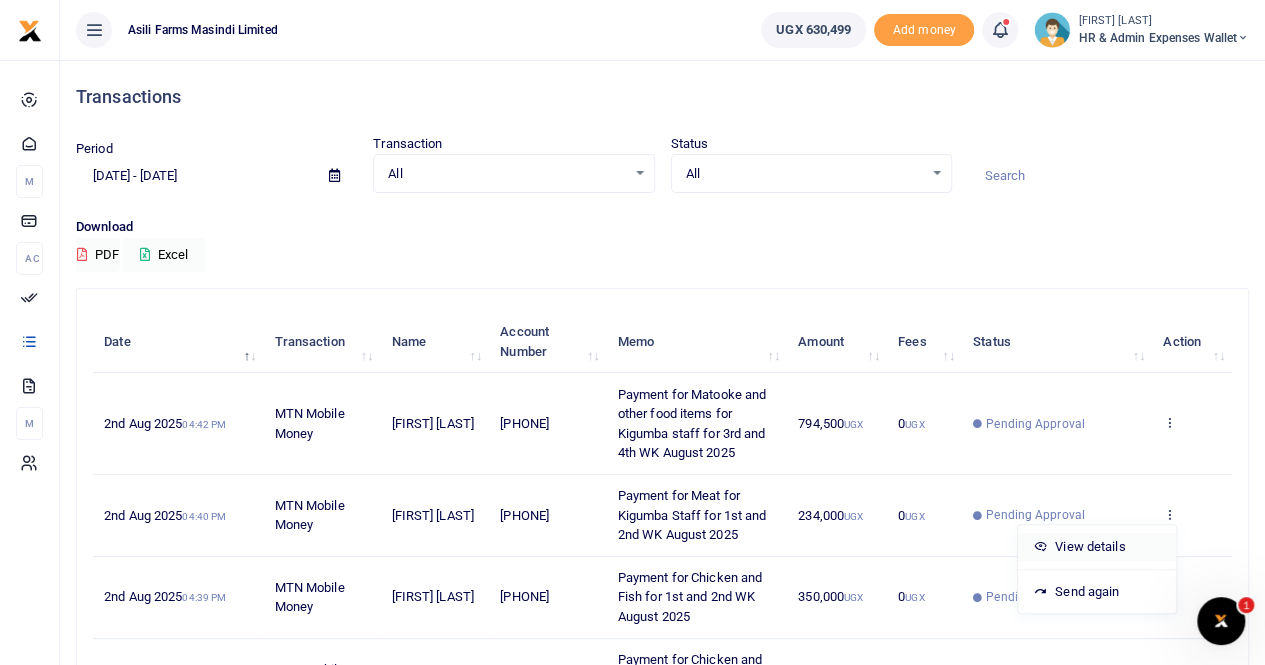 click on "View details" at bounding box center [1097, 547] 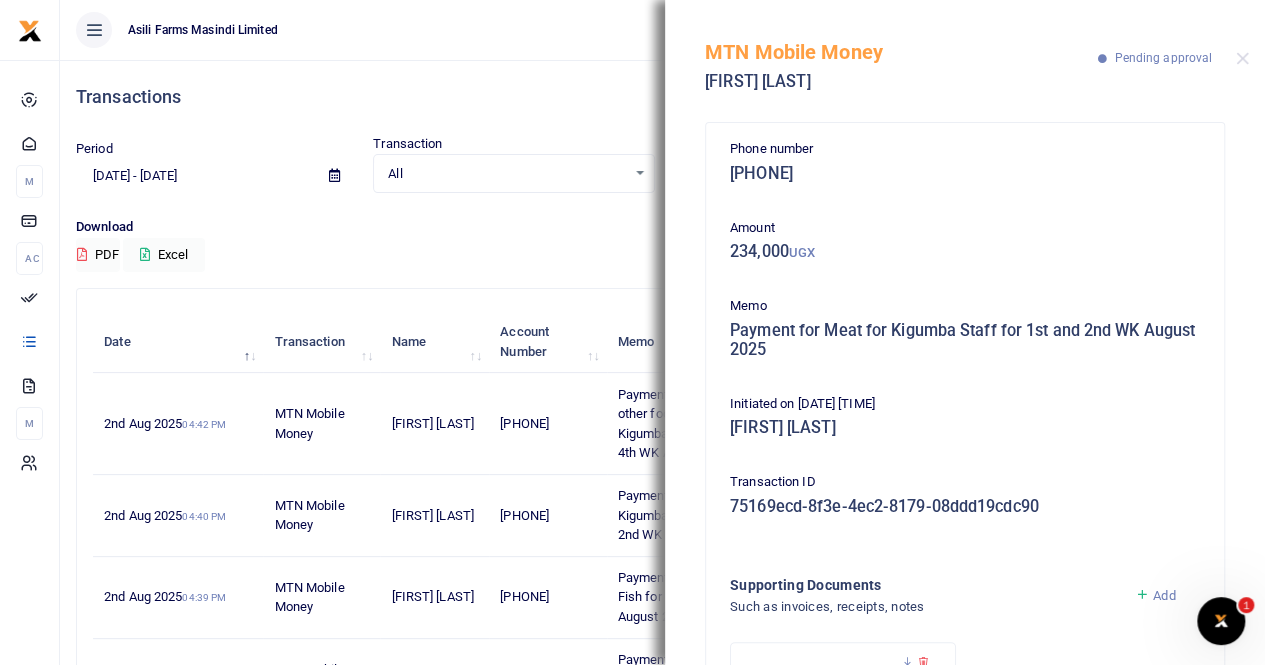 scroll, scrollTop: 198, scrollLeft: 0, axis: vertical 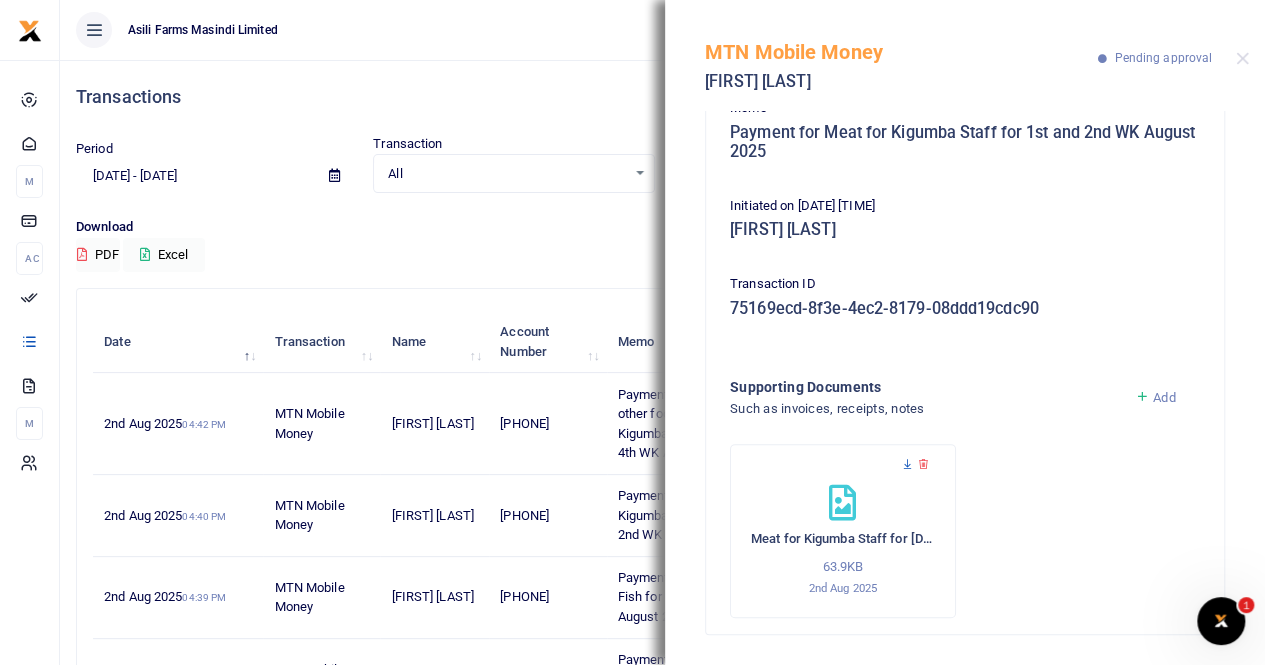 click at bounding box center (907, 464) 